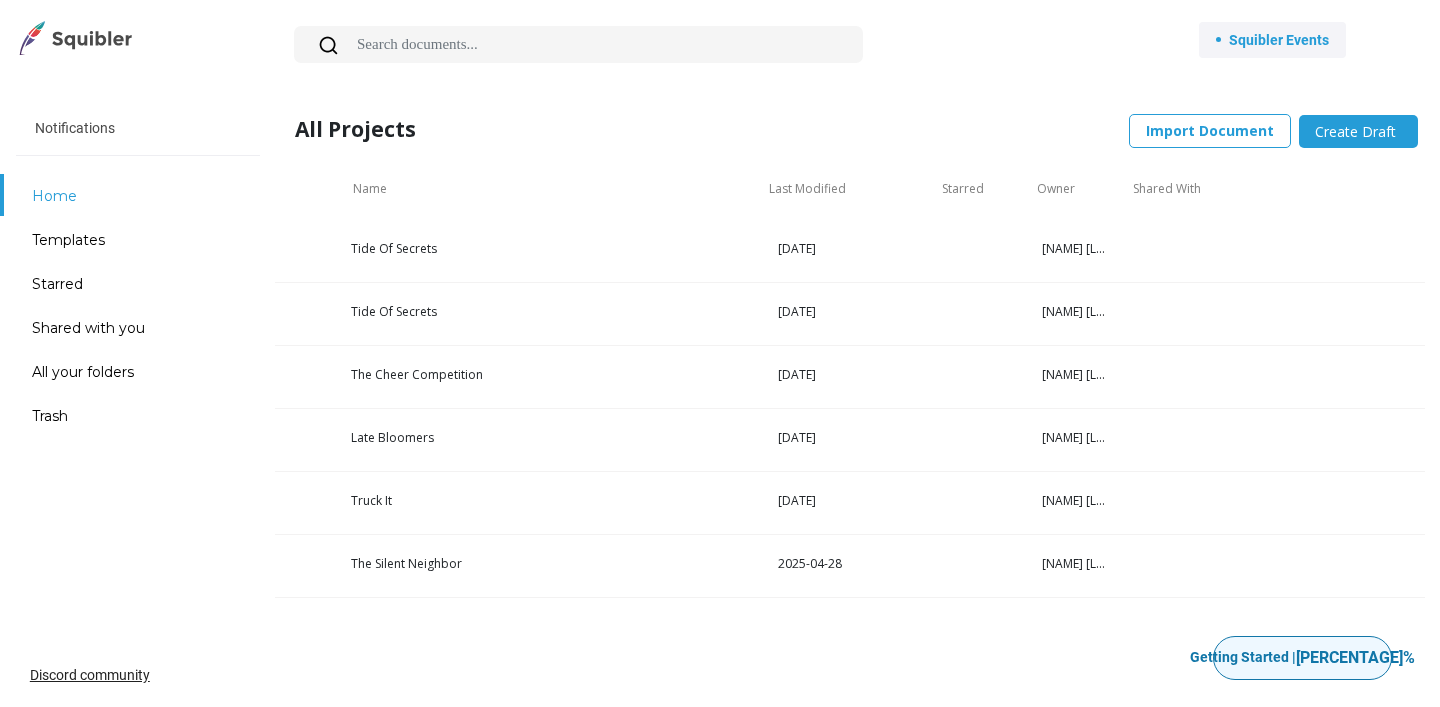 scroll, scrollTop: 0, scrollLeft: 0, axis: both 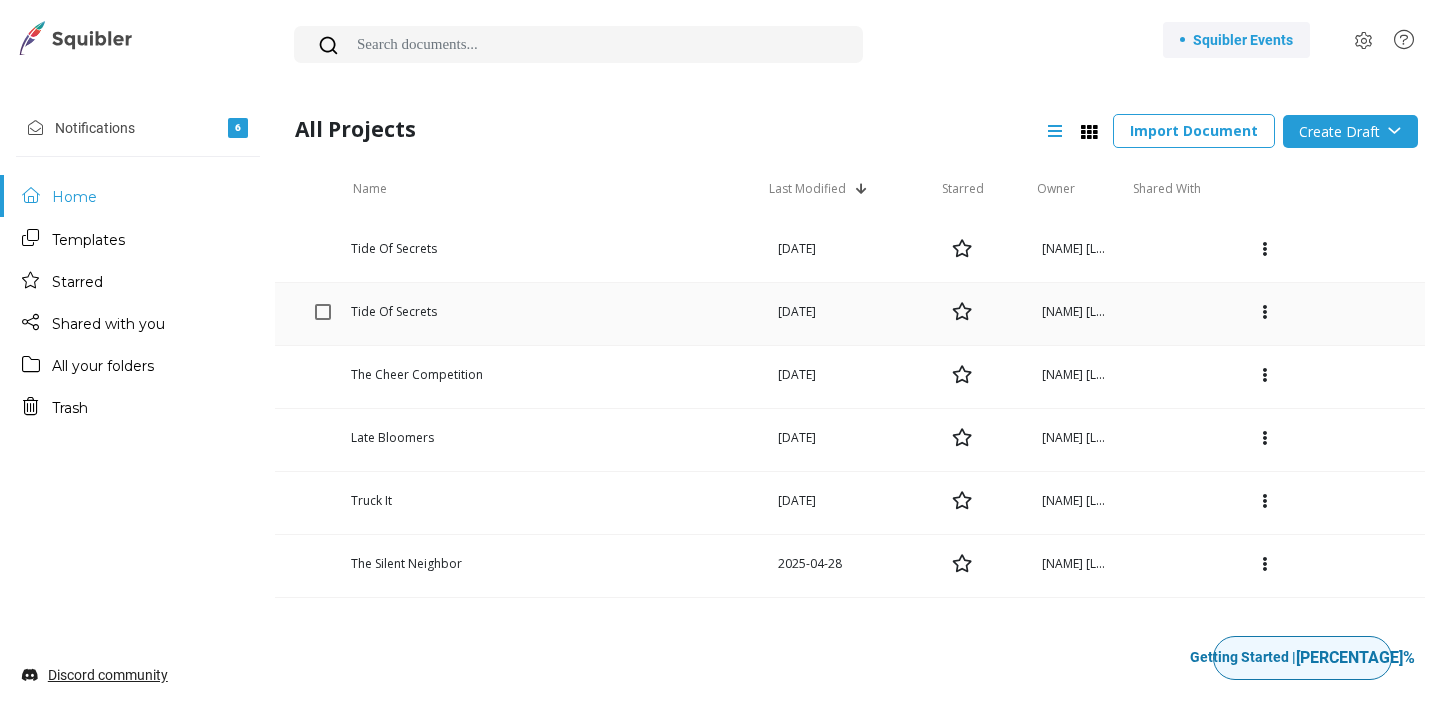 click on "[PRODUCT] [DATE] [FIRST] [LAST]" 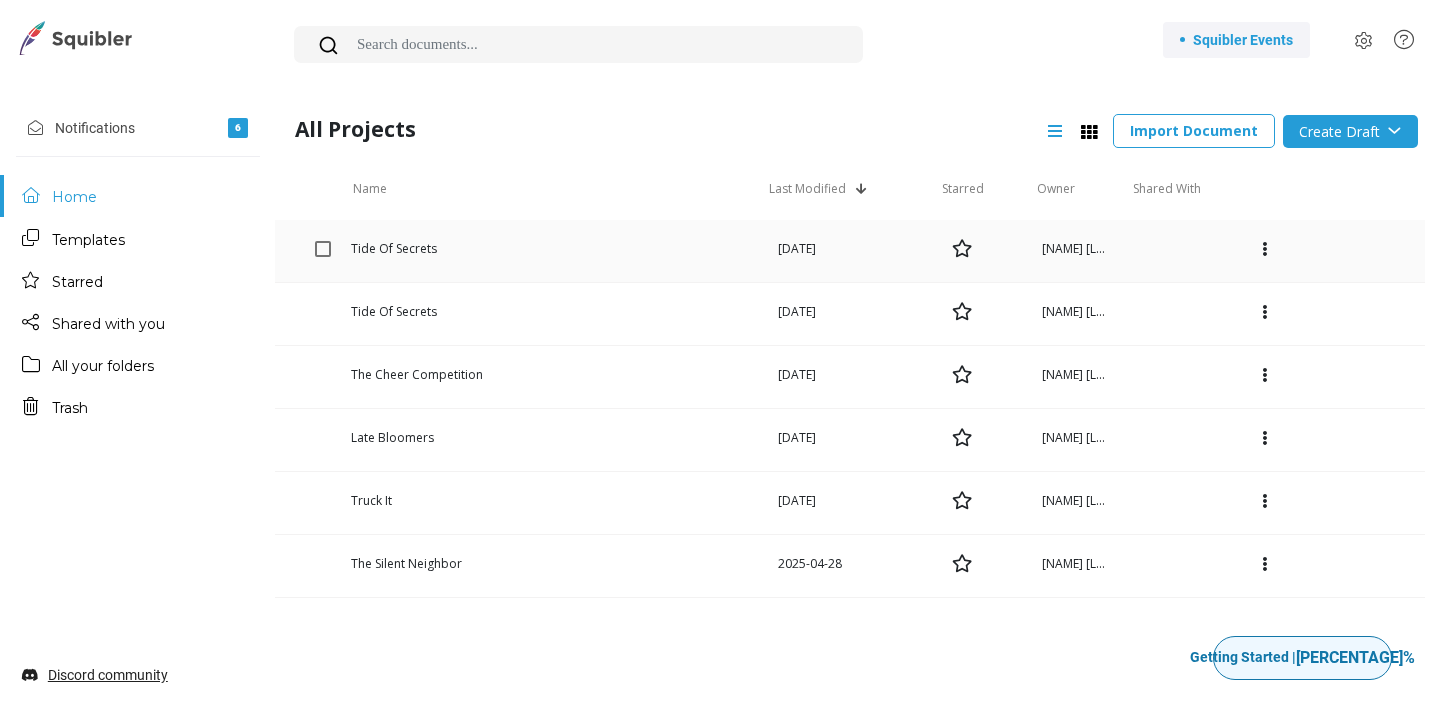 click on "Tide Of Secrets" 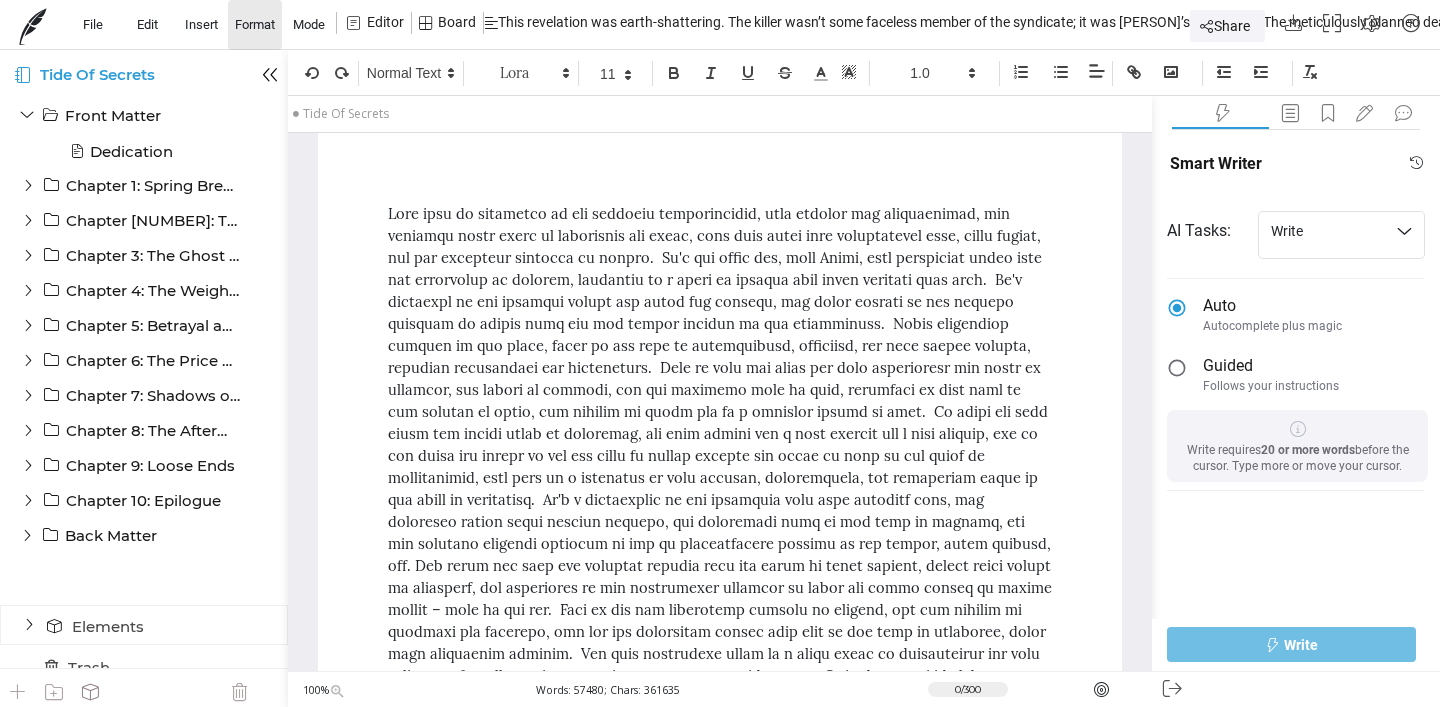 click on "Format" 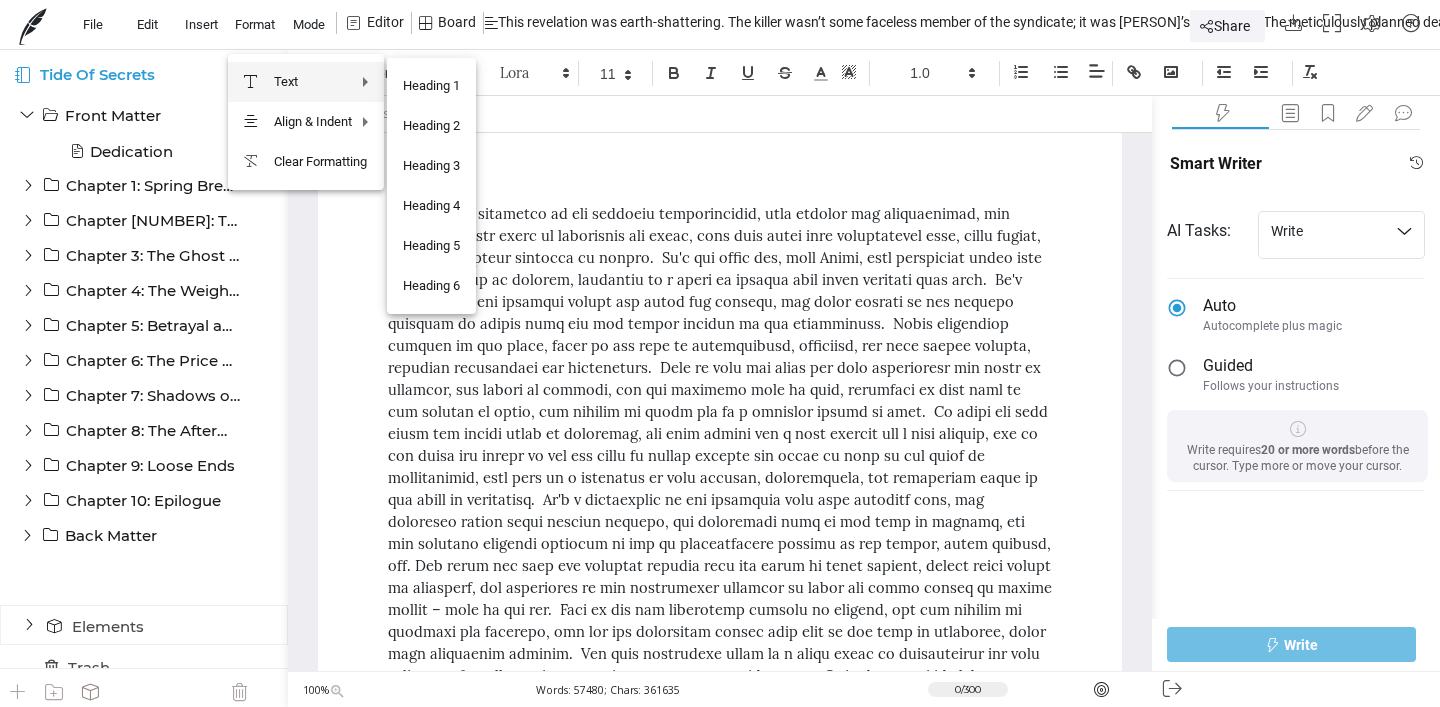 click at bounding box center (720, 353) 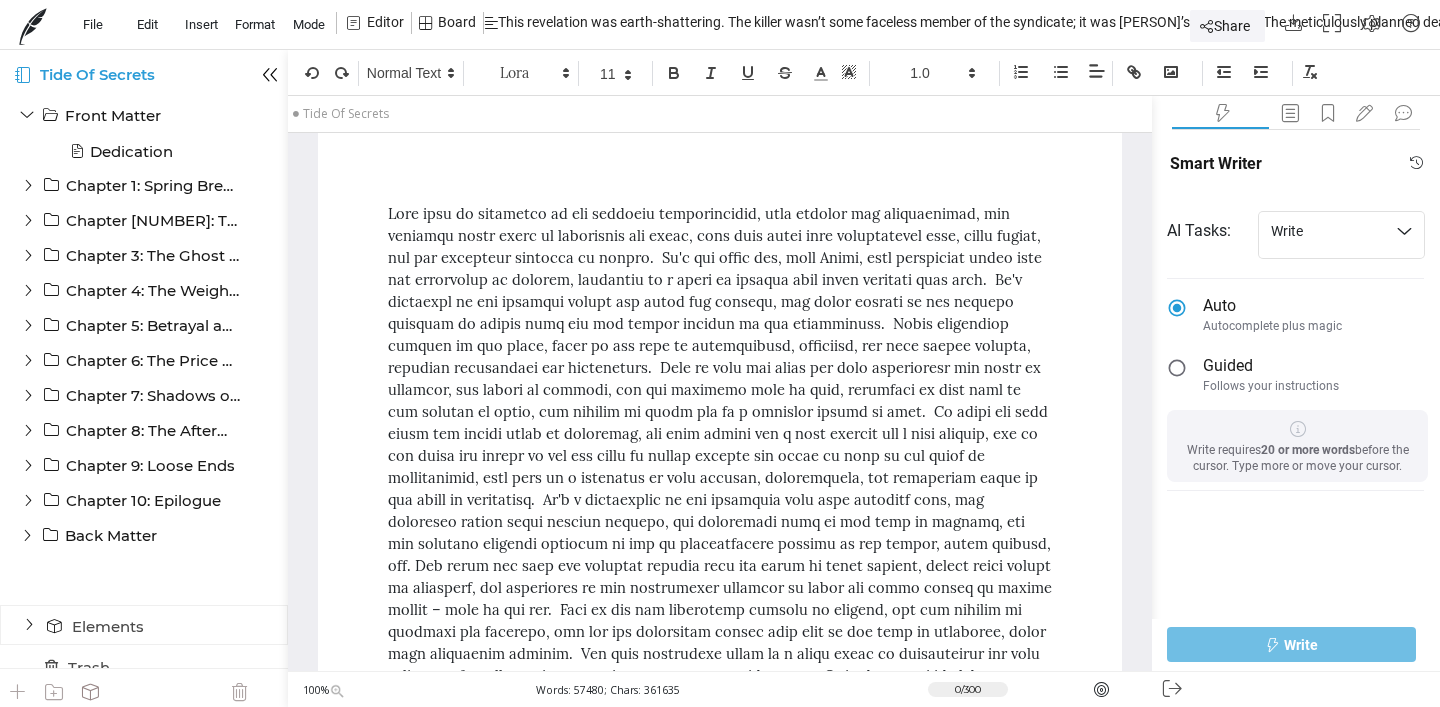 click on "Mode" at bounding box center (309, 24) 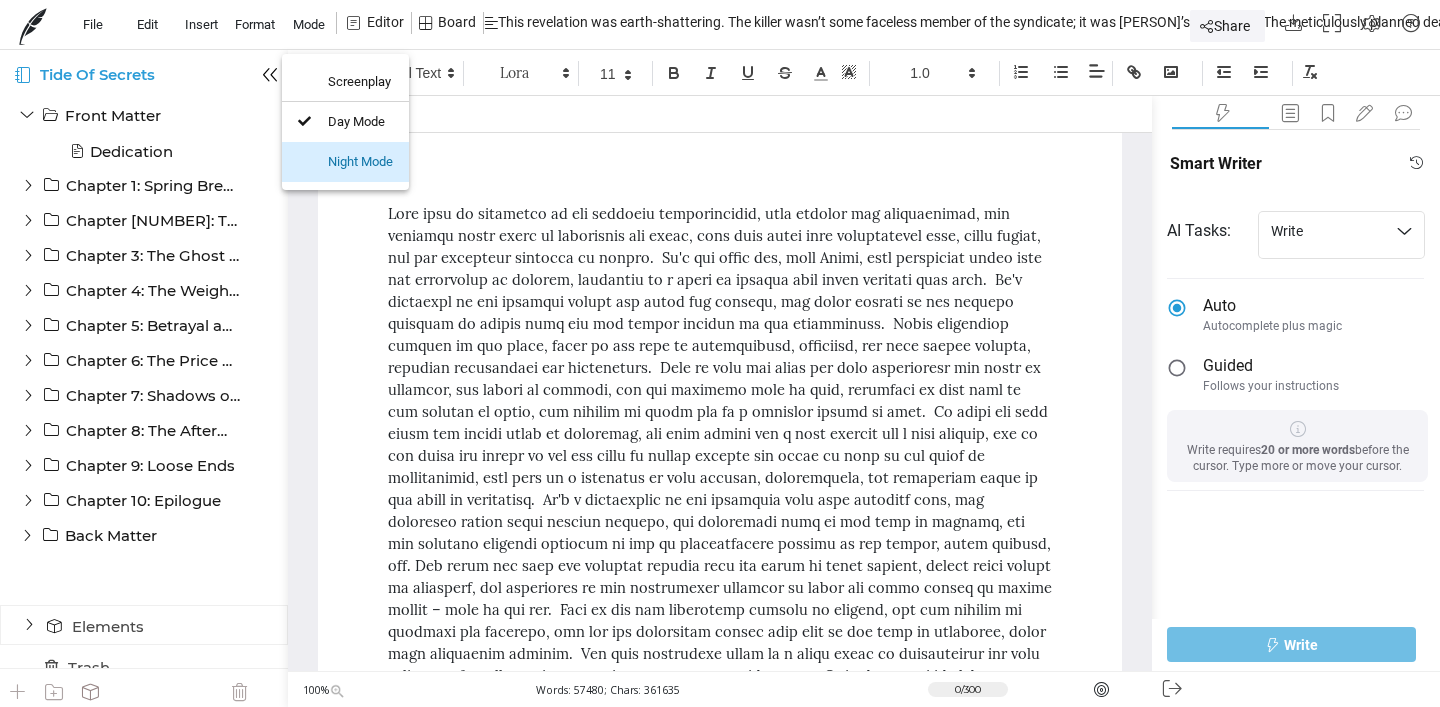click on "Night Mode" at bounding box center [345, 162] 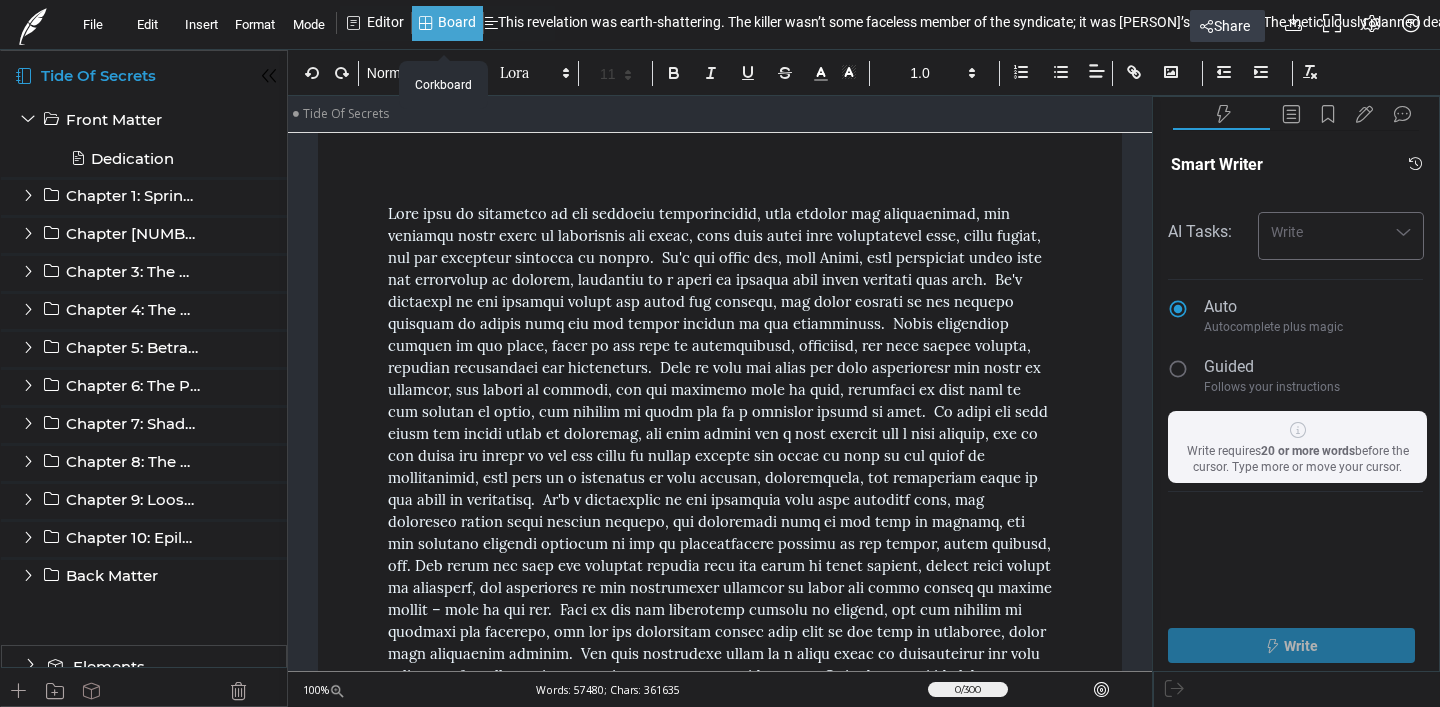click on "Board" 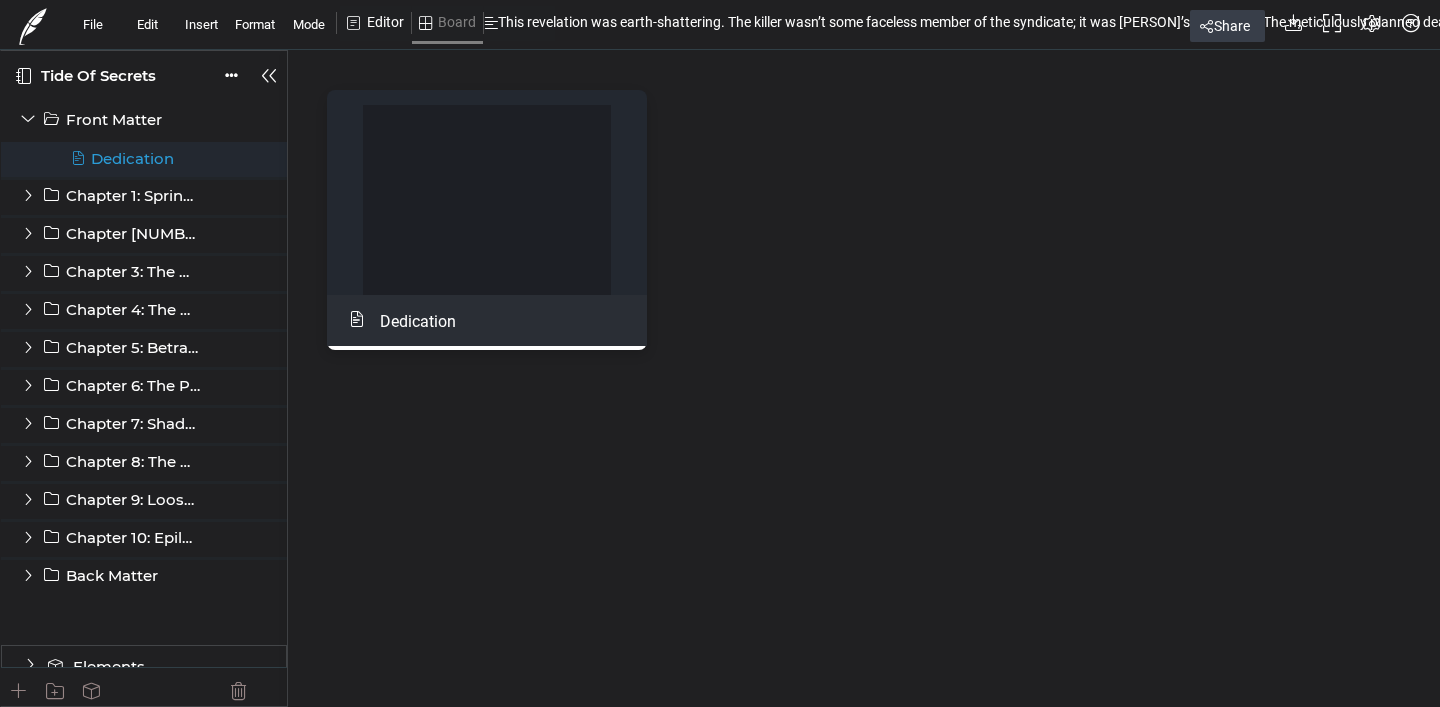 click 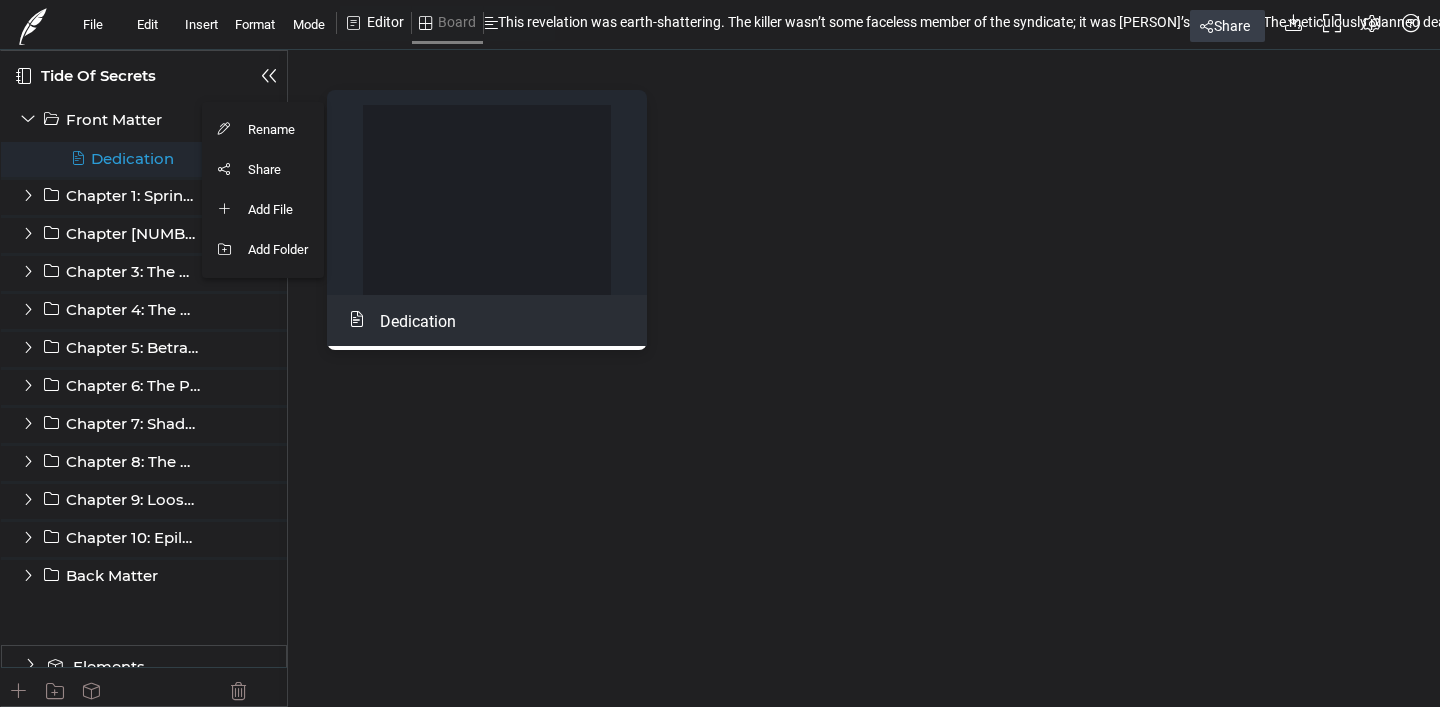 click at bounding box center (720, 353) 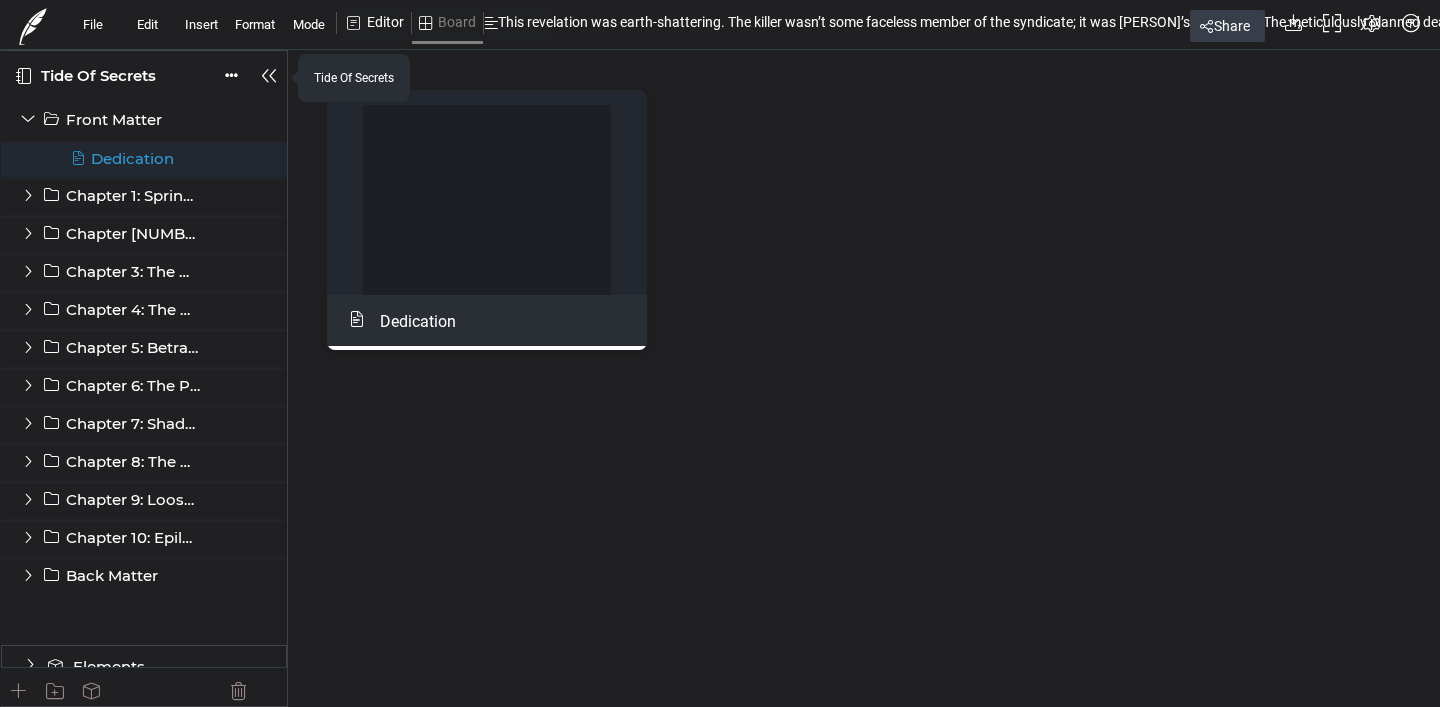 click on "Tide Of Secrets" at bounding box center (114, 76) 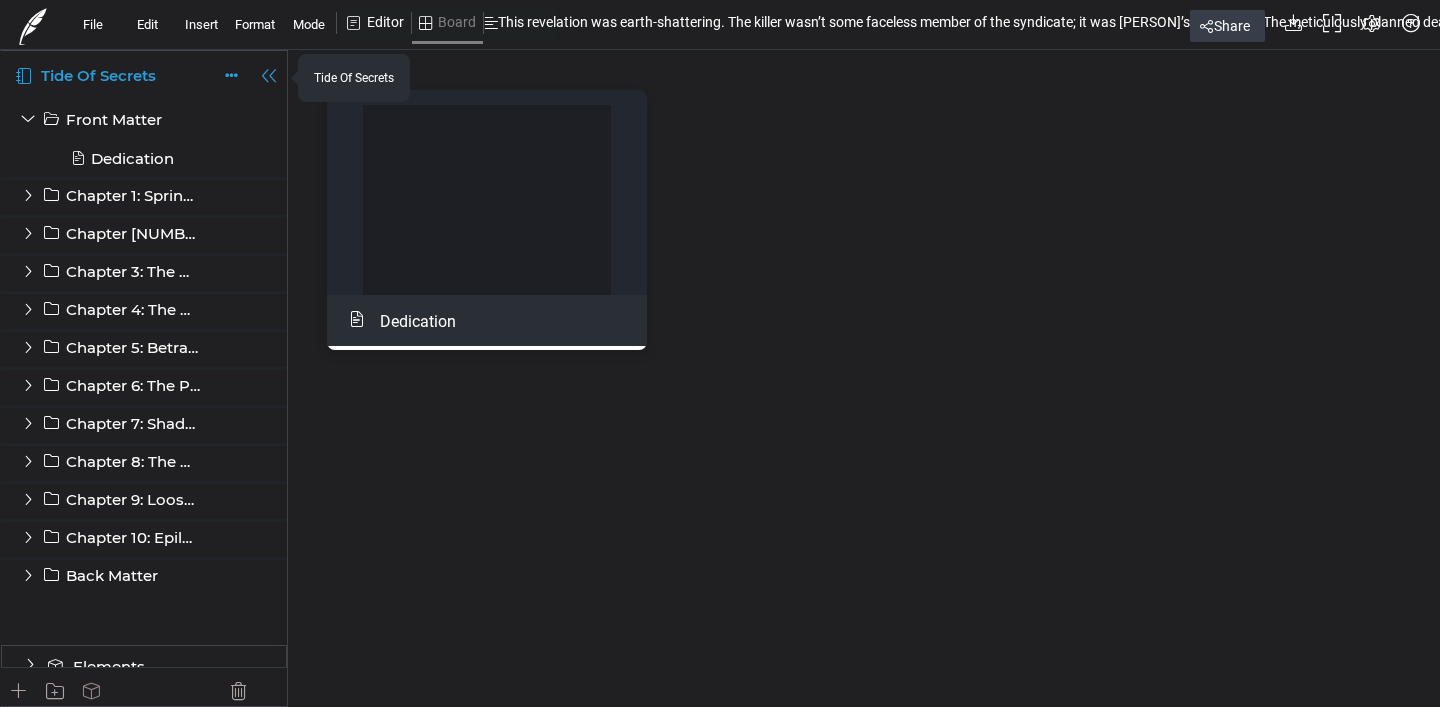 click on "Tide Of Secrets" at bounding box center [114, 76] 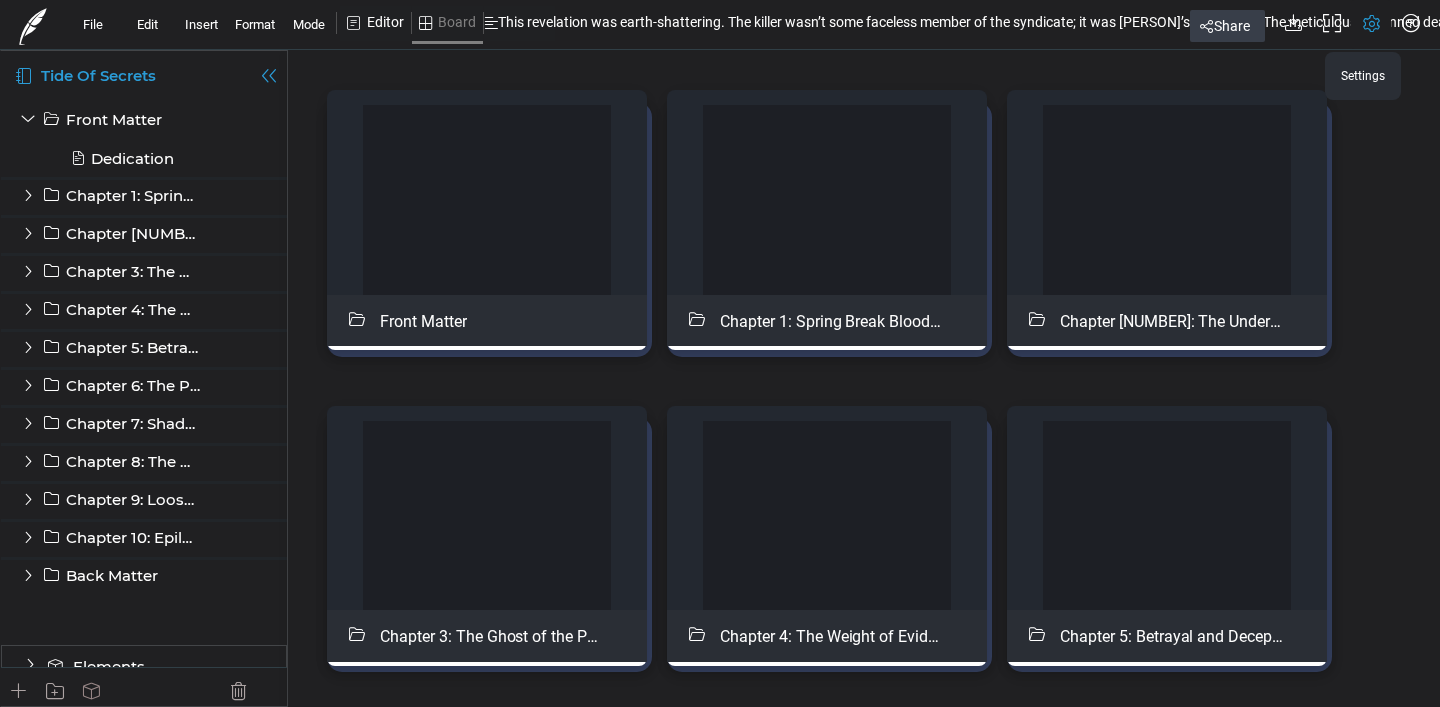 click 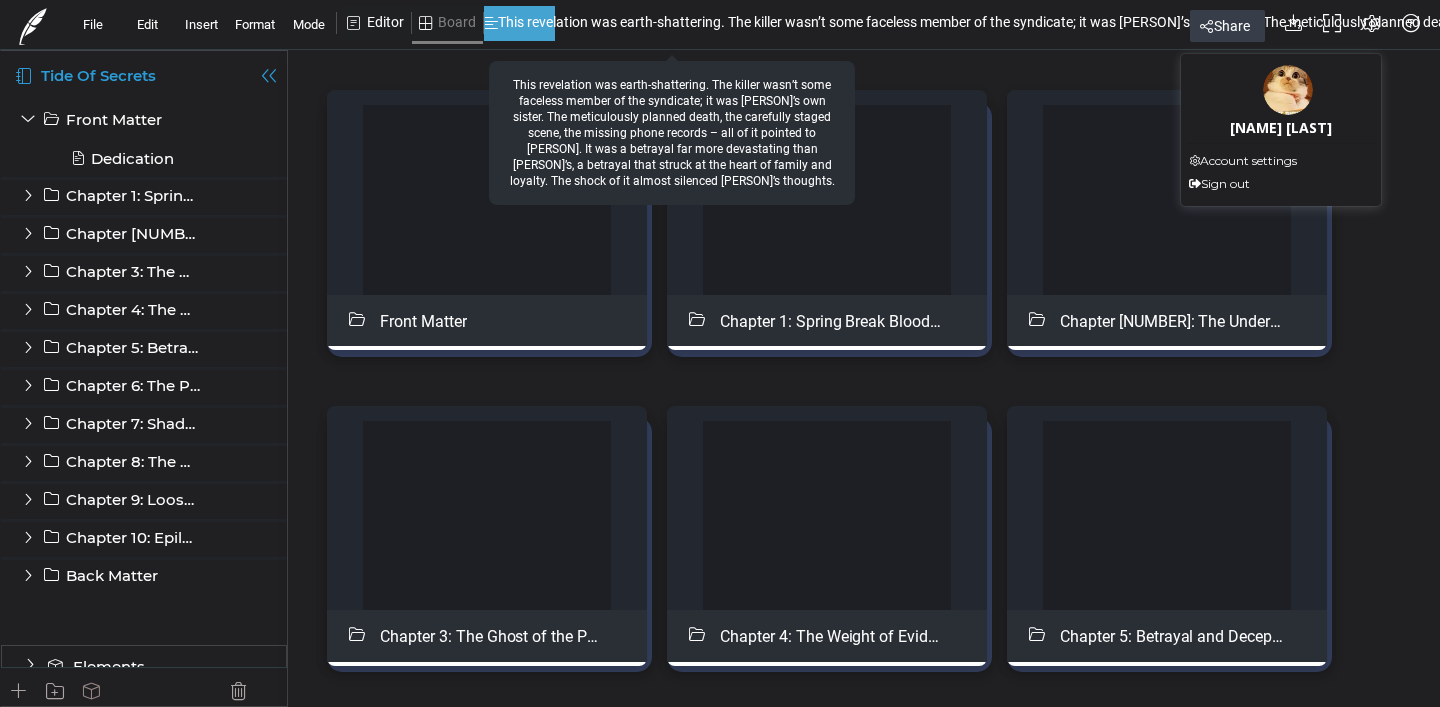 click on "This revelation was earth-shattering.  The killer wasn’t some faceless member of the syndicate; it was [PERSON]’s own sister.  The meticulously planned death, the carefully staged scene, the missing phone records – all of it pointed to [PERSON]. It was a betrayal far more devastating than [PERSON]’s, a betrayal that struck at the heart of family and loyalty. The shock of it almost silenced [PERSON]’s thoughts." 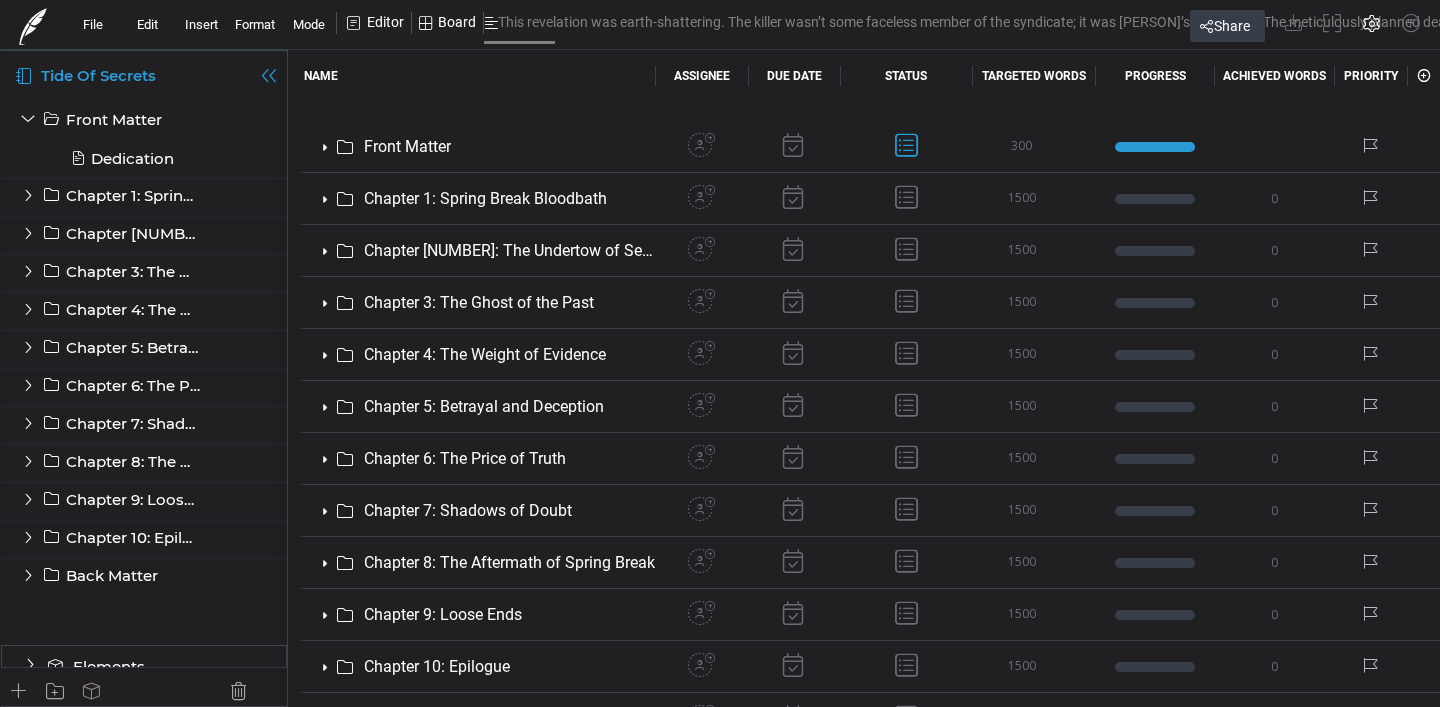 scroll, scrollTop: 45, scrollLeft: 0, axis: vertical 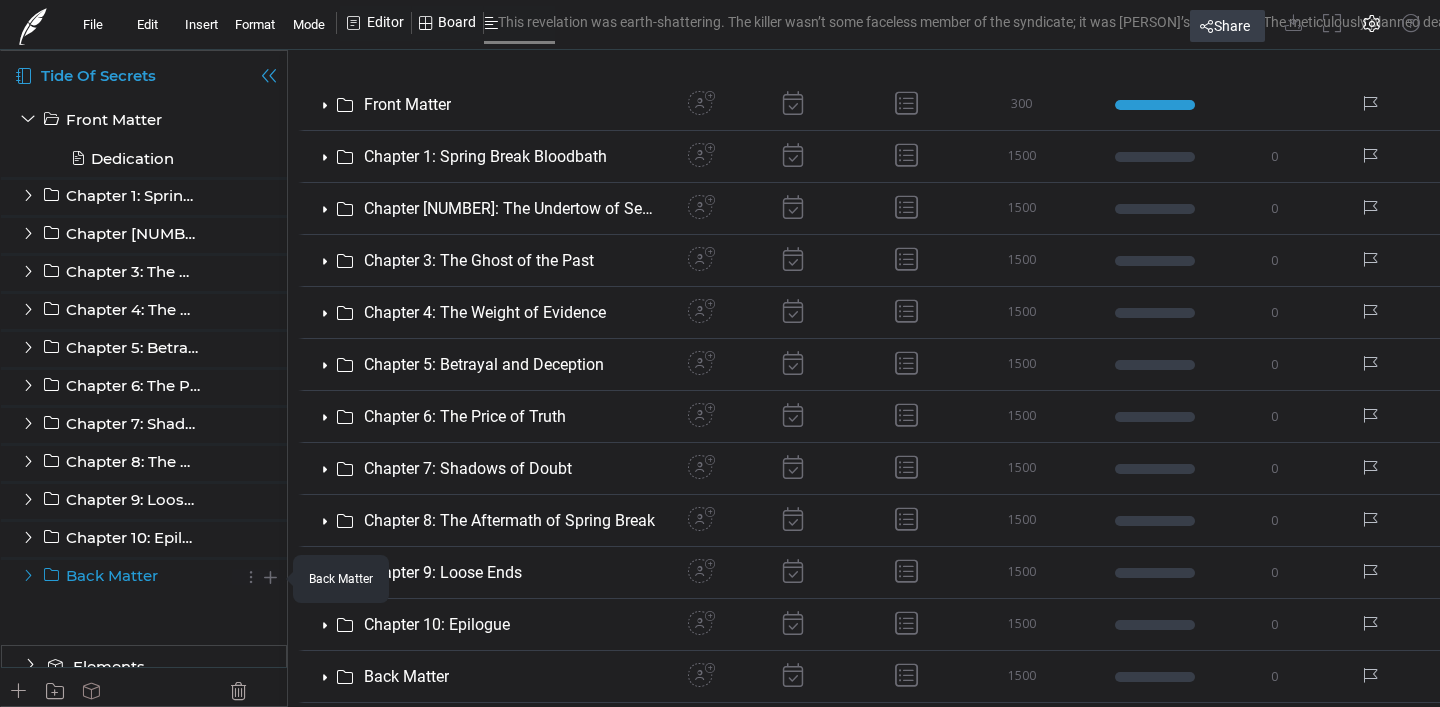 click on "Back Matter" at bounding box center (115, 576) 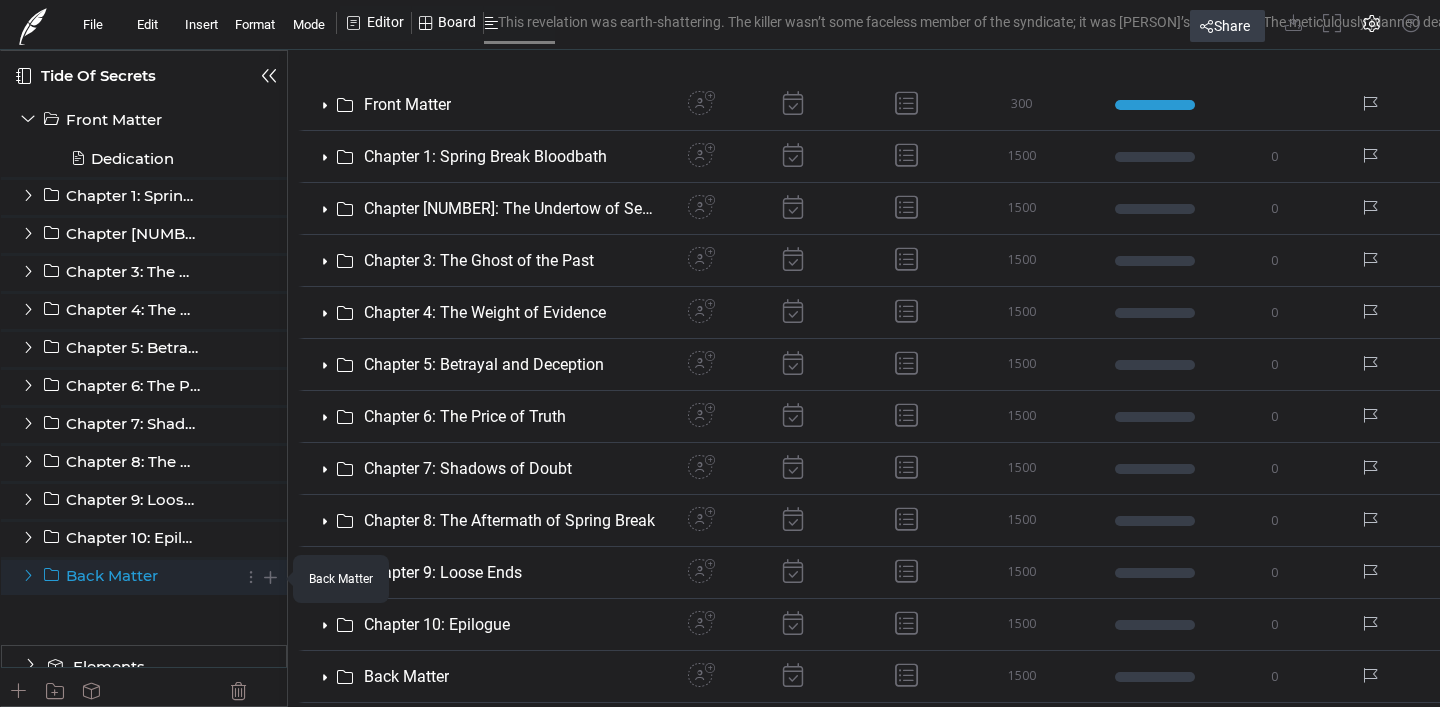 type on "1500" 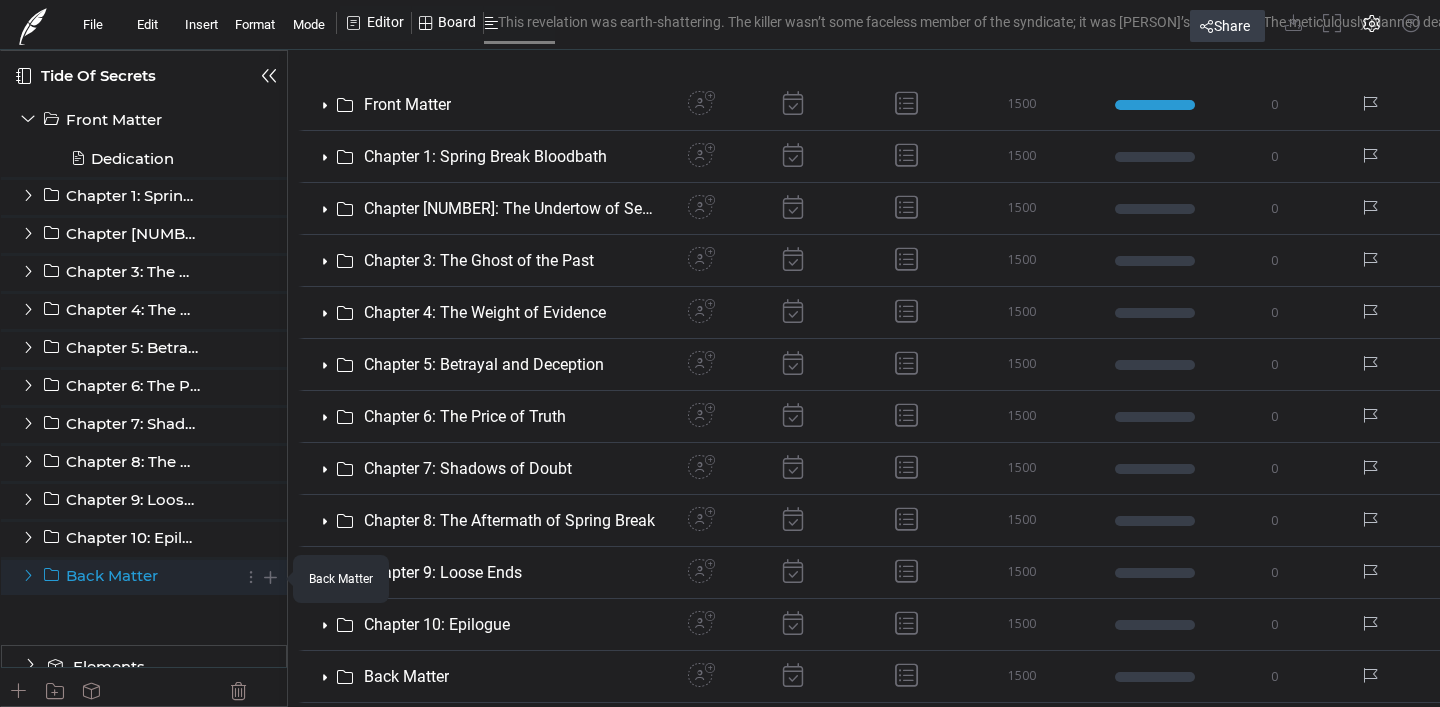 scroll, scrollTop: 0, scrollLeft: 0, axis: both 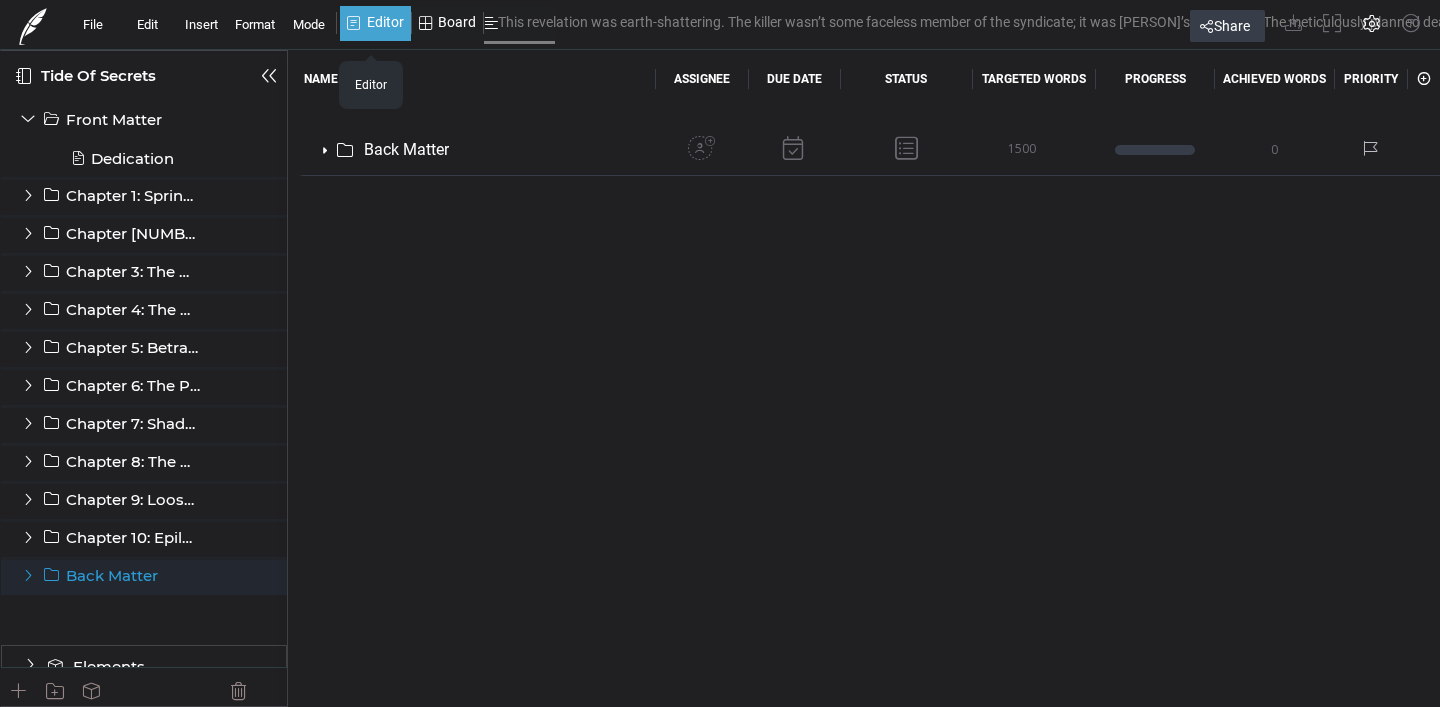 click on "Editor" 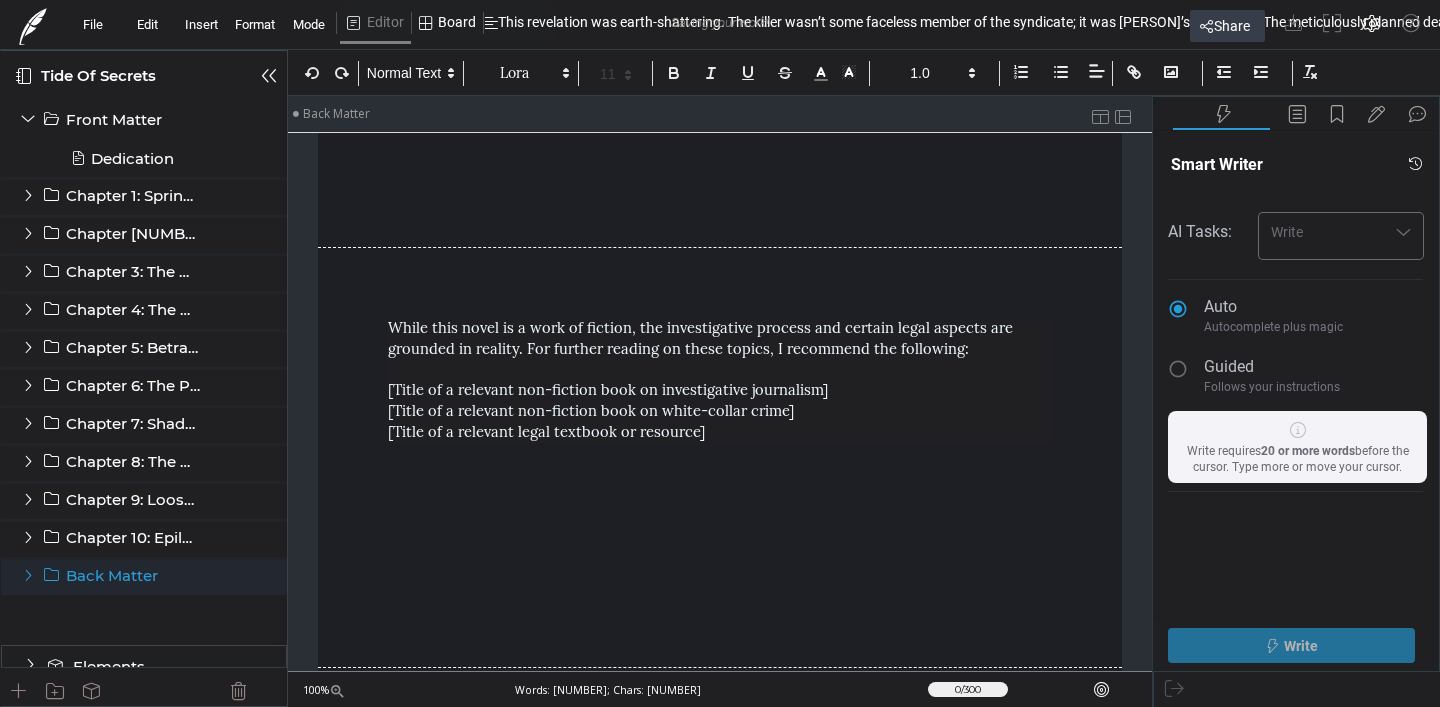 scroll, scrollTop: 1309, scrollLeft: 0, axis: vertical 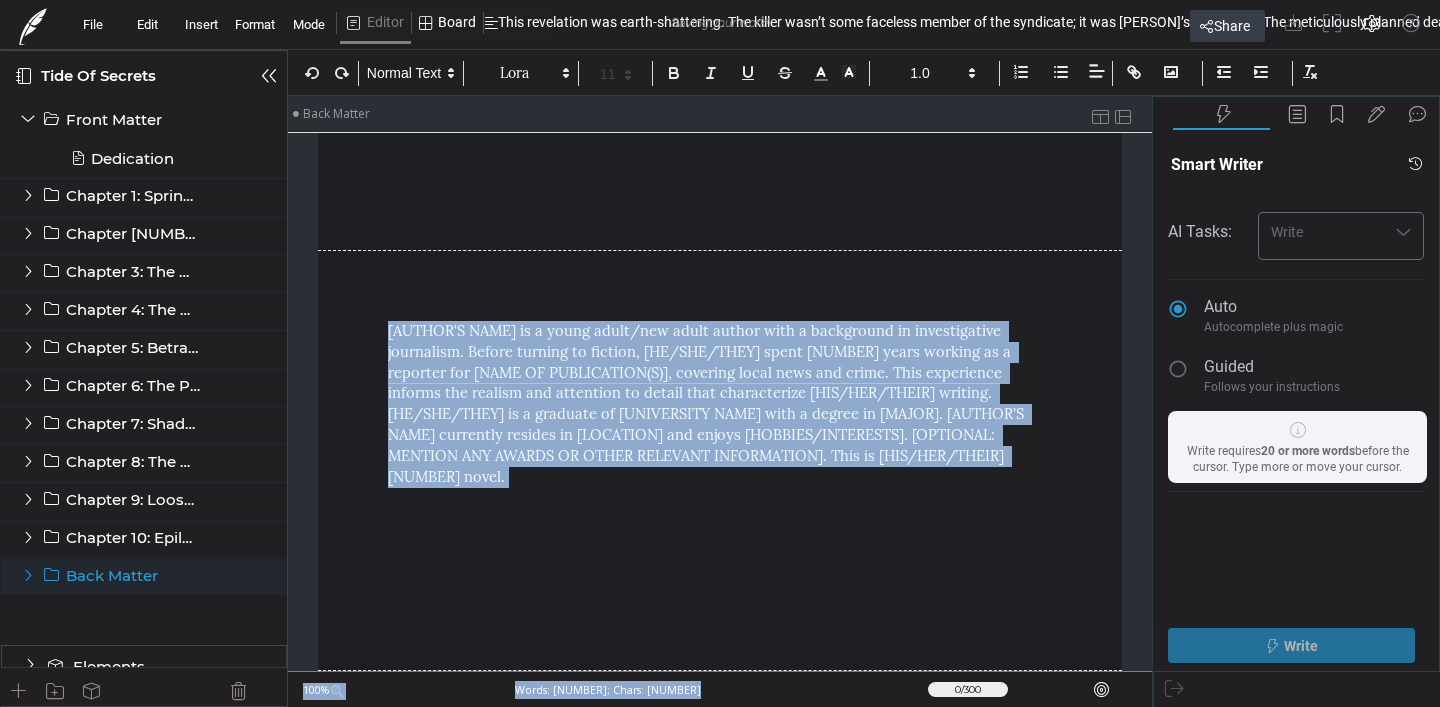 drag, startPoint x: 388, startPoint y: 334, endPoint x: 789, endPoint y: 682, distance: 530.94727 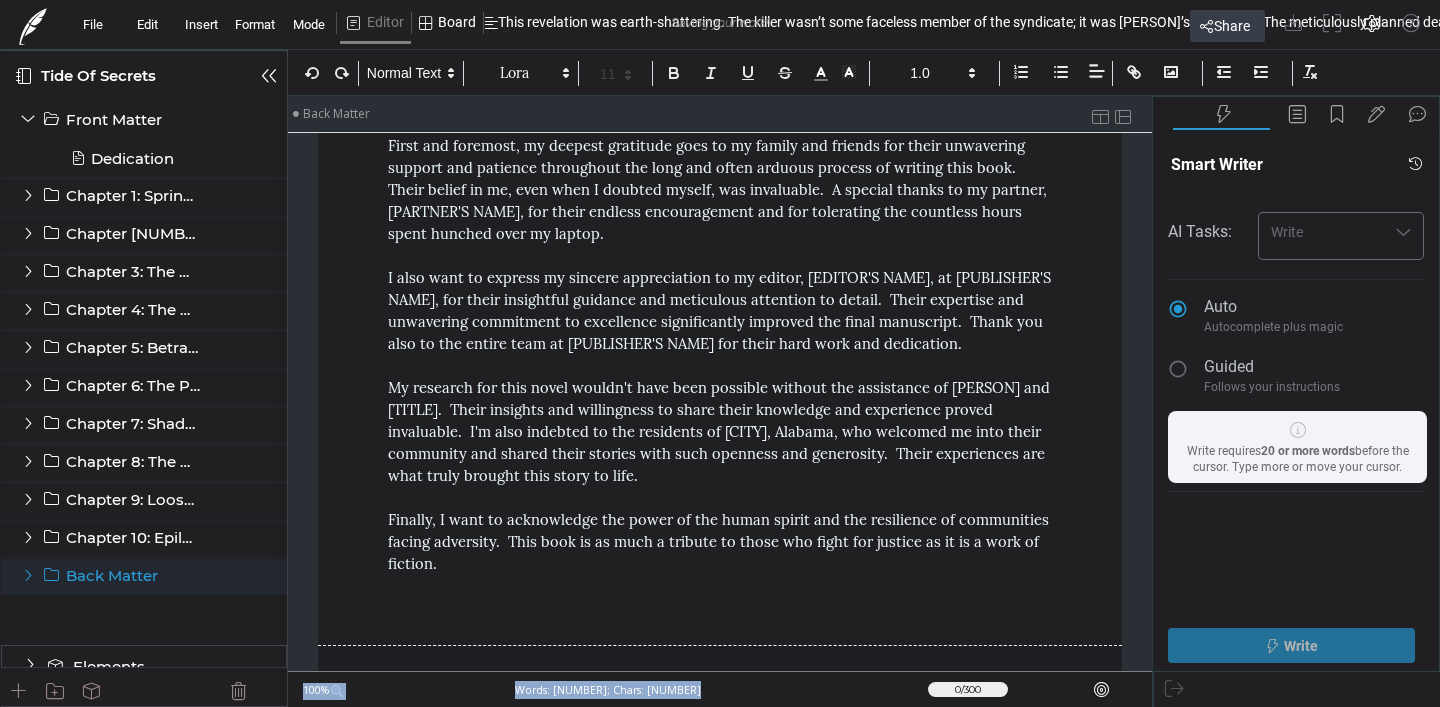 scroll, scrollTop: 0, scrollLeft: 0, axis: both 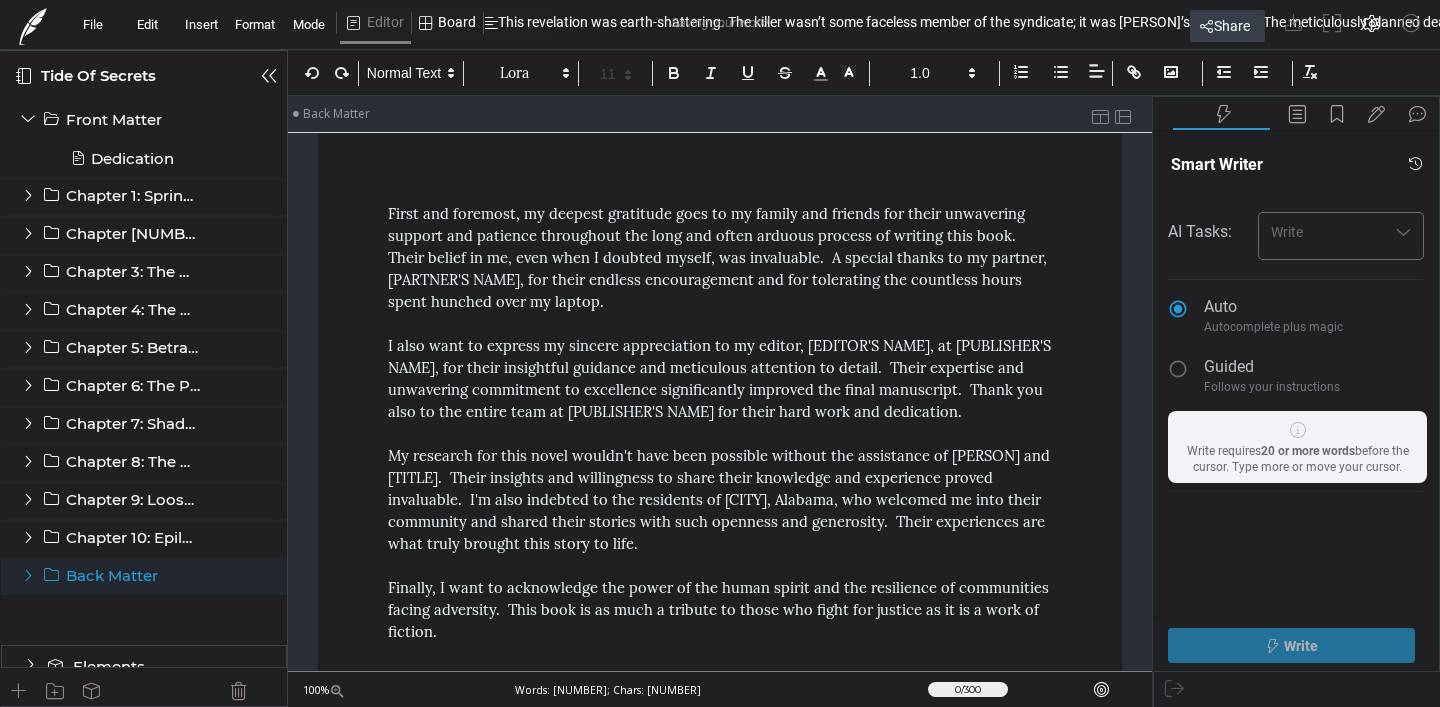 click on "First and foremost, my deepest gratitude goes to my family and friends for their unwavering support and patience throughout the long and often arduous process of writing this book.  Their belief in me, even when I doubted myself, was invaluable.  A special thanks to my partner, [PARTNER'S NAME], for their endless encouragement and for tolerating the countless hours spent hunched over my laptop. I also want to express my sincere appreciation to my editor, [EDITOR'S NAME], at [PUBLISHER'S NAME], for their insightful guidance and meticulous attention to detail.  Their expertise and unwavering commitment to excellence significantly improved the final manuscript.  Thank you also to the entire team at [PUBLISHER'S NAME] for their hard work and dedication. Finally, I want to acknowledge the power of the human spirit and the resilience of communities facing adversity.  This book is as much a tribute to those who fight for justice as it is a work of fiction." at bounding box center [720, 423] 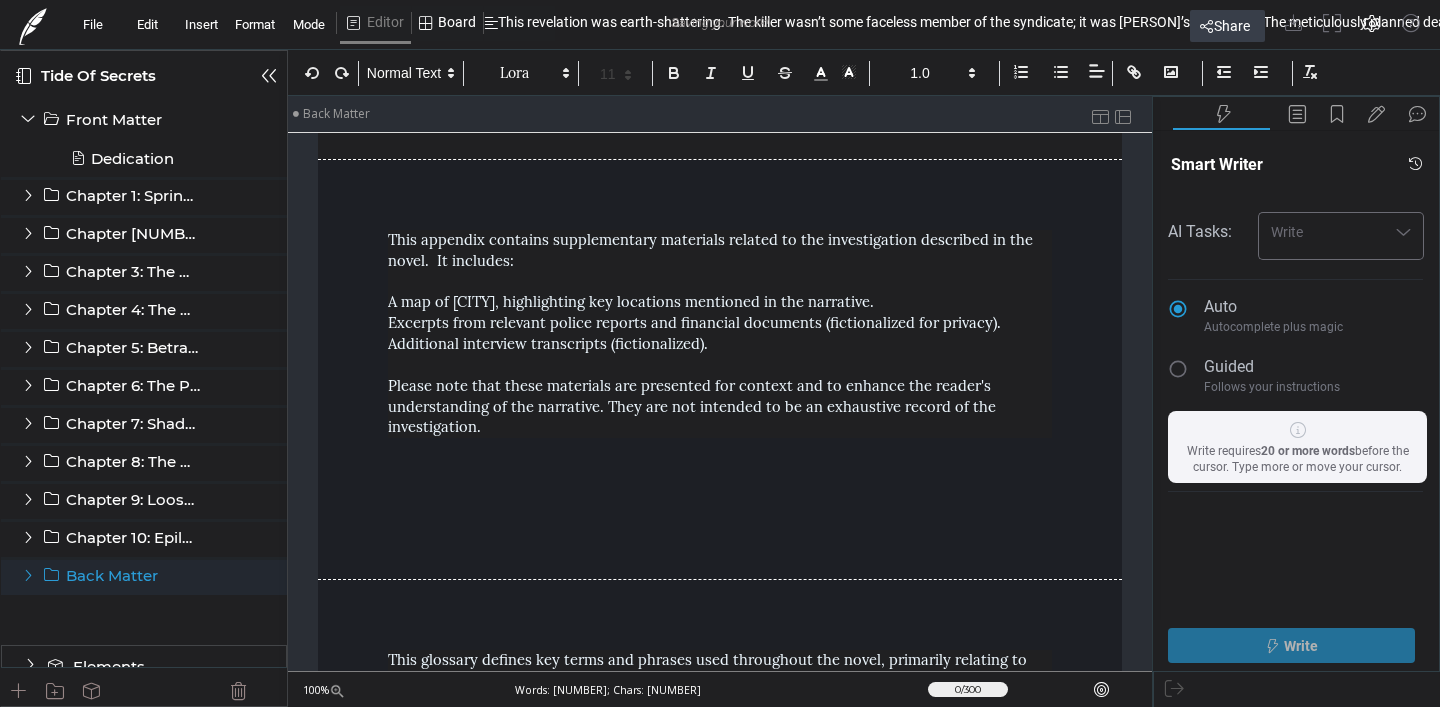 scroll, scrollTop: 559, scrollLeft: 0, axis: vertical 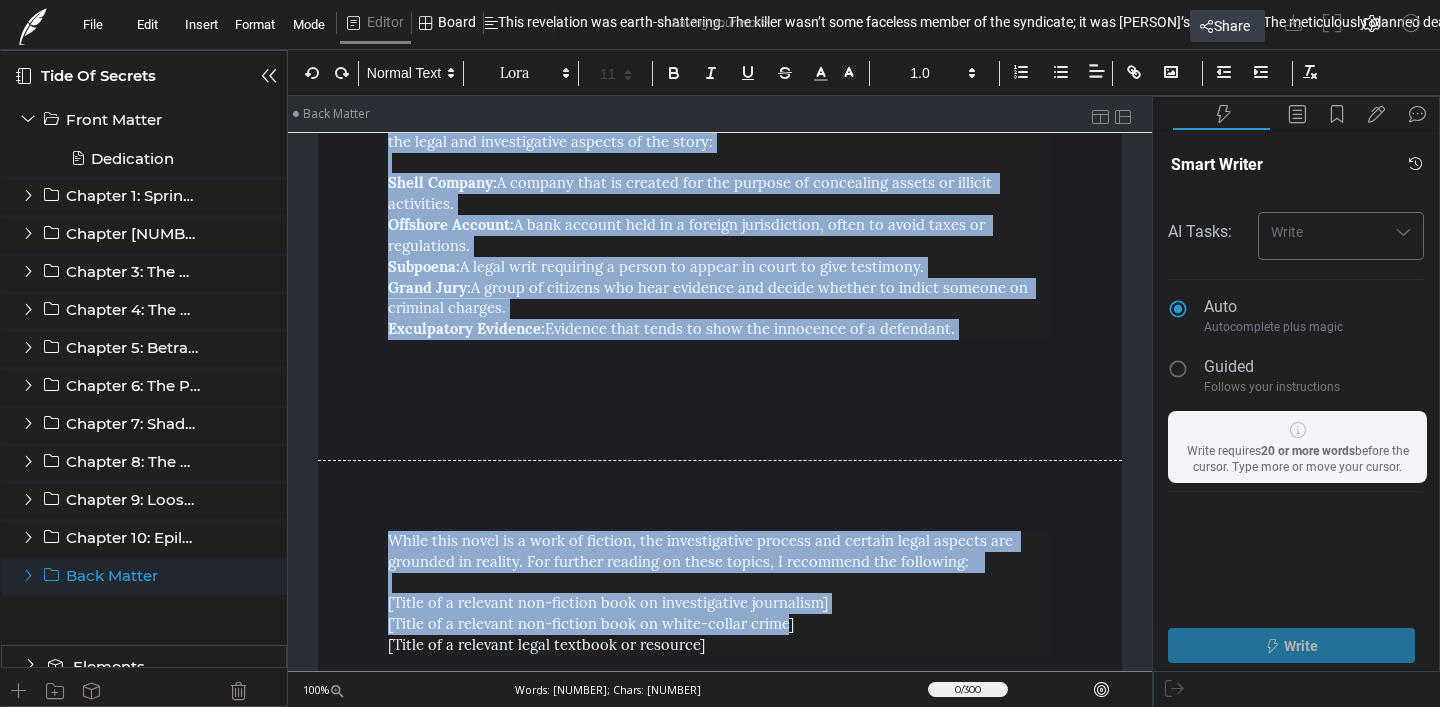 drag, startPoint x: 374, startPoint y: 253, endPoint x: 754, endPoint y: 399, distance: 407.0823 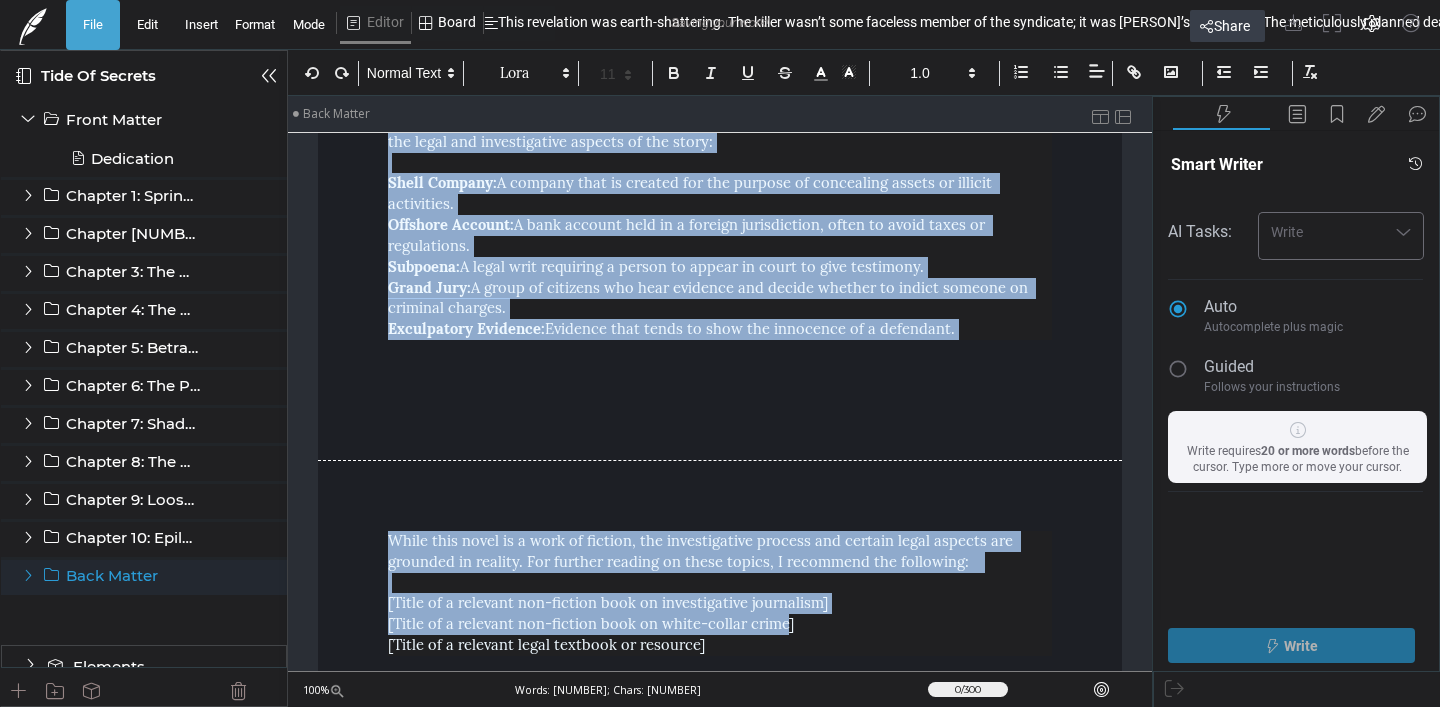 click on "File" 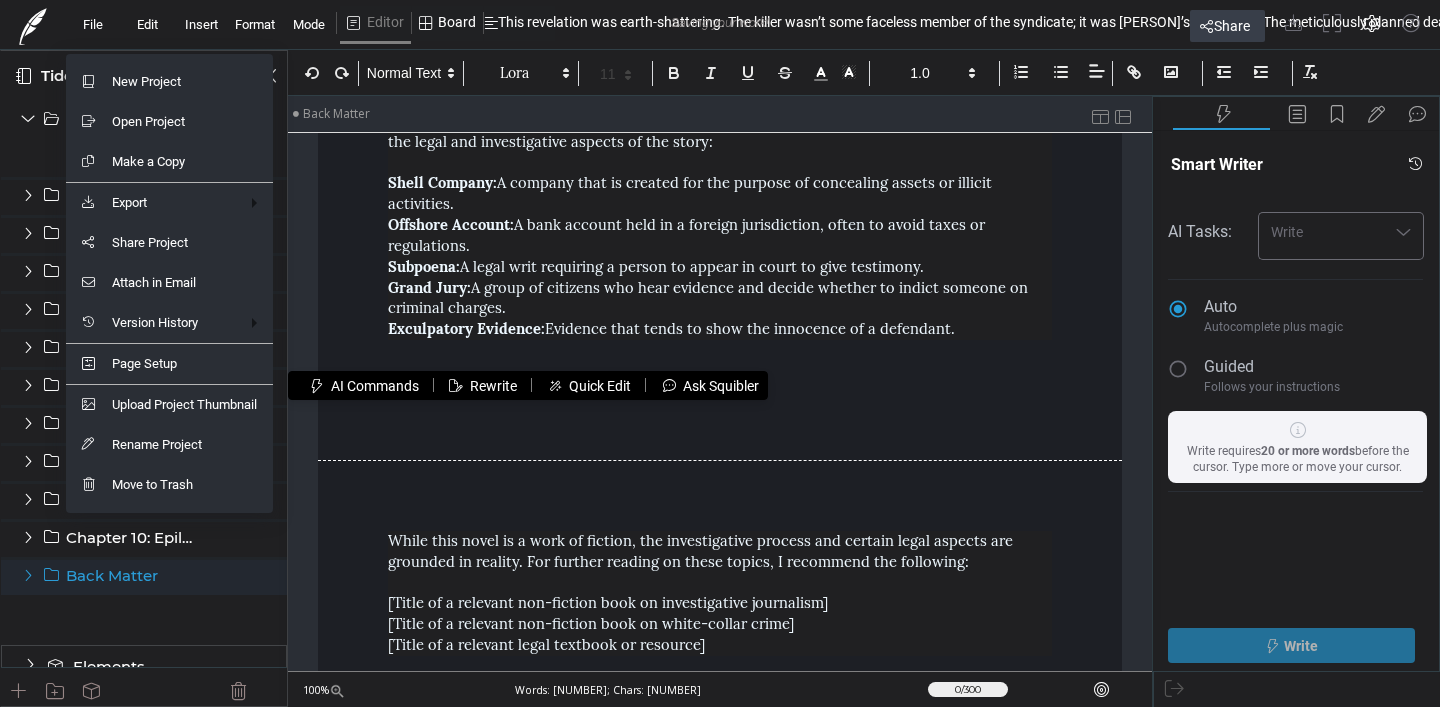 click at bounding box center (720, 353) 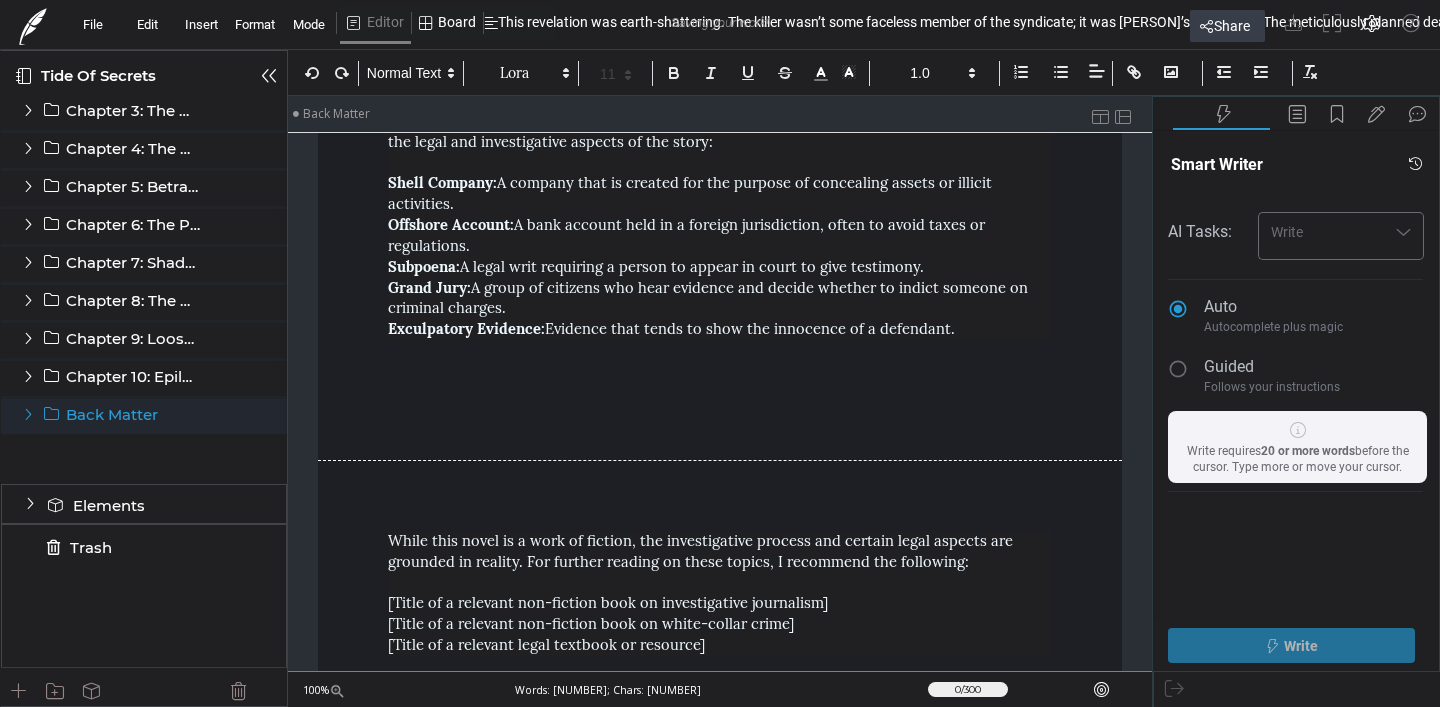 scroll, scrollTop: 162, scrollLeft: 0, axis: vertical 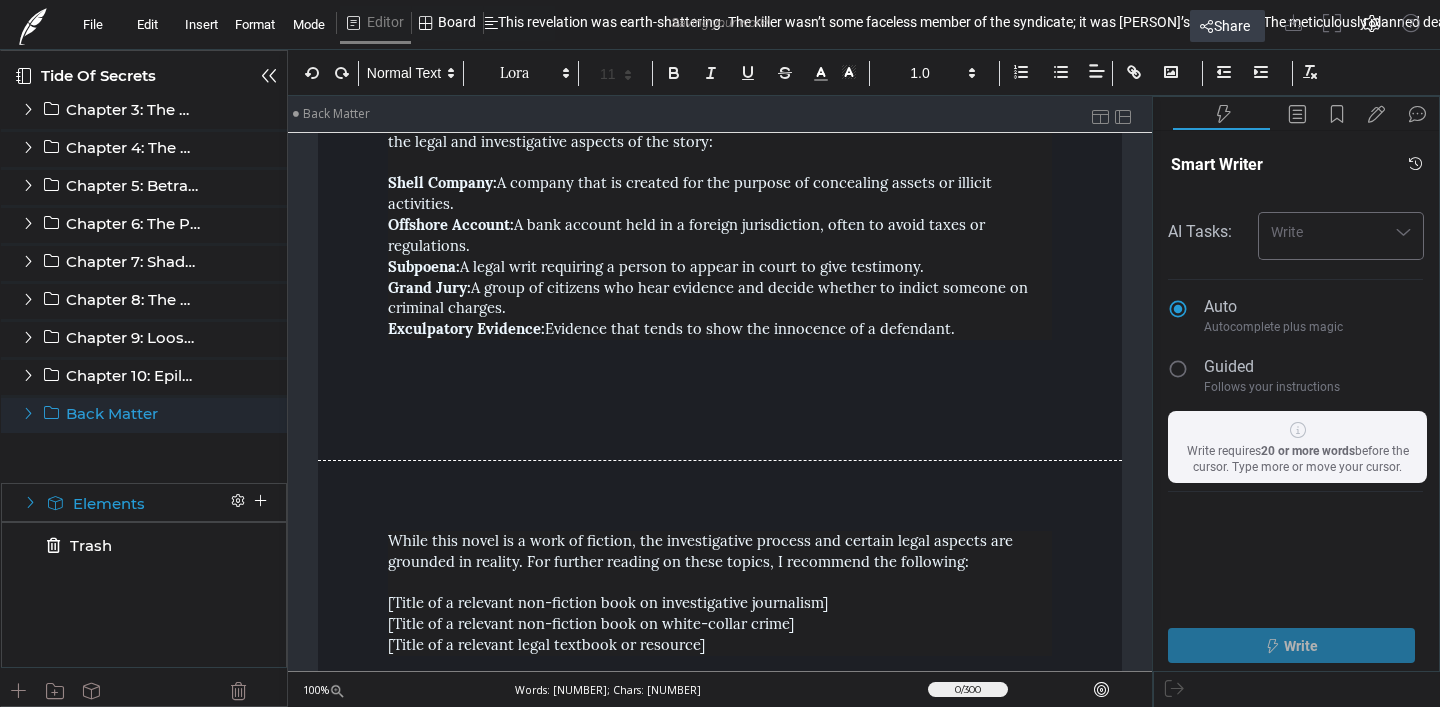 click 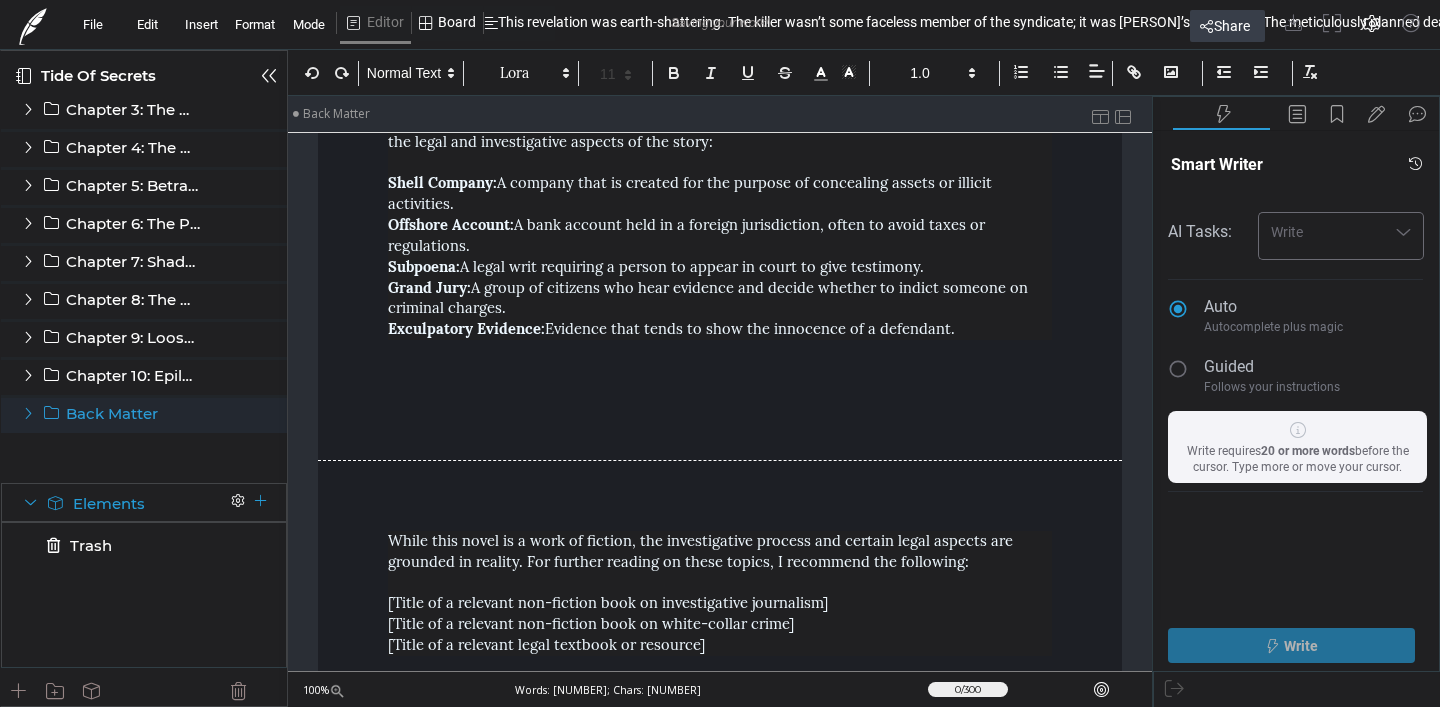 click 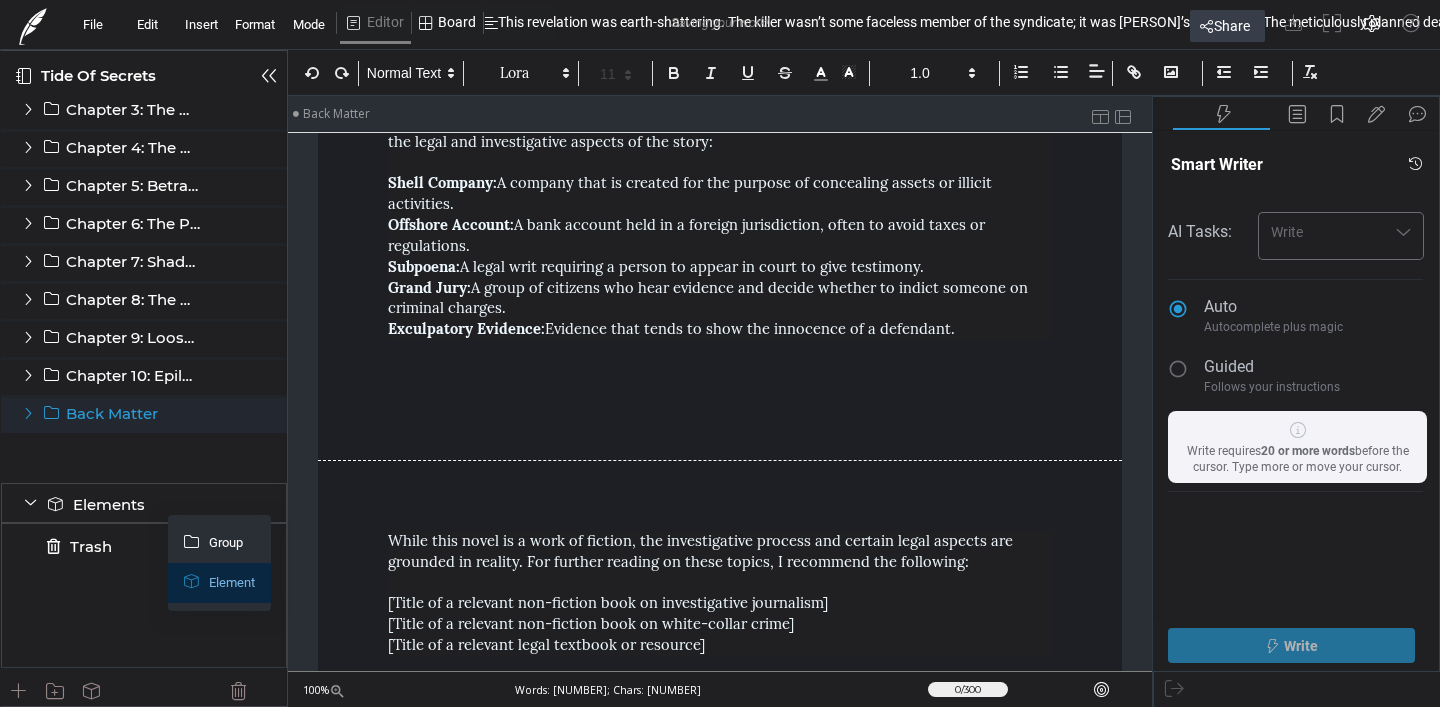 click on "Element" at bounding box center [219, 583] 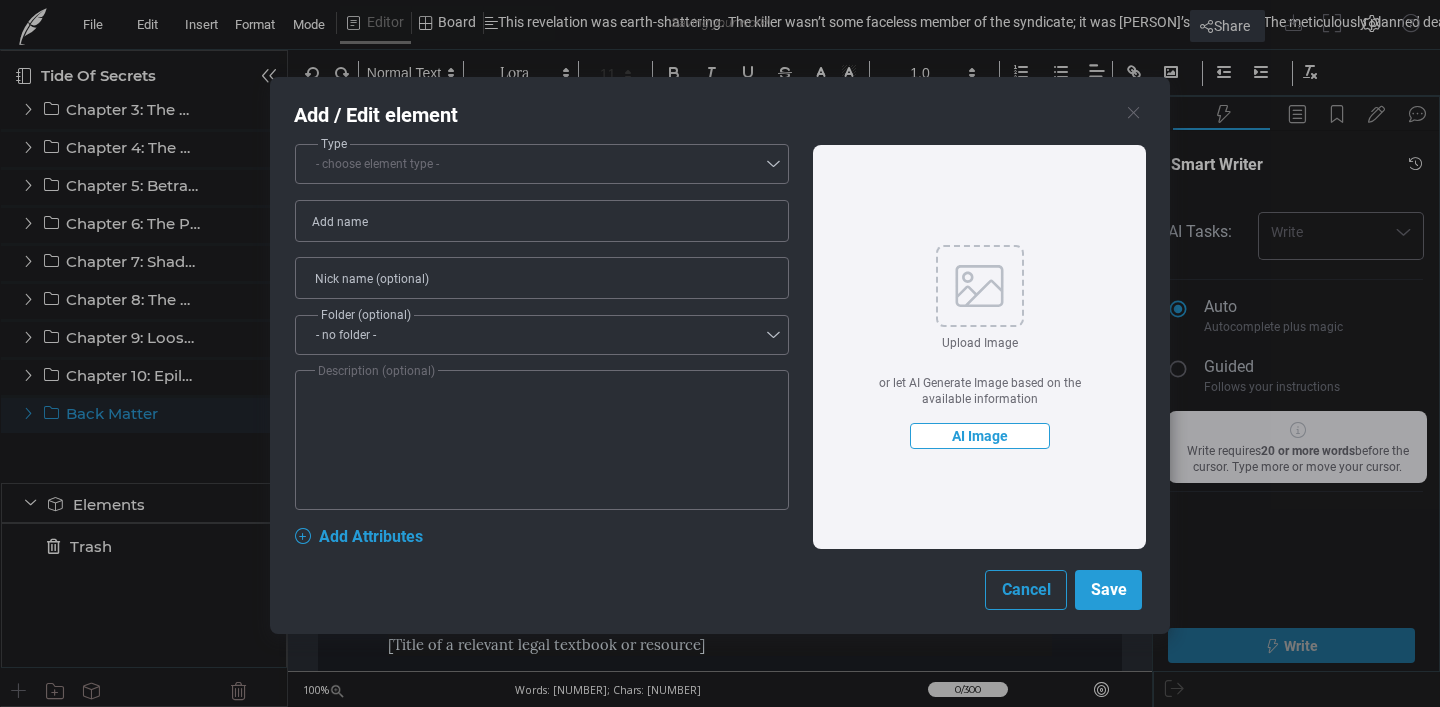 click at bounding box center [773, 164] 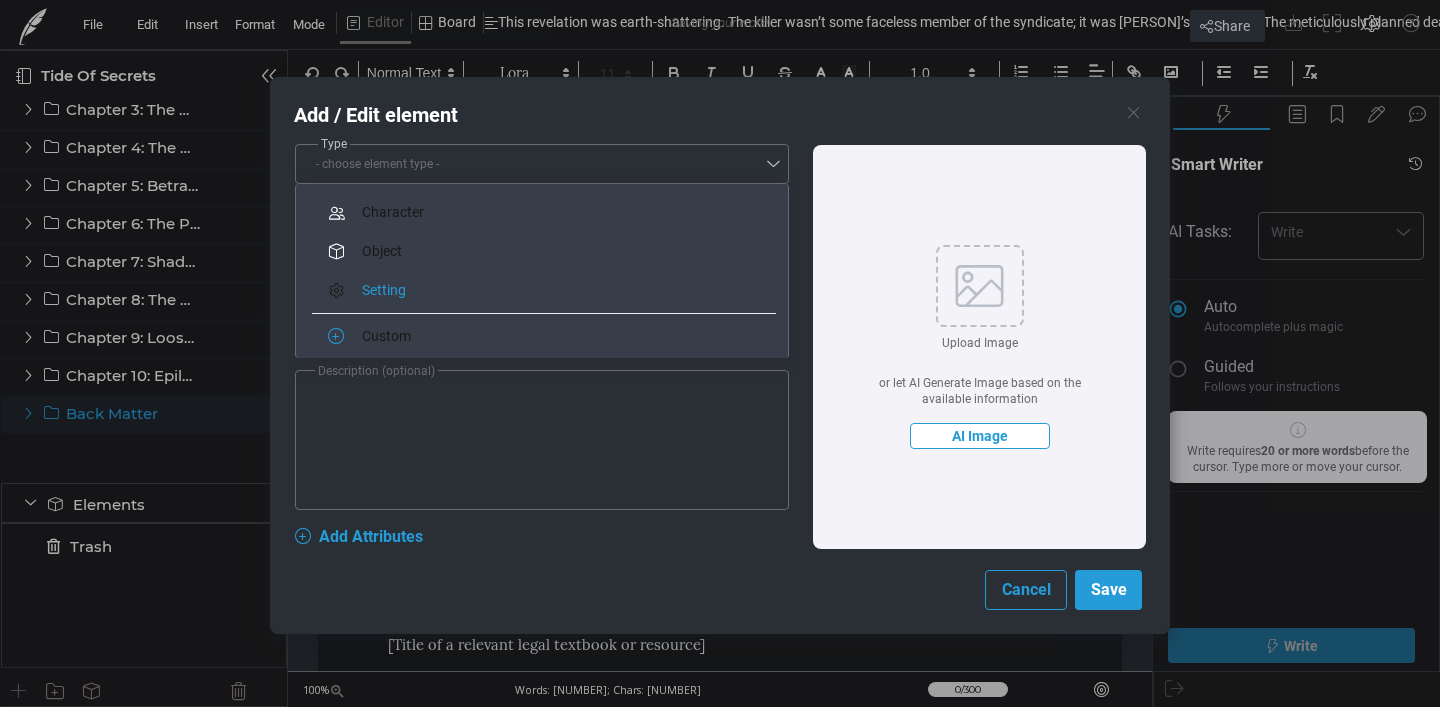 click on "Setting" at bounding box center [544, 293] 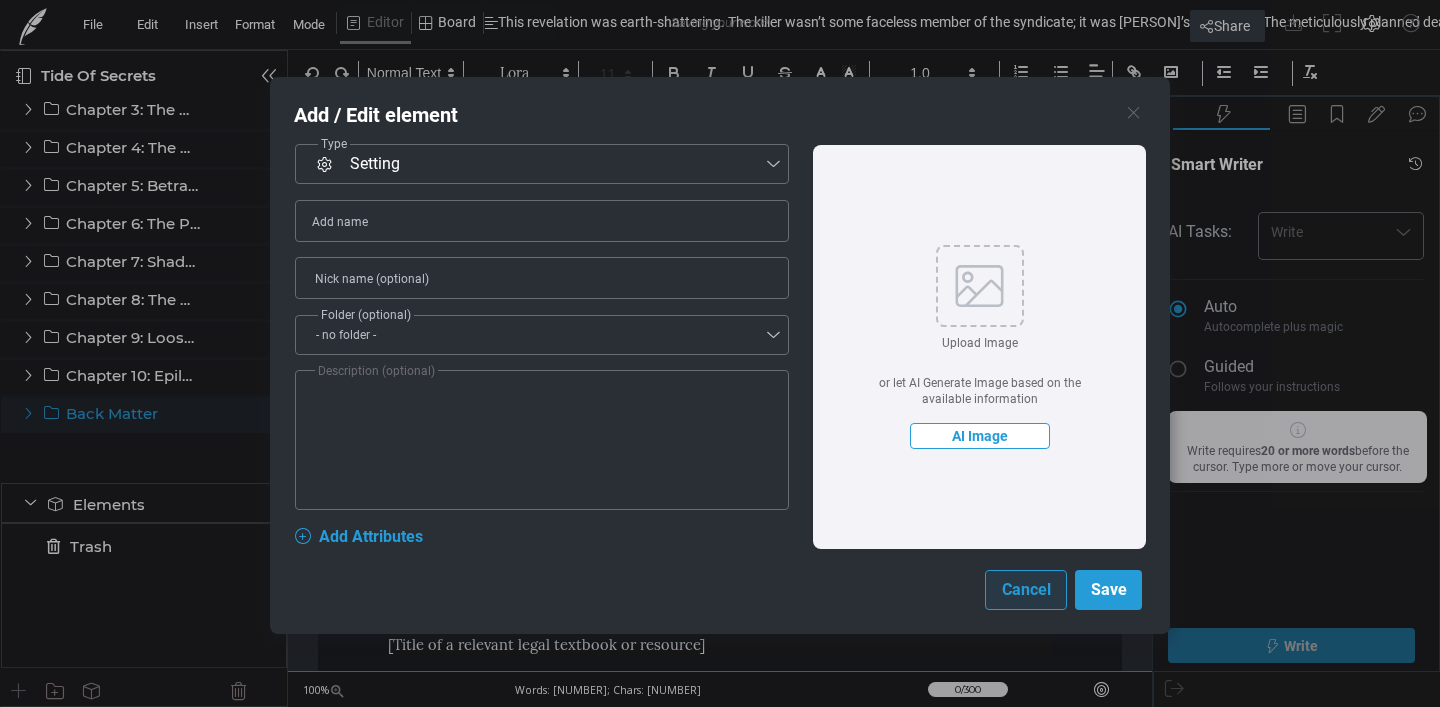 click on "Cancel" at bounding box center [1026, 590] 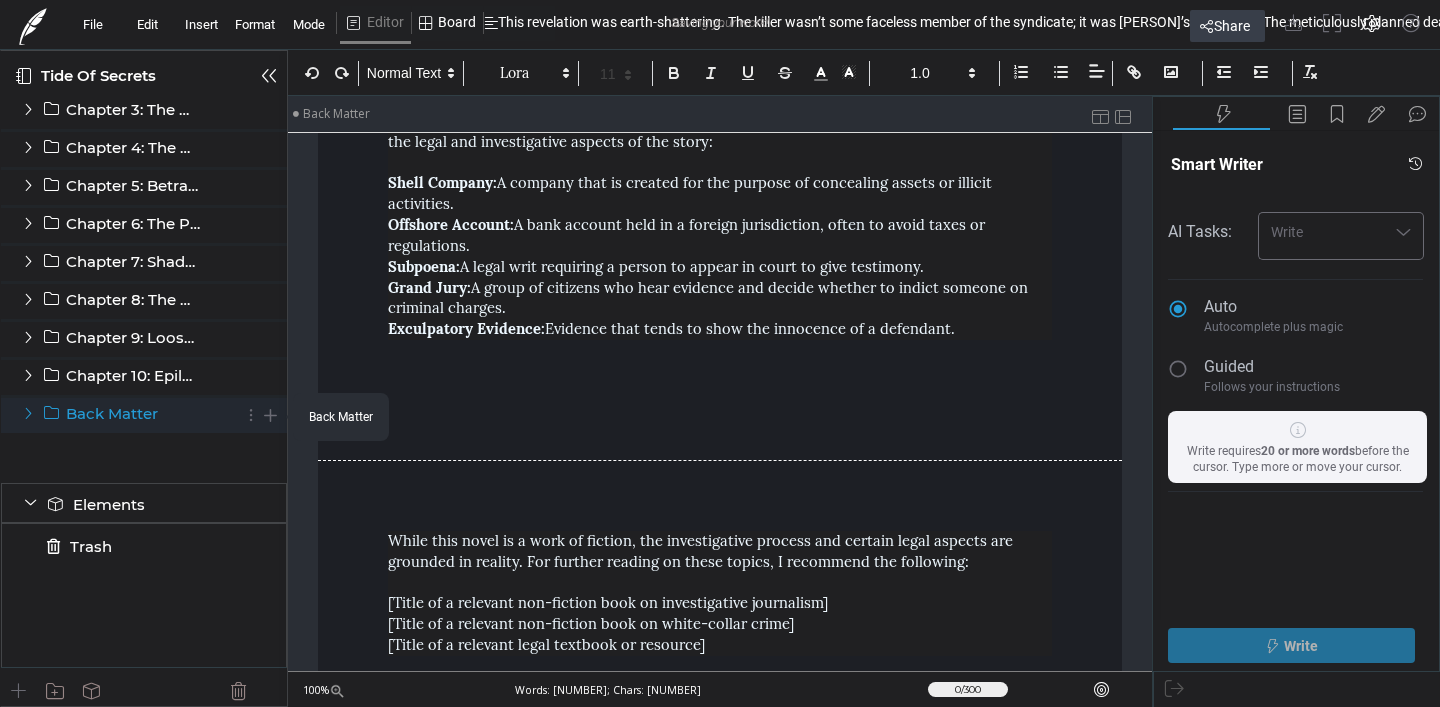 click at bounding box center (28, 413) 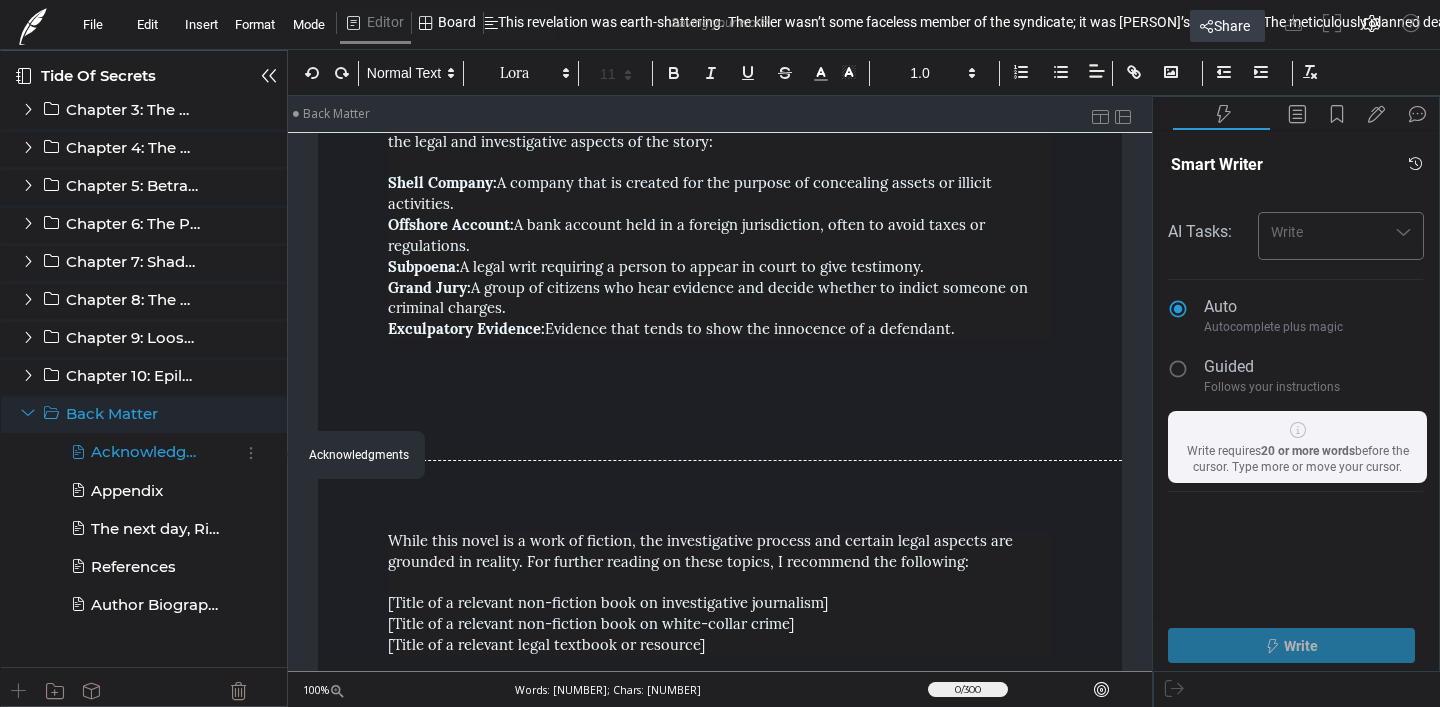 click on "Acknowledgments" at bounding box center (145, 452) 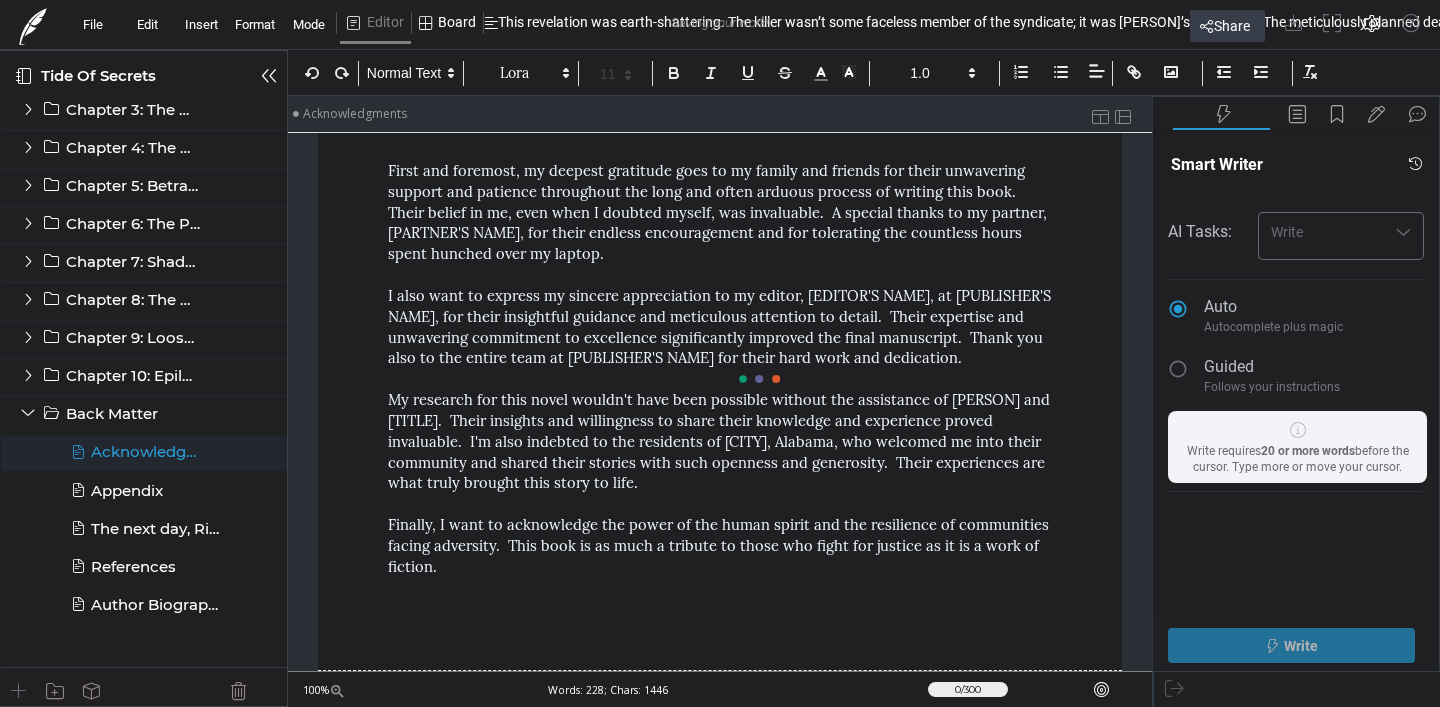 scroll, scrollTop: 42, scrollLeft: 0, axis: vertical 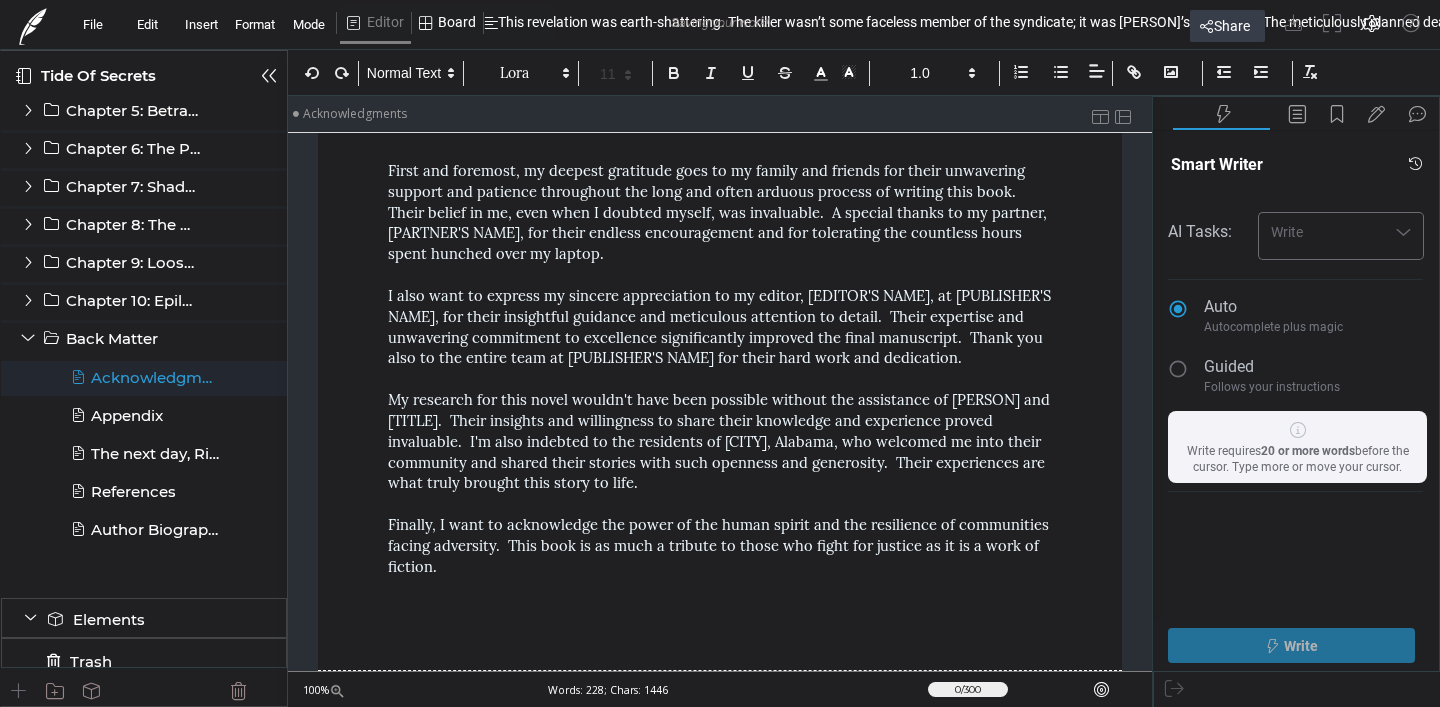 drag, startPoint x: 391, startPoint y: 214, endPoint x: 486, endPoint y: 215, distance: 95.005264 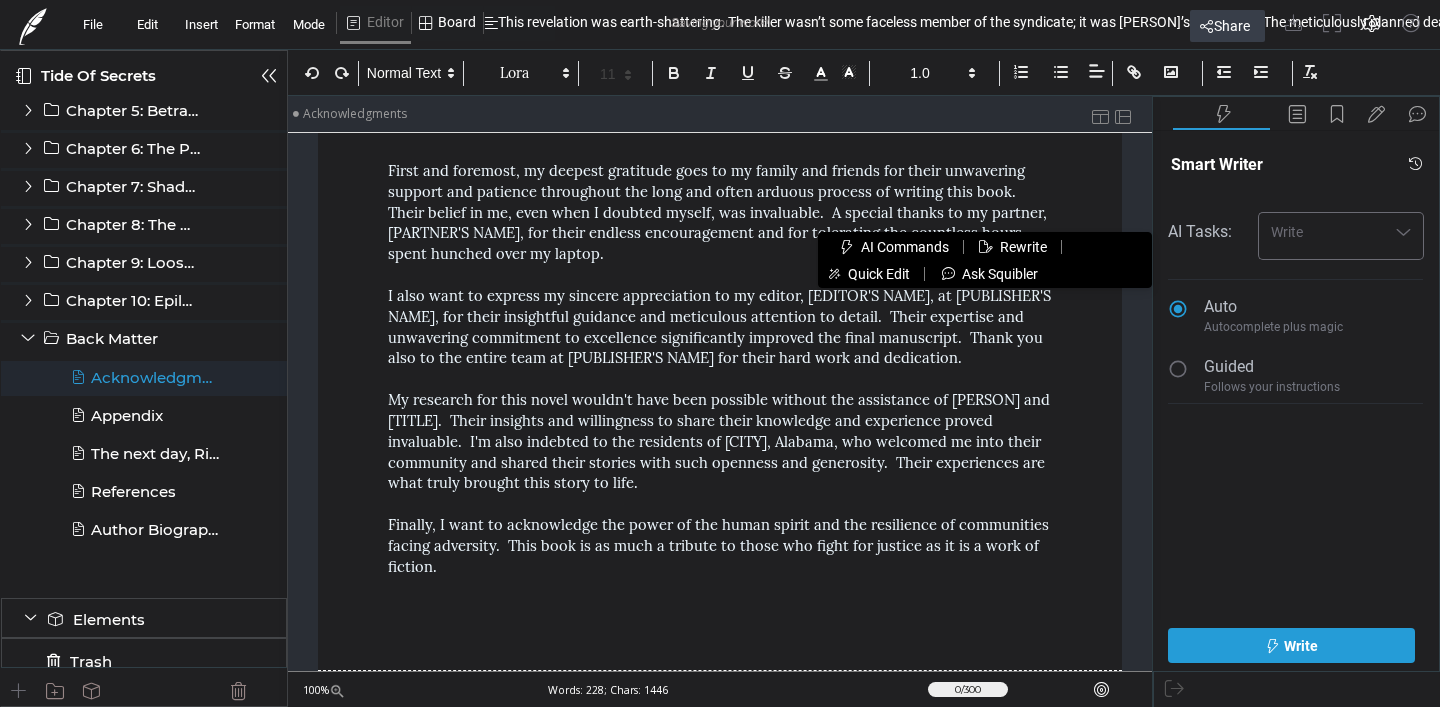 drag, startPoint x: 821, startPoint y: 215, endPoint x: 569, endPoint y: 234, distance: 252.71526 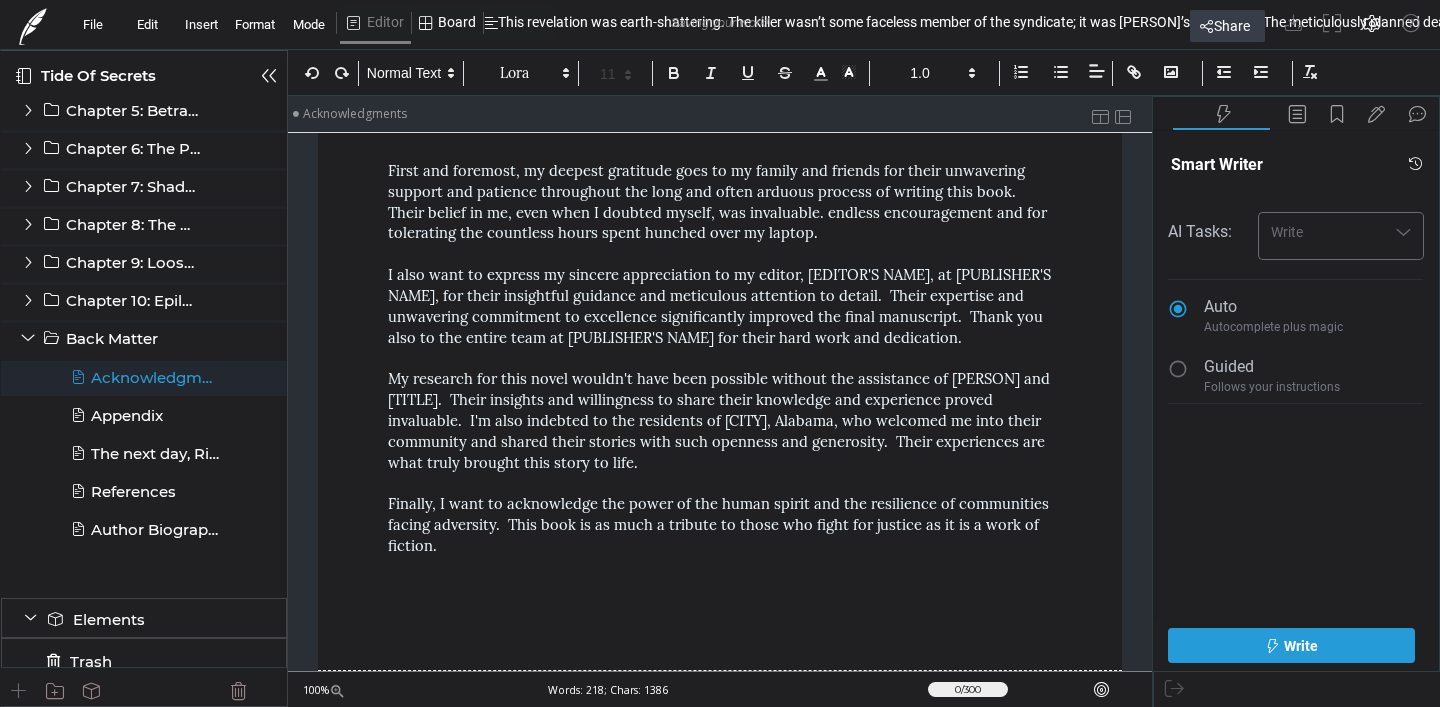 type 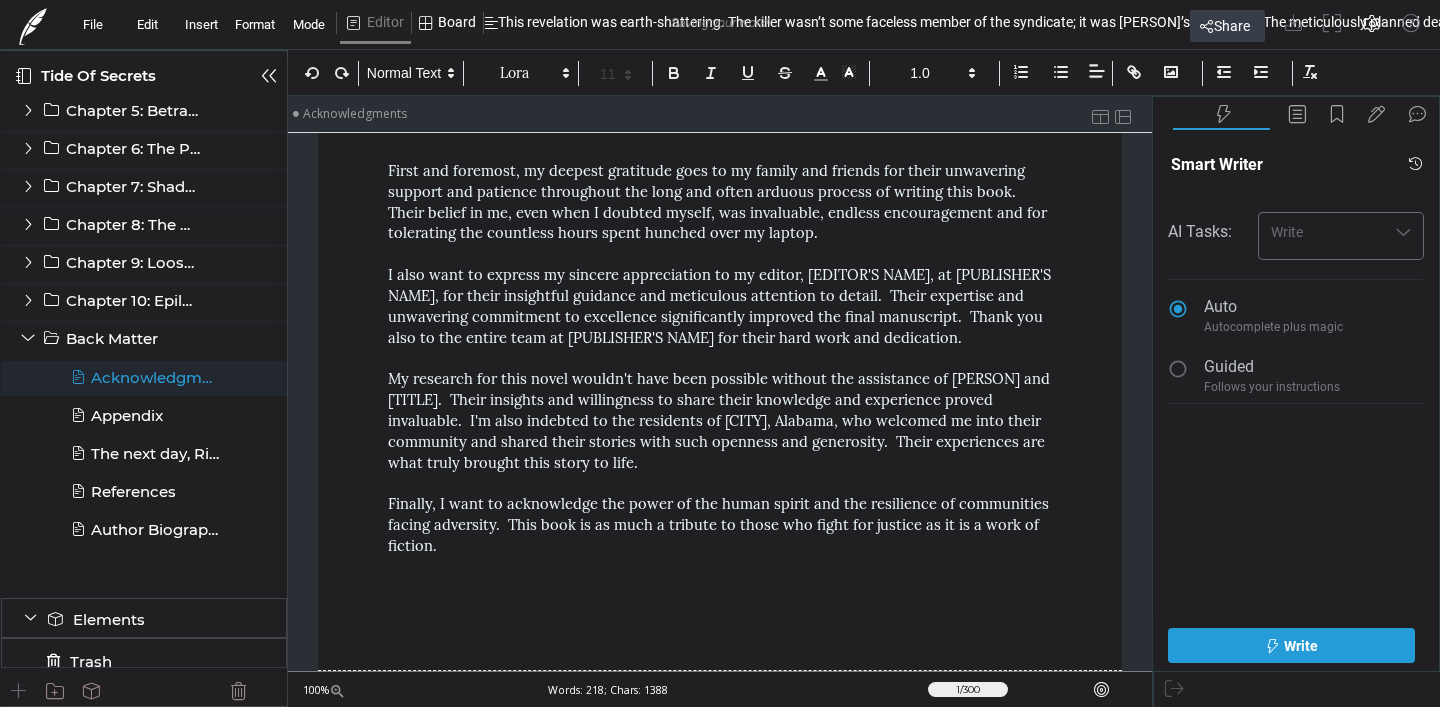 drag, startPoint x: 390, startPoint y: 275, endPoint x: 966, endPoint y: 335, distance: 579.1166 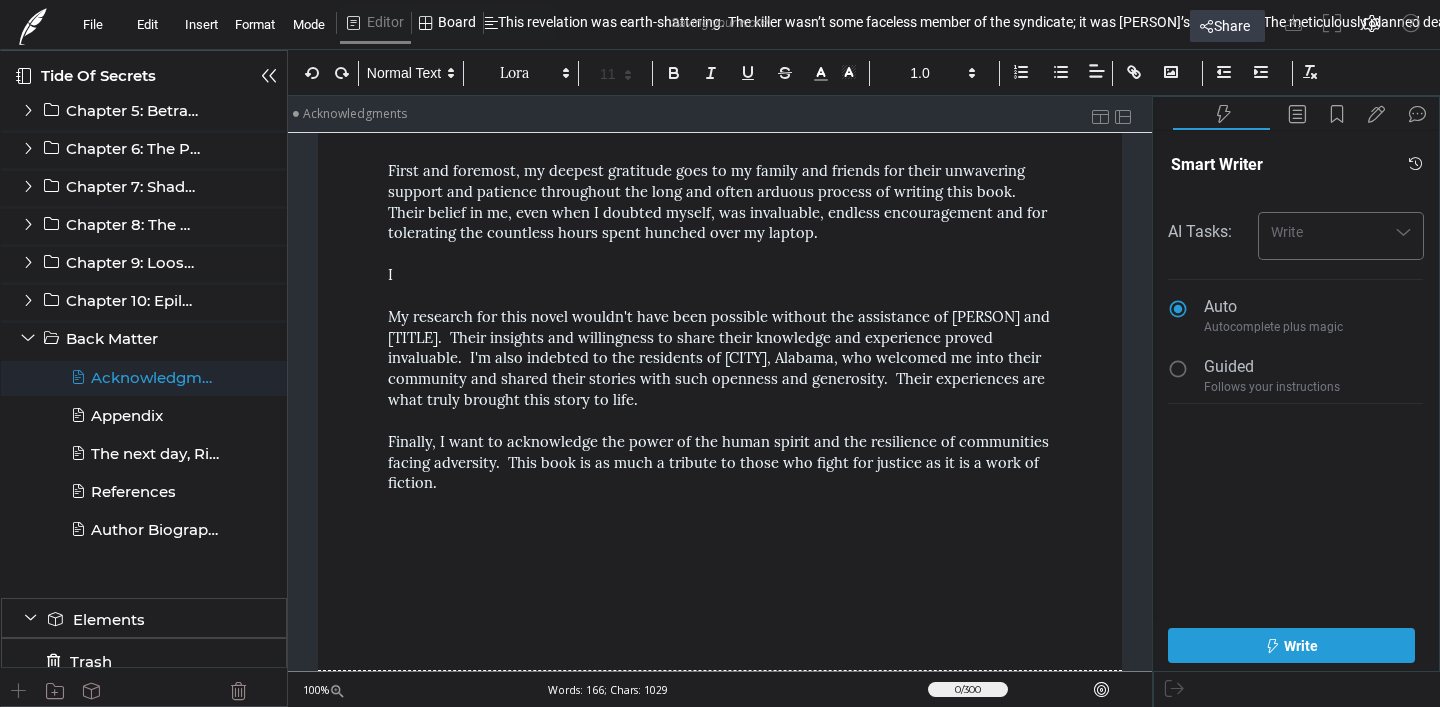 drag, startPoint x: 349, startPoint y: 310, endPoint x: 401, endPoint y: 316, distance: 52.34501 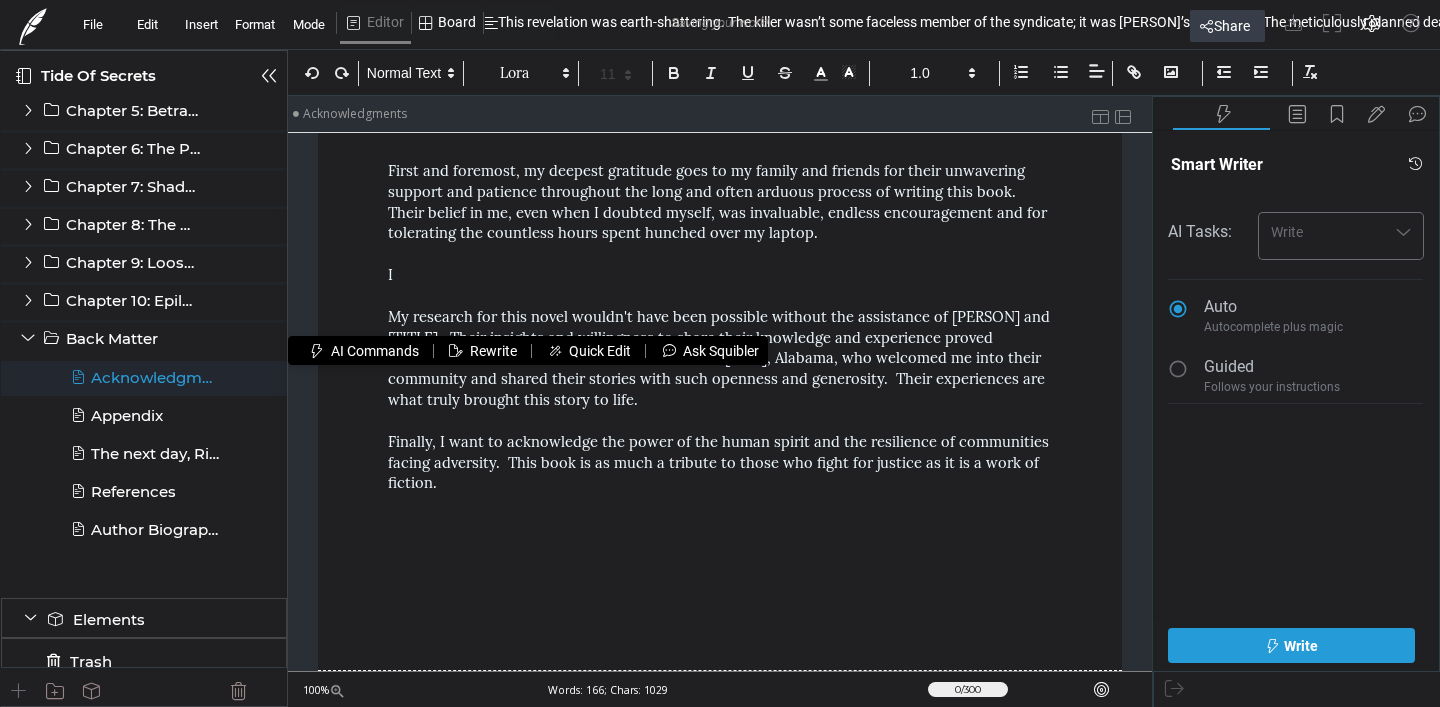 drag, startPoint x: 374, startPoint y: 276, endPoint x: 542, endPoint y: 417, distance: 219.32852 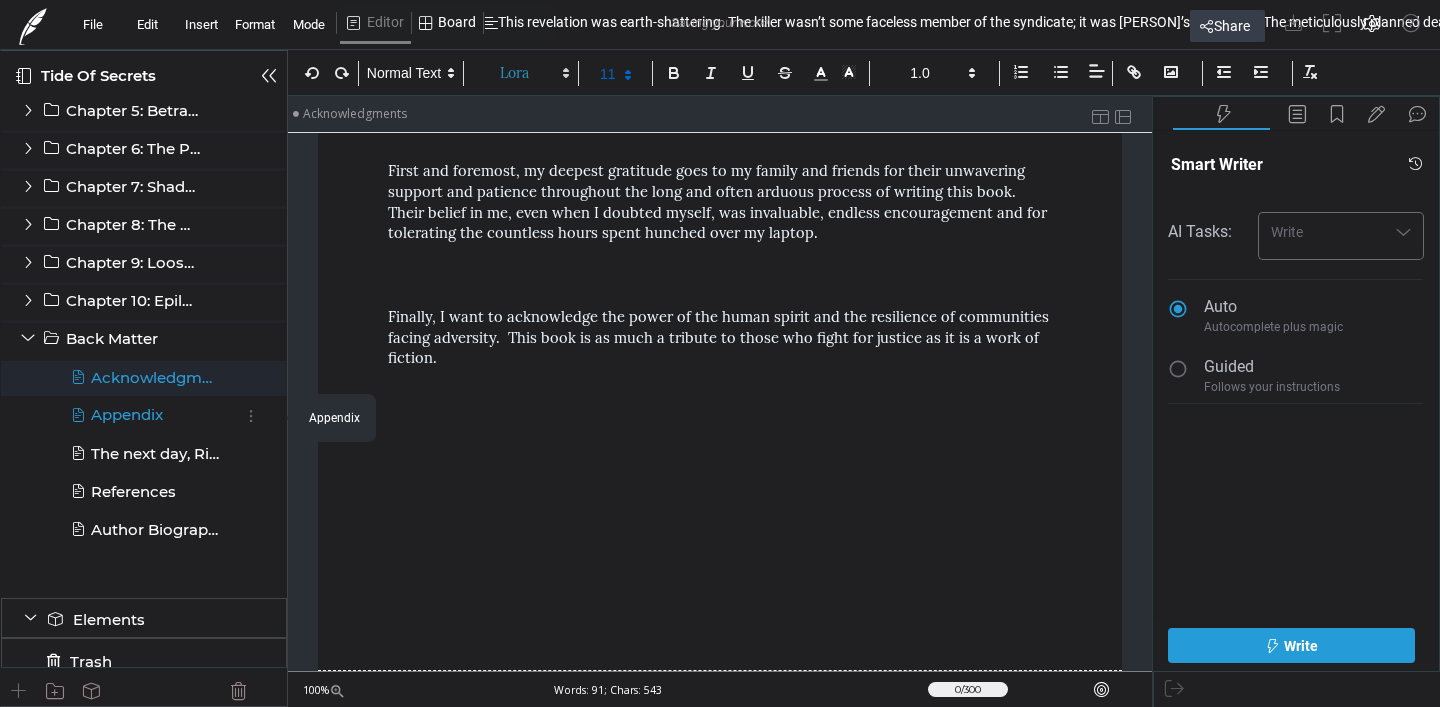 click on "Appendix" at bounding box center (145, 415) 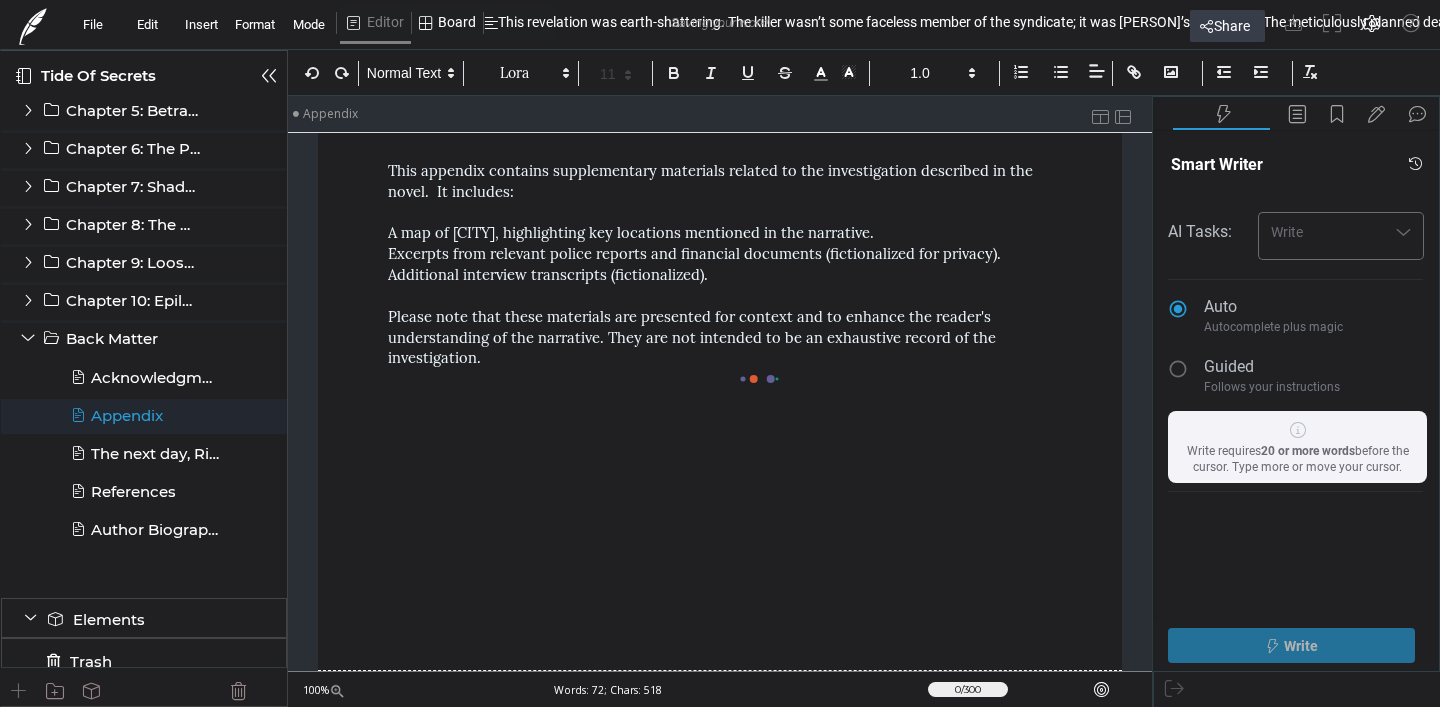 scroll, scrollTop: 275, scrollLeft: 0, axis: vertical 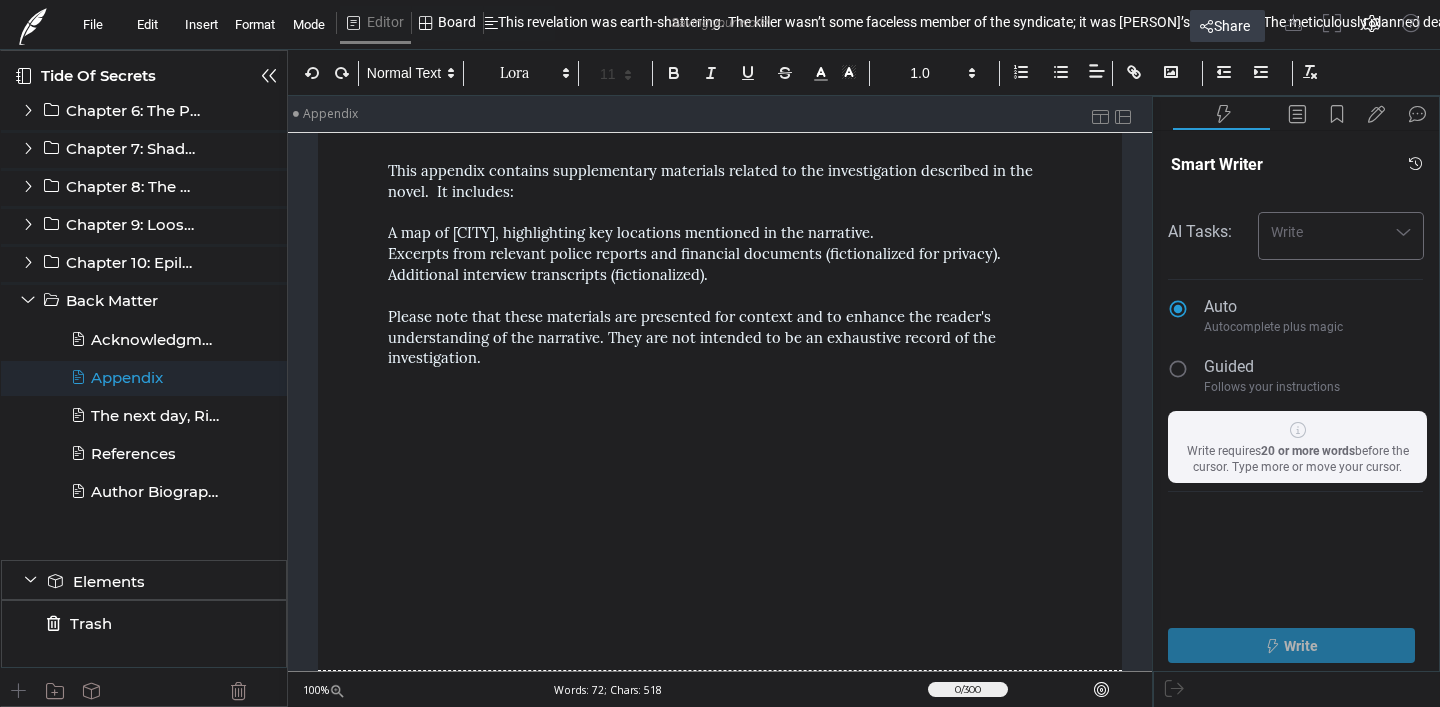 drag, startPoint x: 365, startPoint y: 171, endPoint x: 671, endPoint y: 393, distance: 378.0476 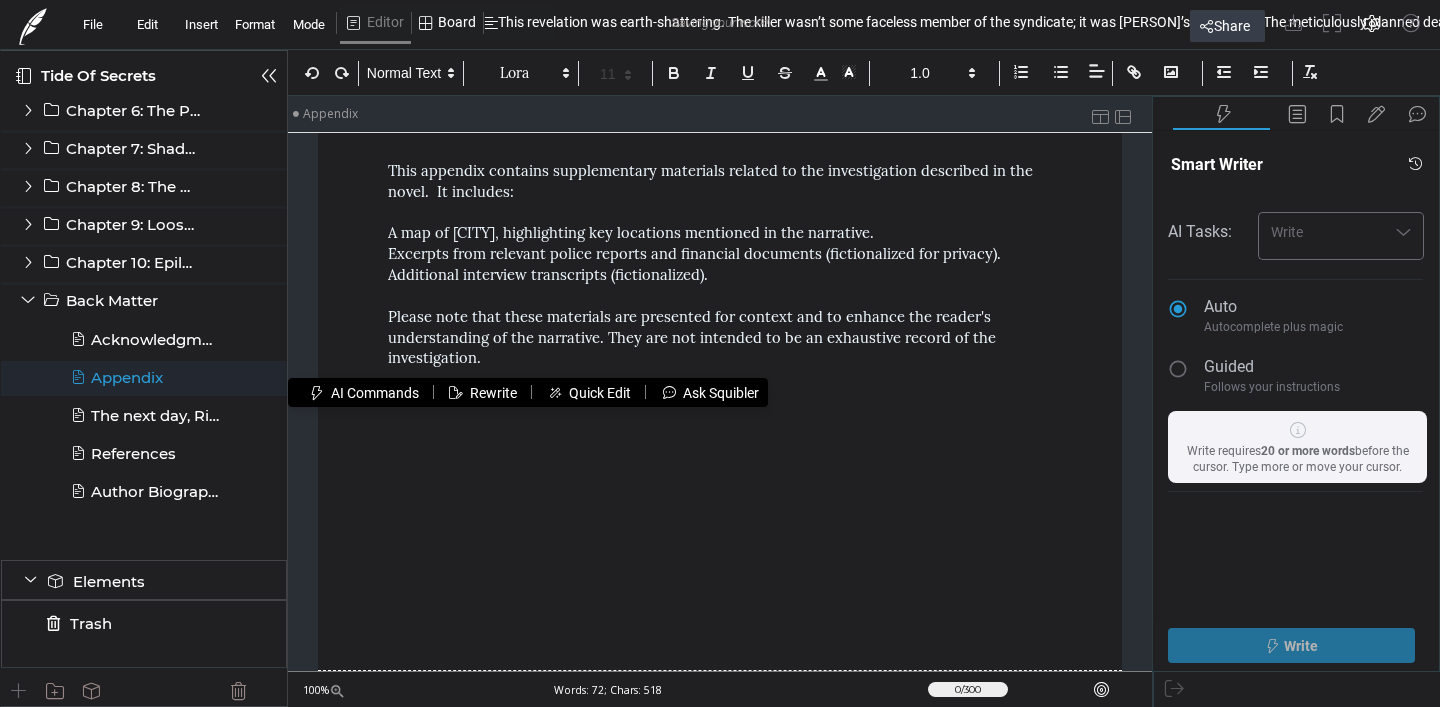 copy on "This appendix contains supplementary materials related to the investigation described in the novel. It includes: A map of [CITY], highlighting key locations mentioned in the narrative. Excerpts from relevant police reports and financial documents (fictionalized for privacy). Additional interview transcripts (fictionalized). Please note that these materials are presented for context and to enhance the reader's understanding of the narrative. They are not intended to be an exhaustive record of the investigation." 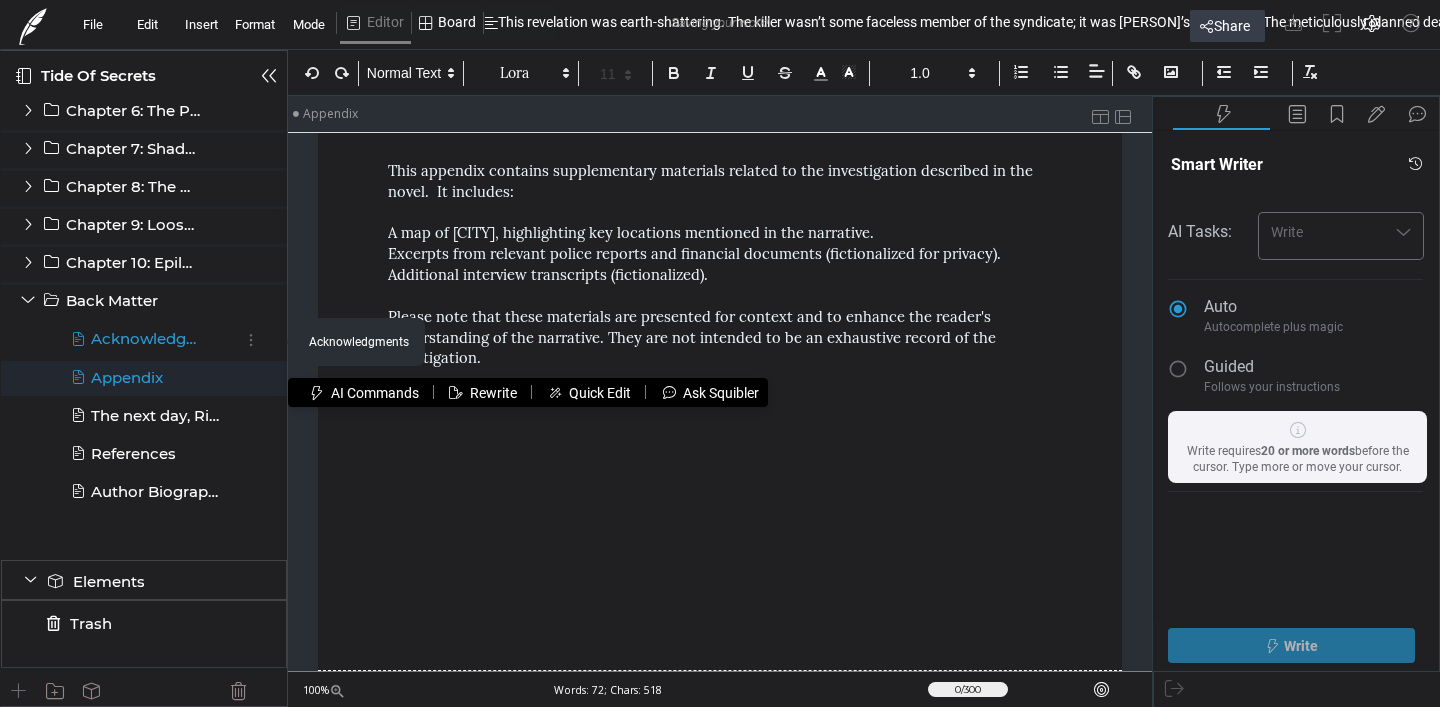 click on "Acknowledgments" at bounding box center [145, 339] 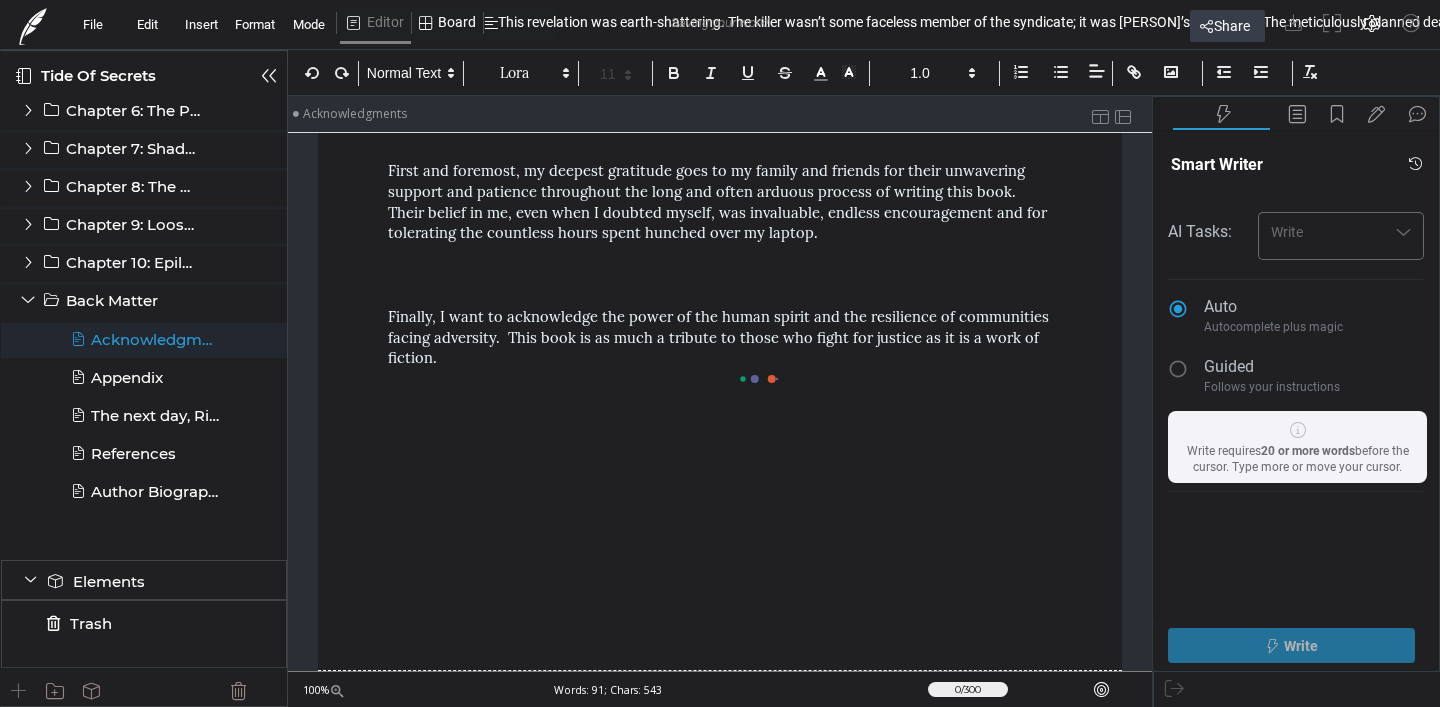 scroll, scrollTop: 237, scrollLeft: 0, axis: vertical 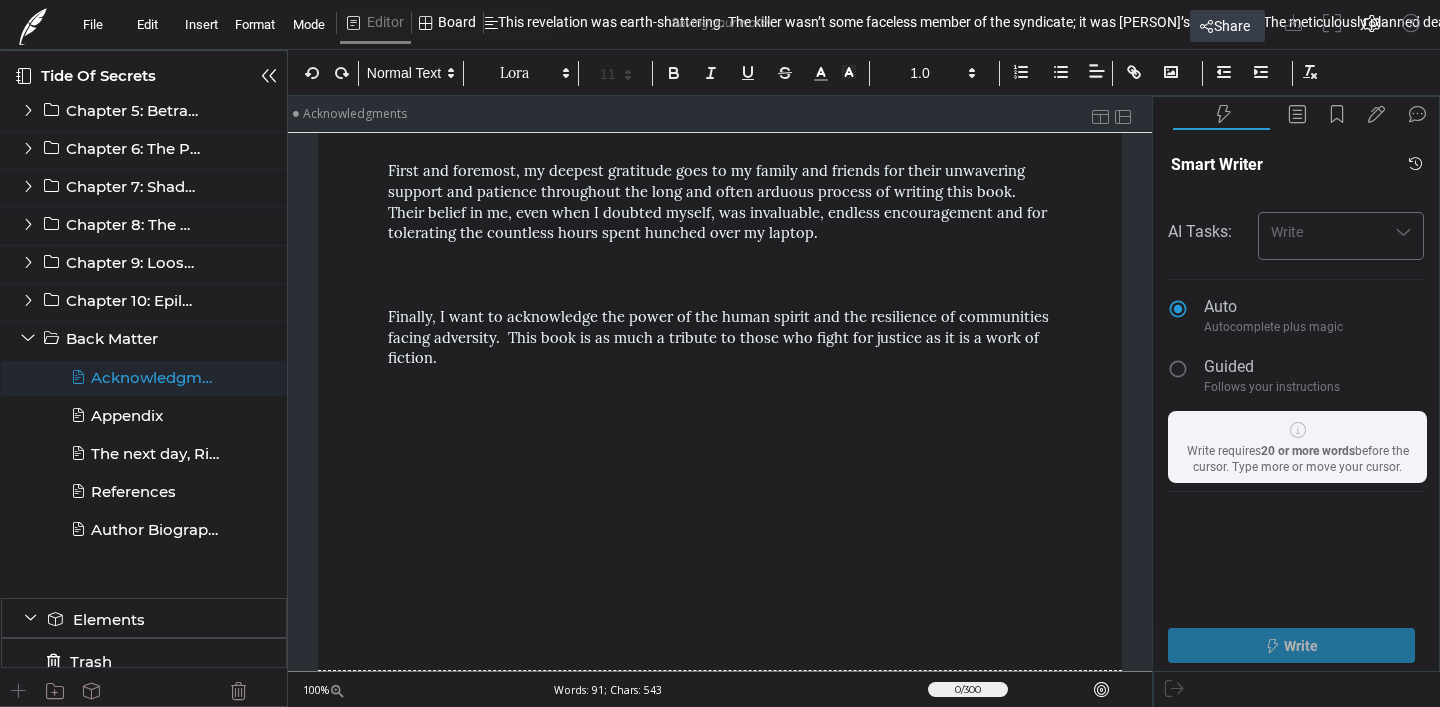 click on "First and foremost, my deepest gratitude goes to my family and friends for their unwavering support and patience throughout the long and often arduous process of writing this book.  Their belief in me, even when I doubted myself, was invaluable, endless encouragement and for tolerating the countless hours spent hunched over my laptop.         Finally, I want to acknowledge the power of the human spirit and the resilience of communities facing adversity.  This book is as much a tribute to those who fight for justice as it is a work of fiction." at bounding box center [720, 381] 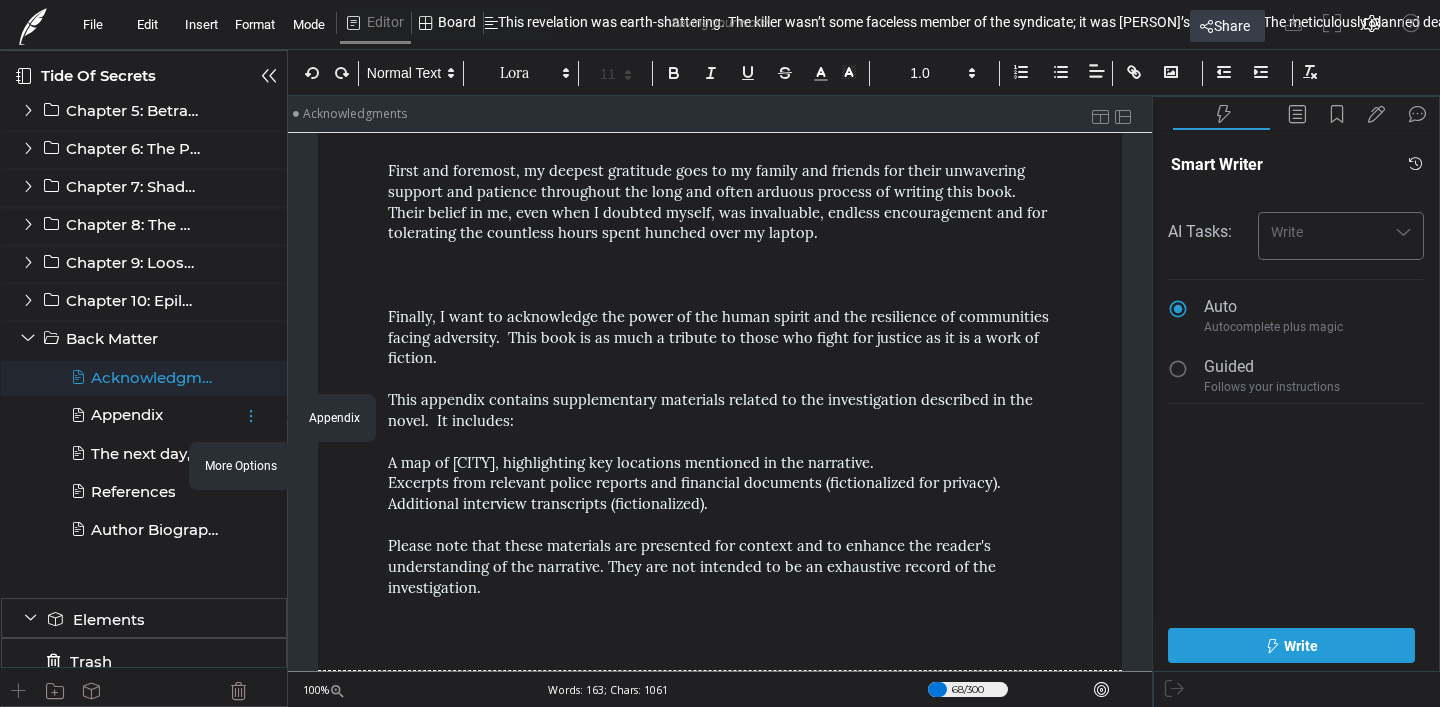 click at bounding box center (251, 416) 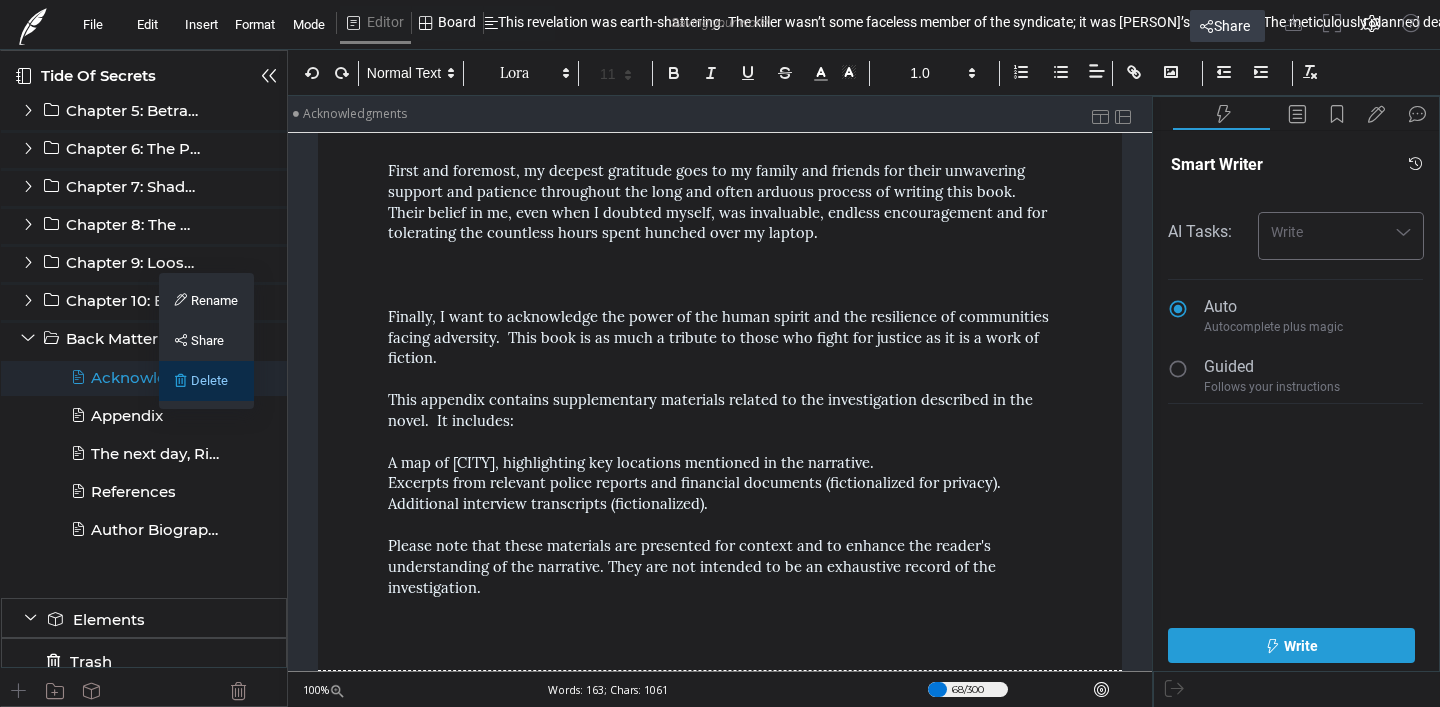 click on "Delete" at bounding box center (206, 381) 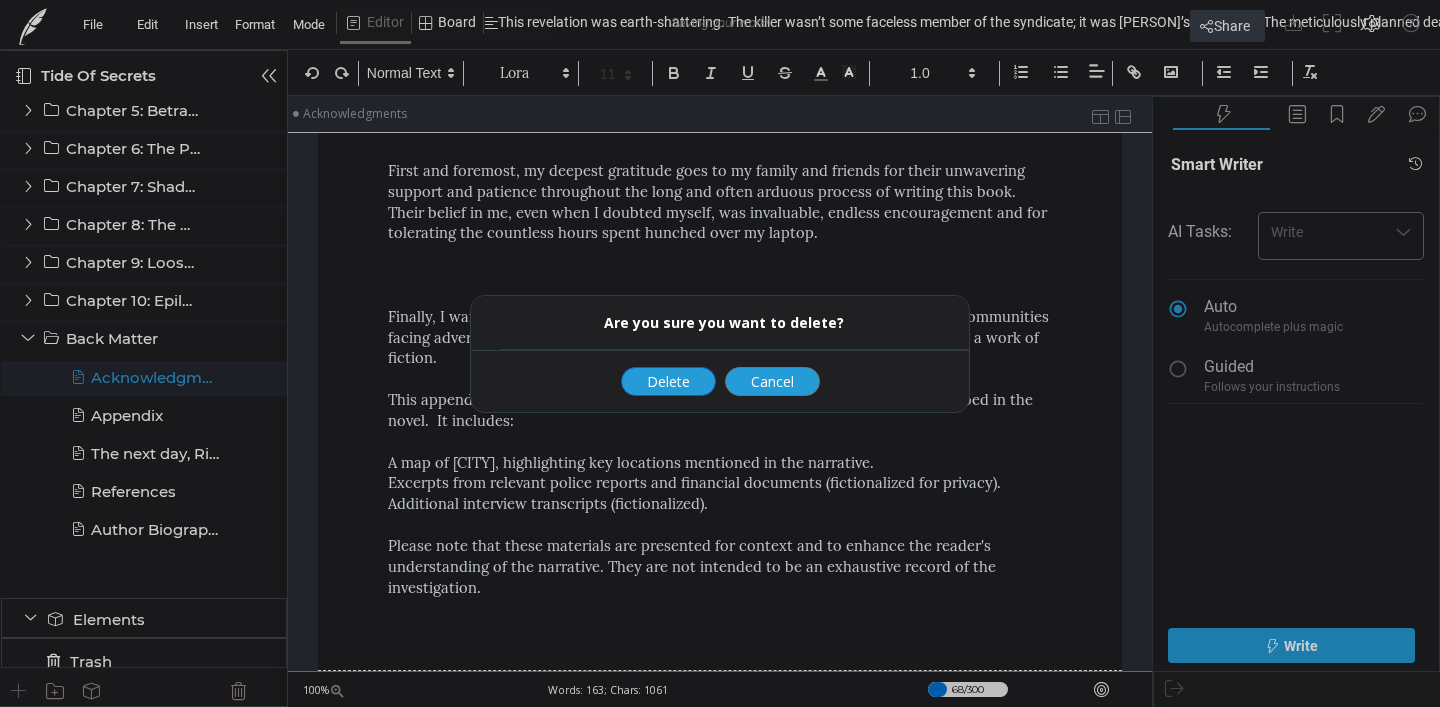 click on "Delete" 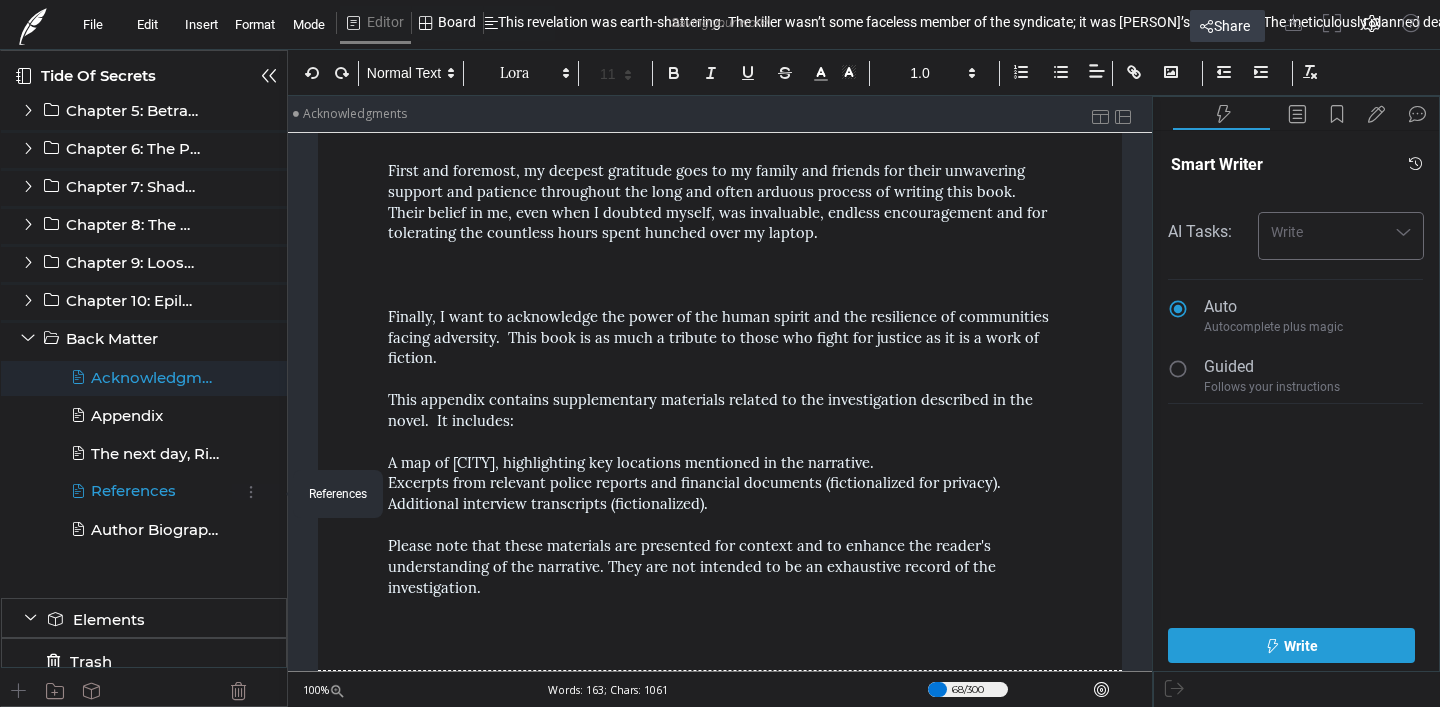 click on "References" at bounding box center (145, 491) 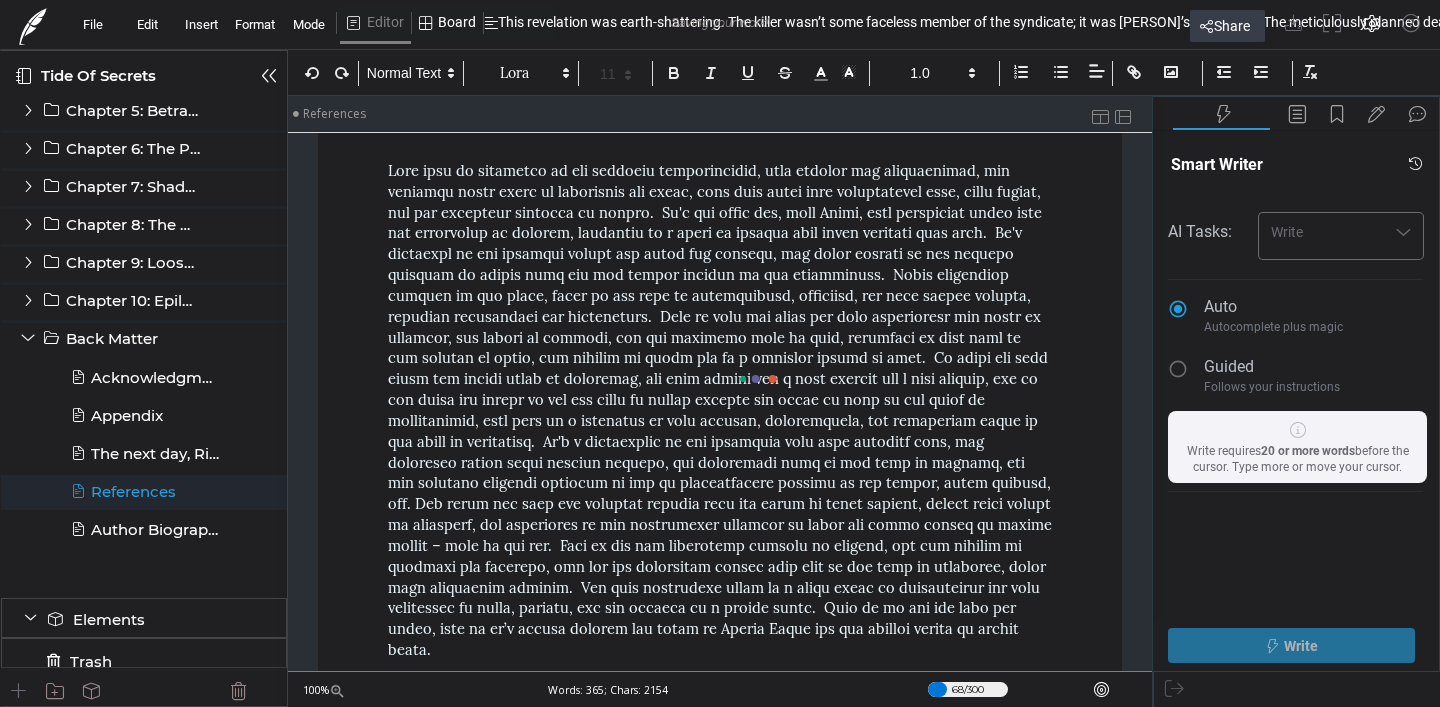 scroll, scrollTop: 70, scrollLeft: 0, axis: vertical 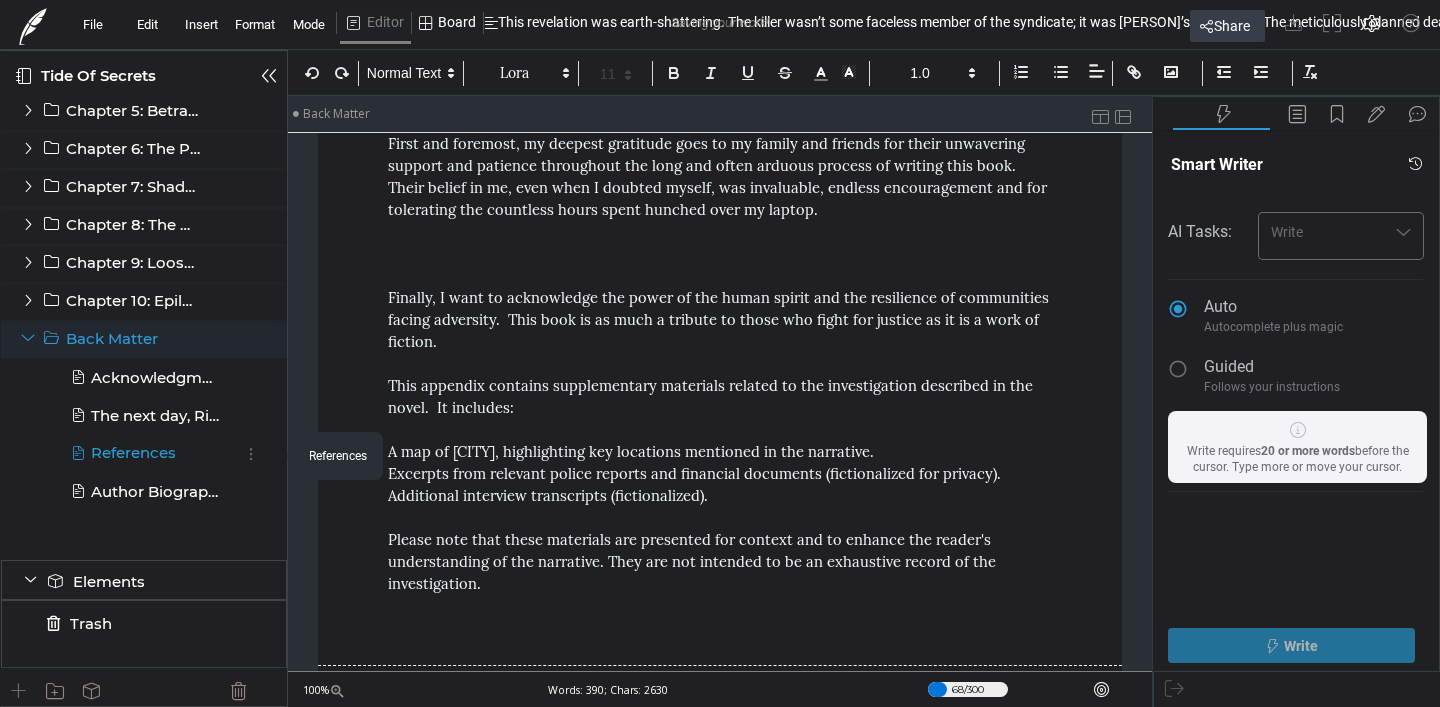 click on "References" at bounding box center (145, 453) 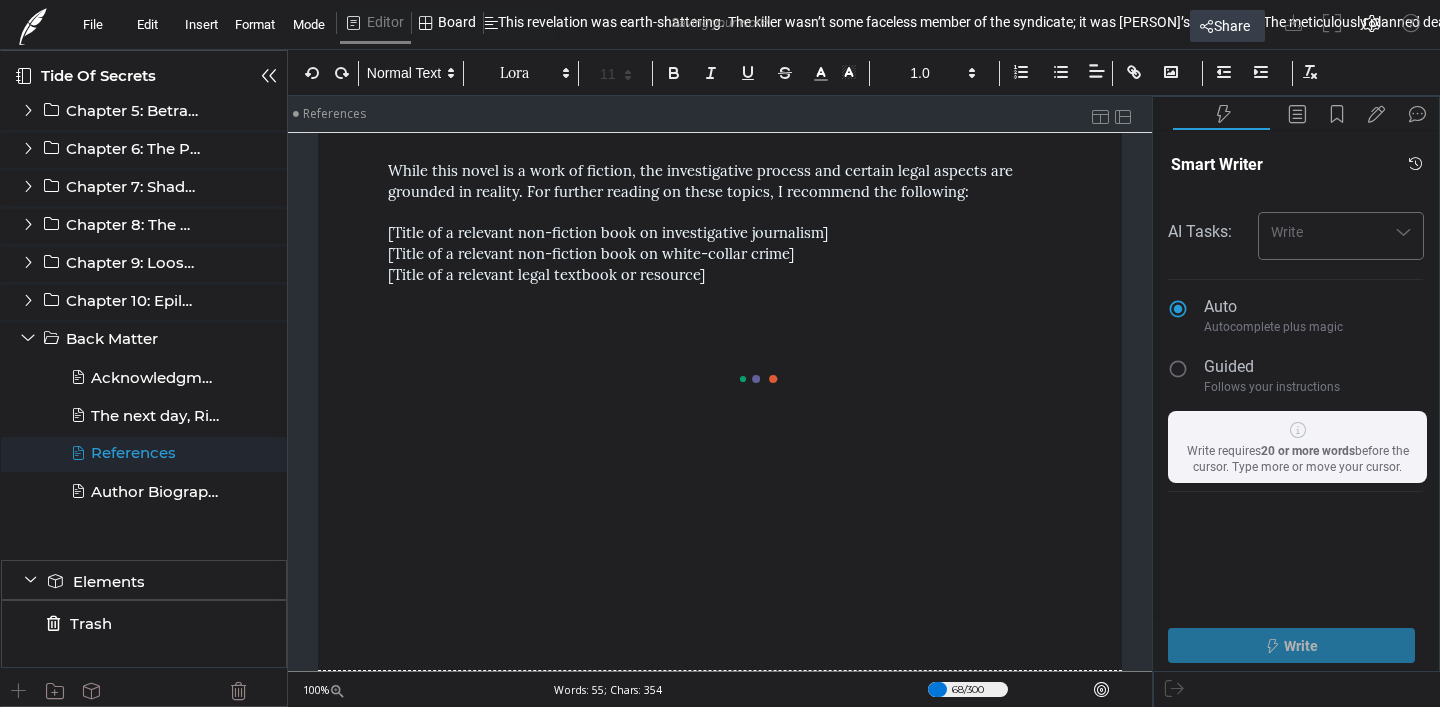 scroll, scrollTop: 42, scrollLeft: 0, axis: vertical 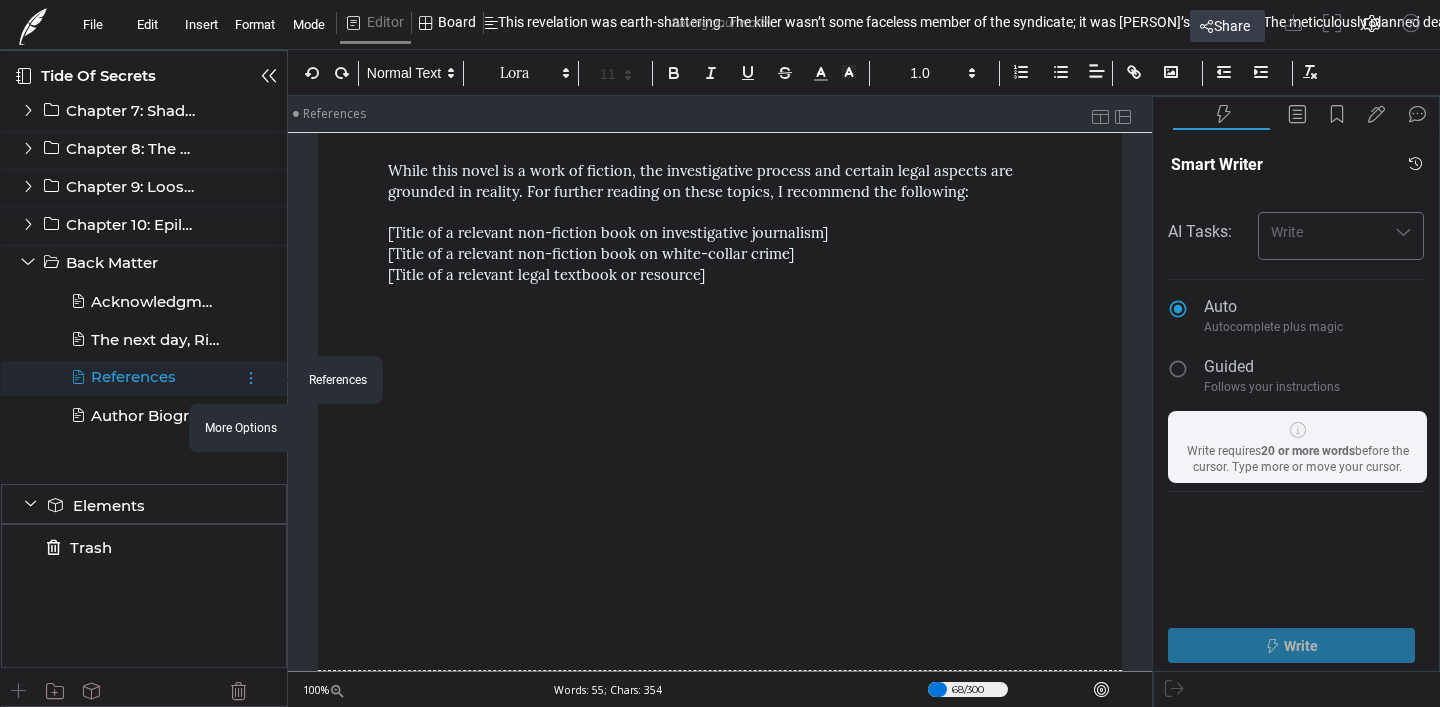 click at bounding box center [251, 378] 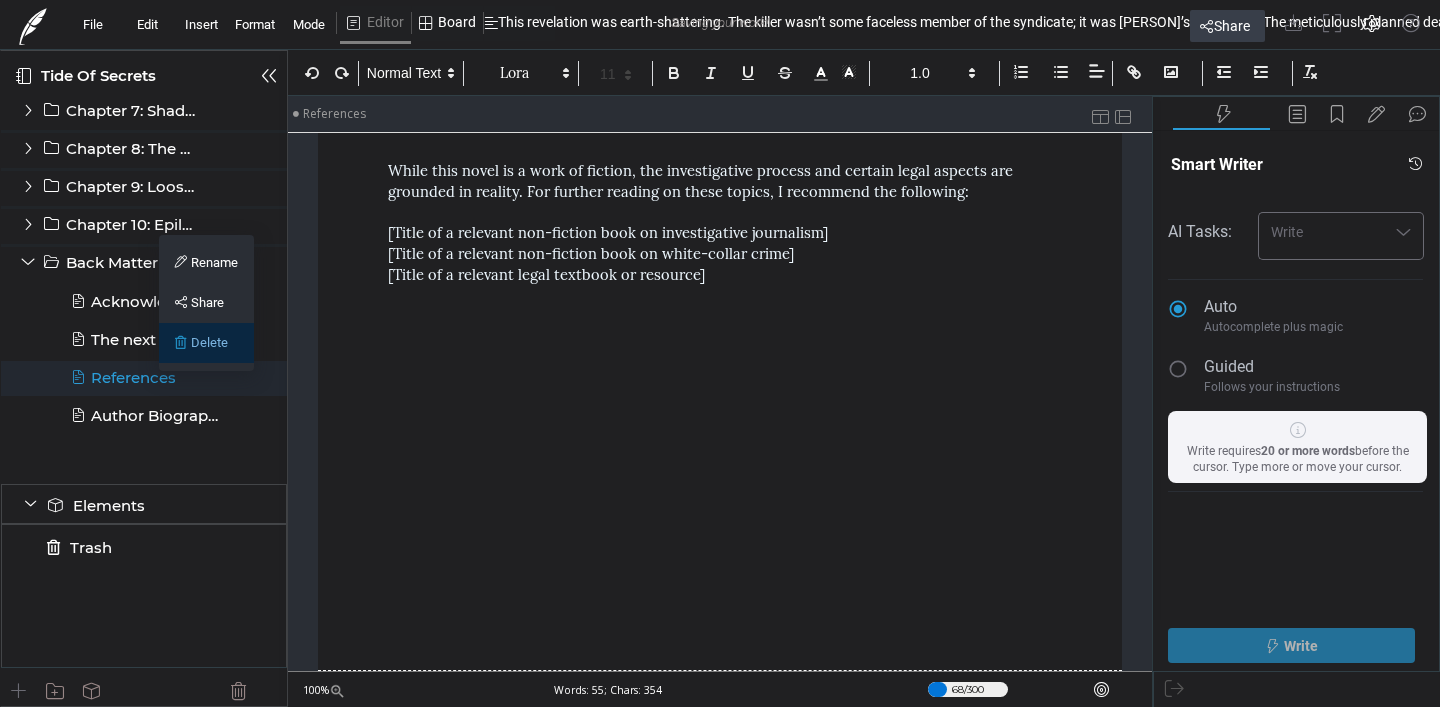 click on "Delete" at bounding box center [206, 343] 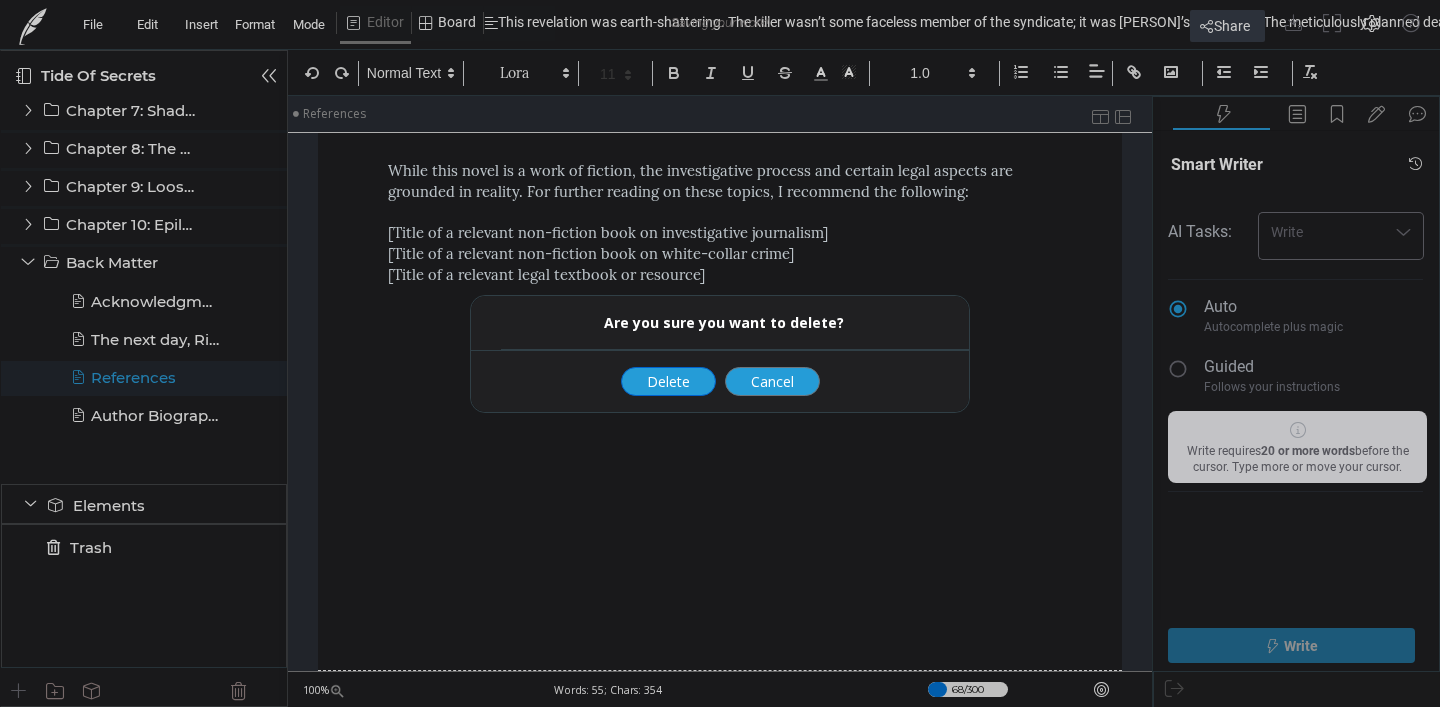 click on "Delete" 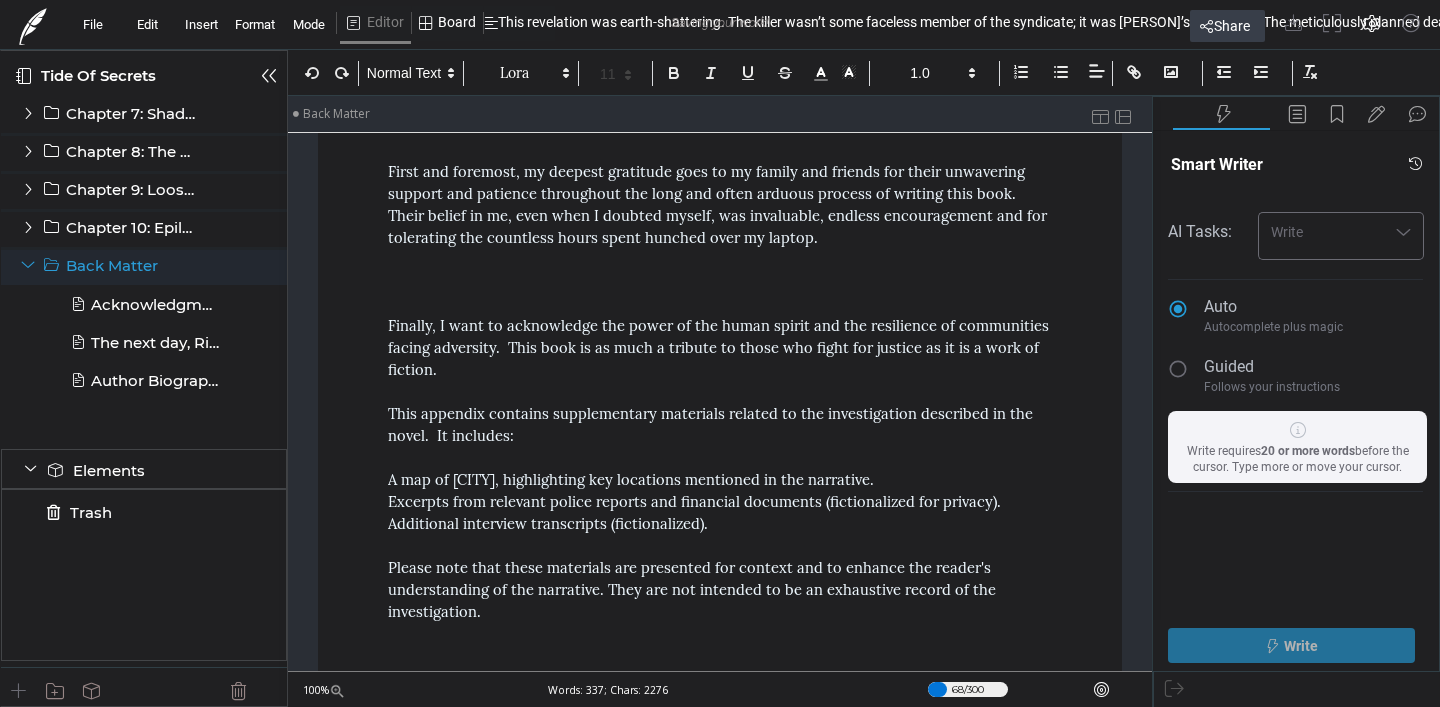 scroll, scrollTop: 237, scrollLeft: 0, axis: vertical 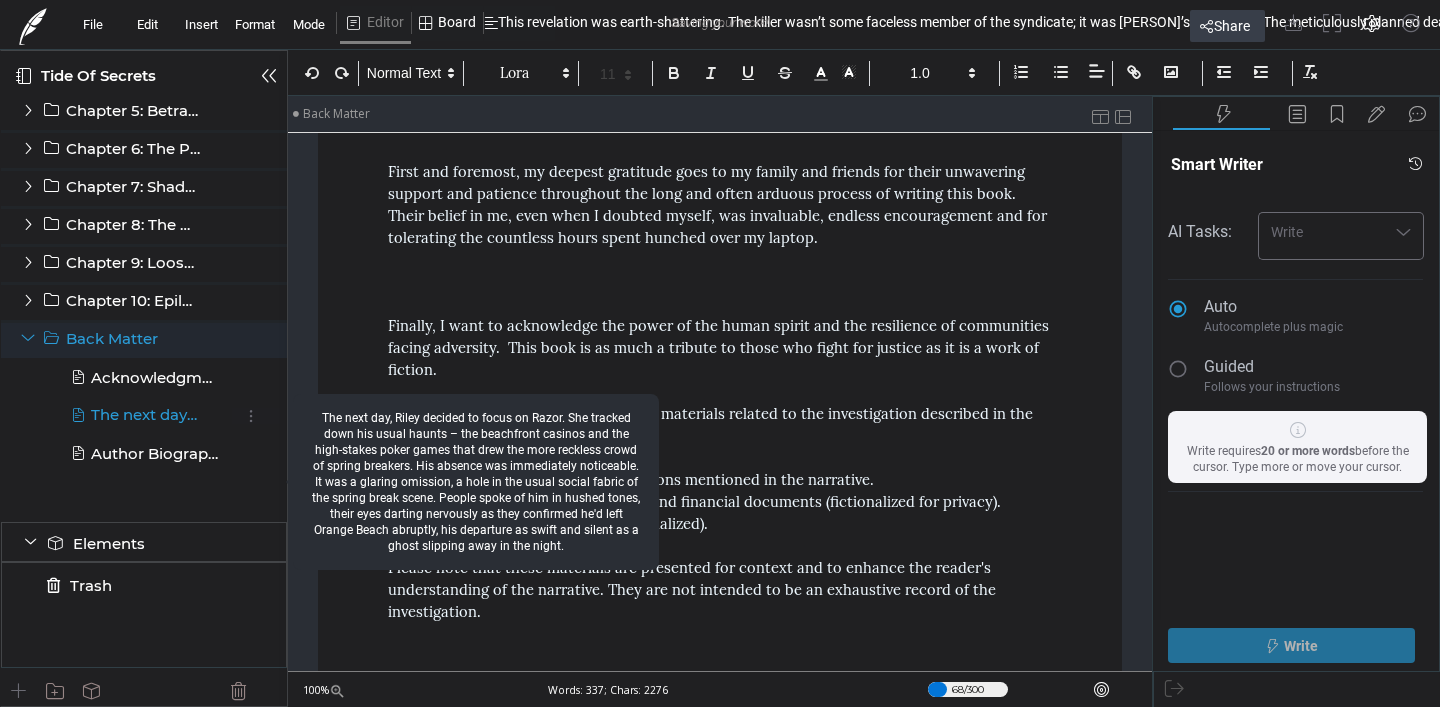 click on "The next day, Riley decided to focus on Razor. She tracked down his usual haunts – the beachfront casinos and the high-stakes poker games that drew the more reckless crowd of spring breakers. His absence was immediately noticeable. It was a glaring omission, a hole in the usual social fabric of the spring break scene. People spoke of him in hushed tones, their eyes darting nervously as they confirmed he'd left Orange Beach abruptly, his departure as swift and silent as a ghost slipping away in the night." at bounding box center [145, 415] 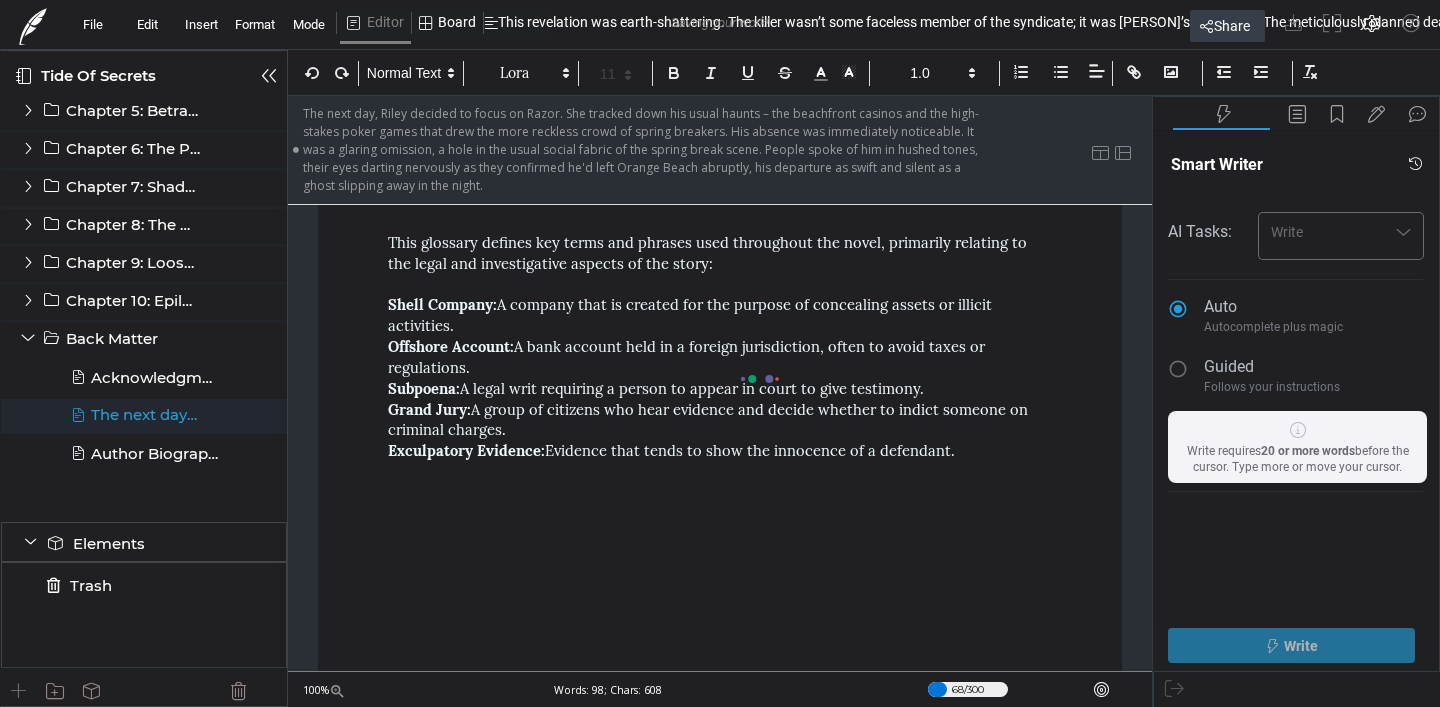 scroll, scrollTop: 275, scrollLeft: 0, axis: vertical 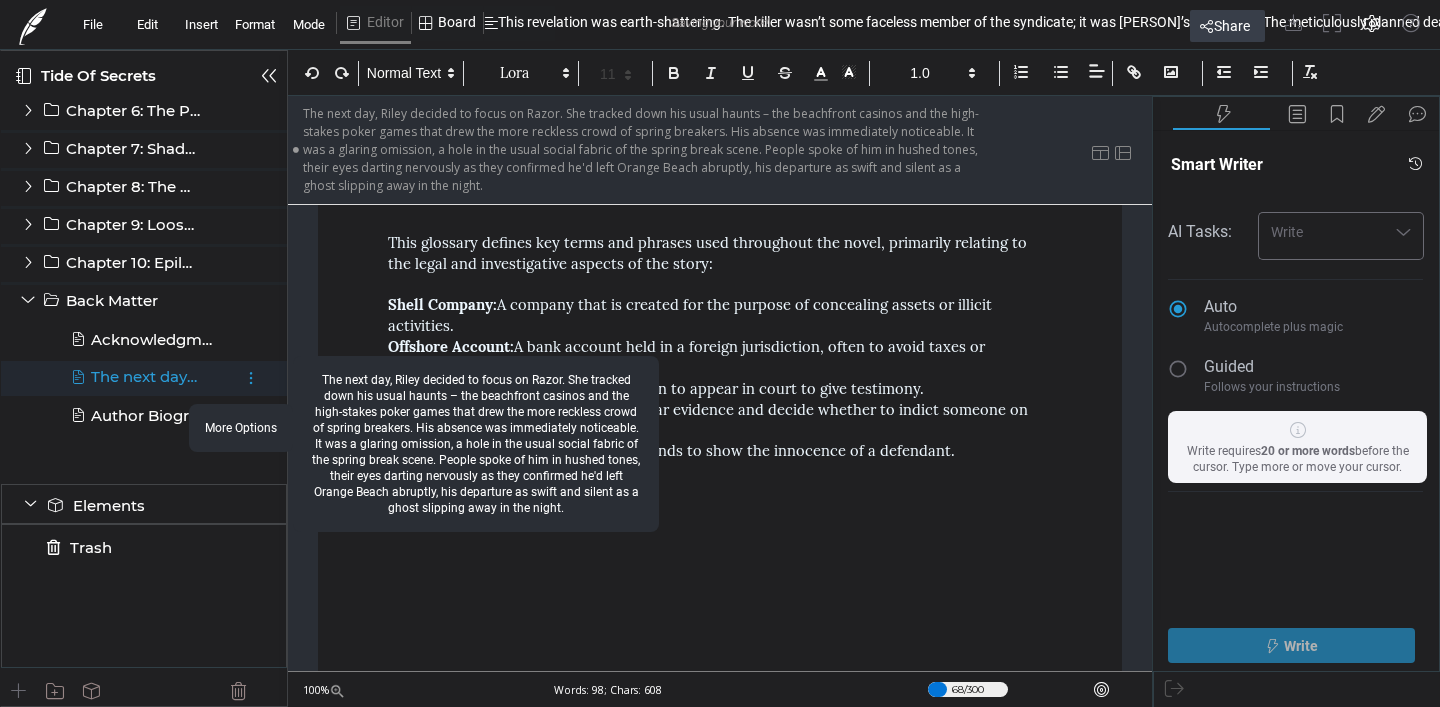 click at bounding box center [251, 378] 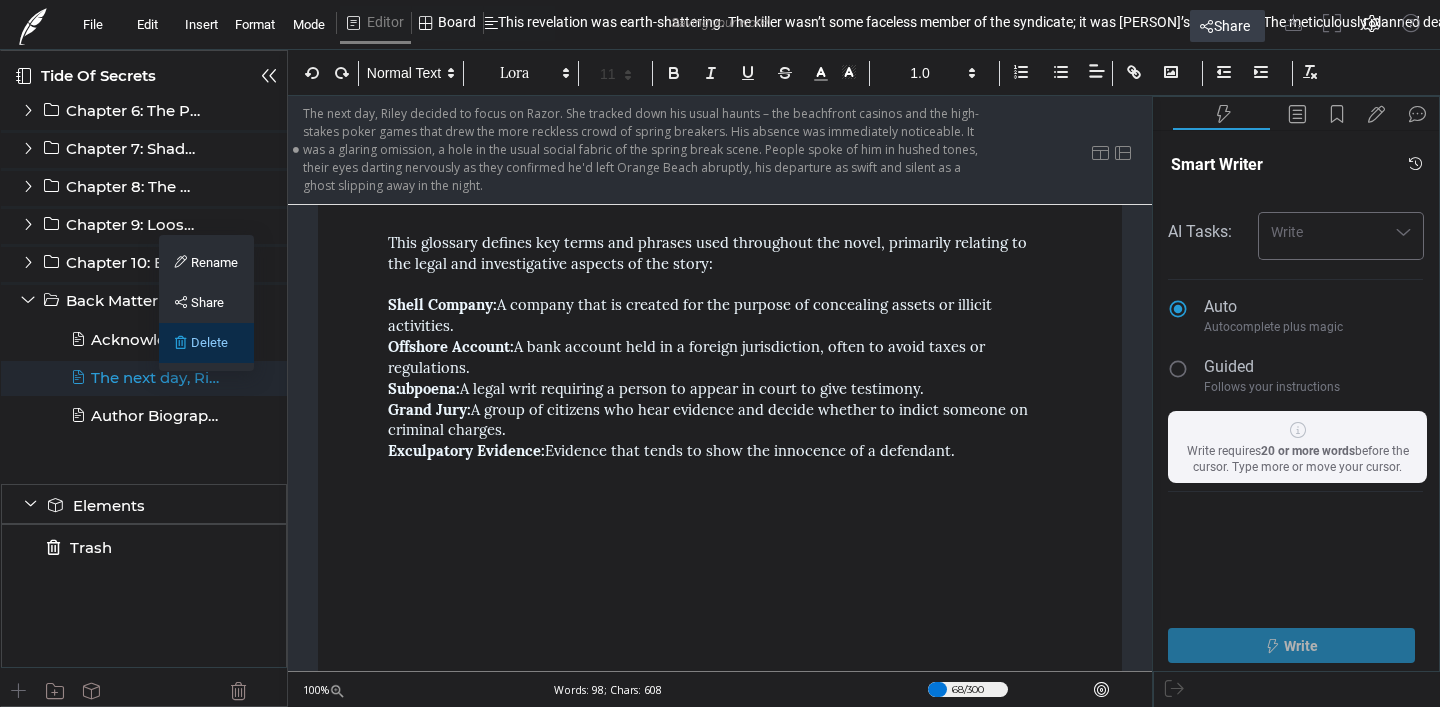click on "Delete" at bounding box center (206, 343) 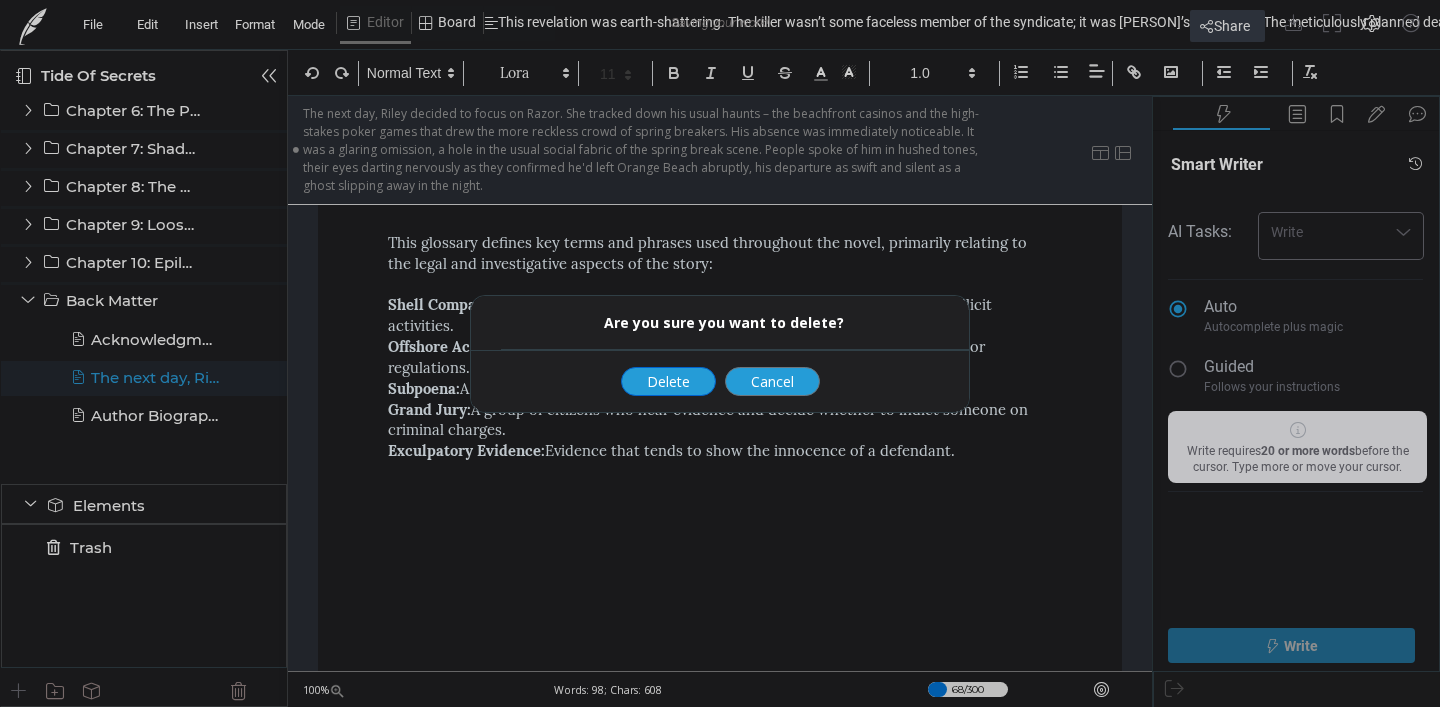 click on "Delete" 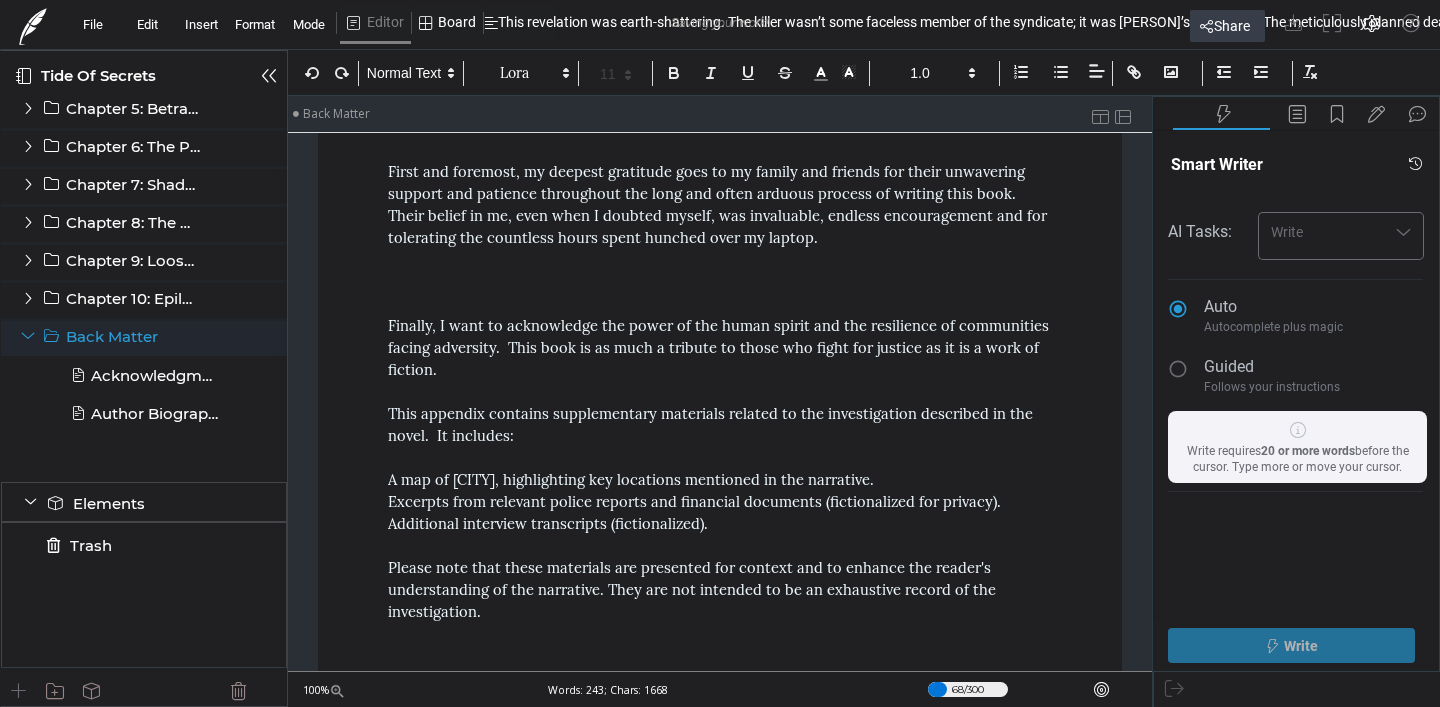 scroll, scrollTop: 237, scrollLeft: 0, axis: vertical 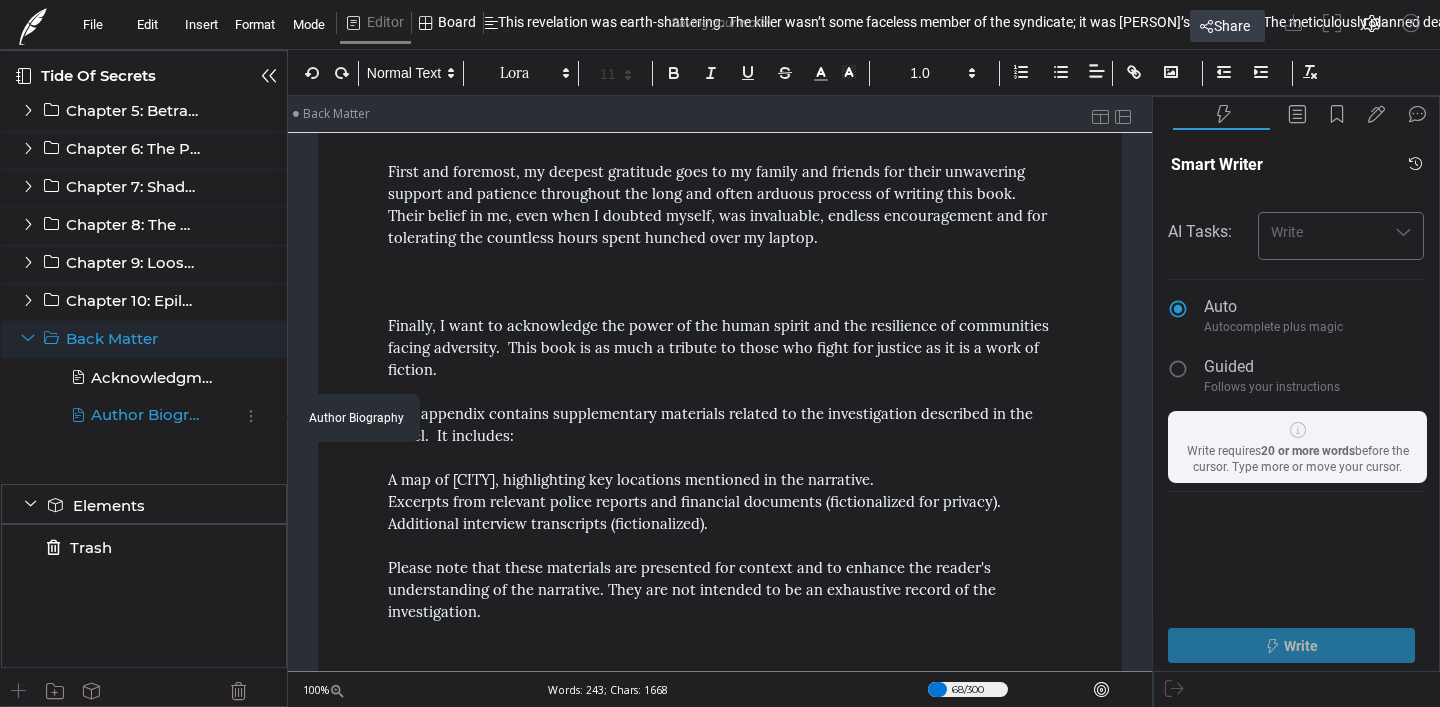 click on "Author Biography   Author Biography" at bounding box center [140, 422] 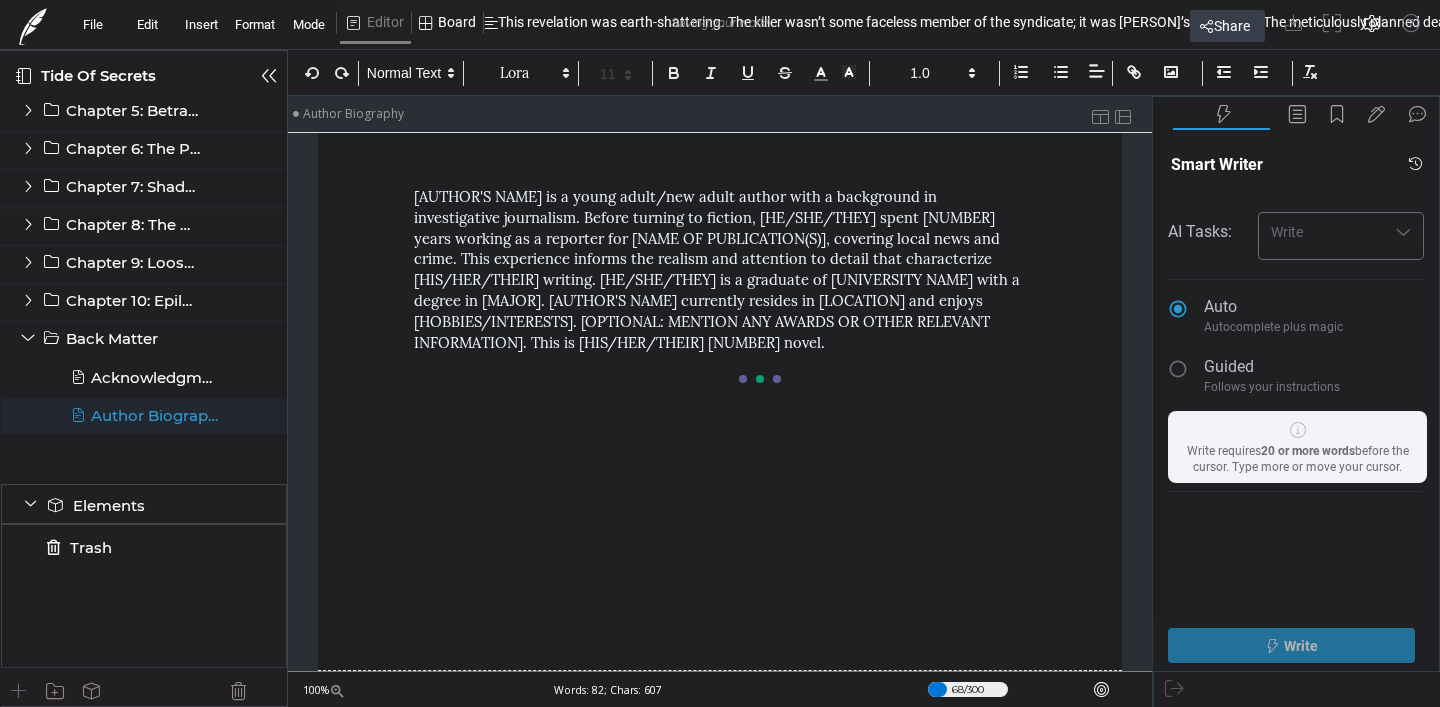 scroll, scrollTop: 271, scrollLeft: 0, axis: vertical 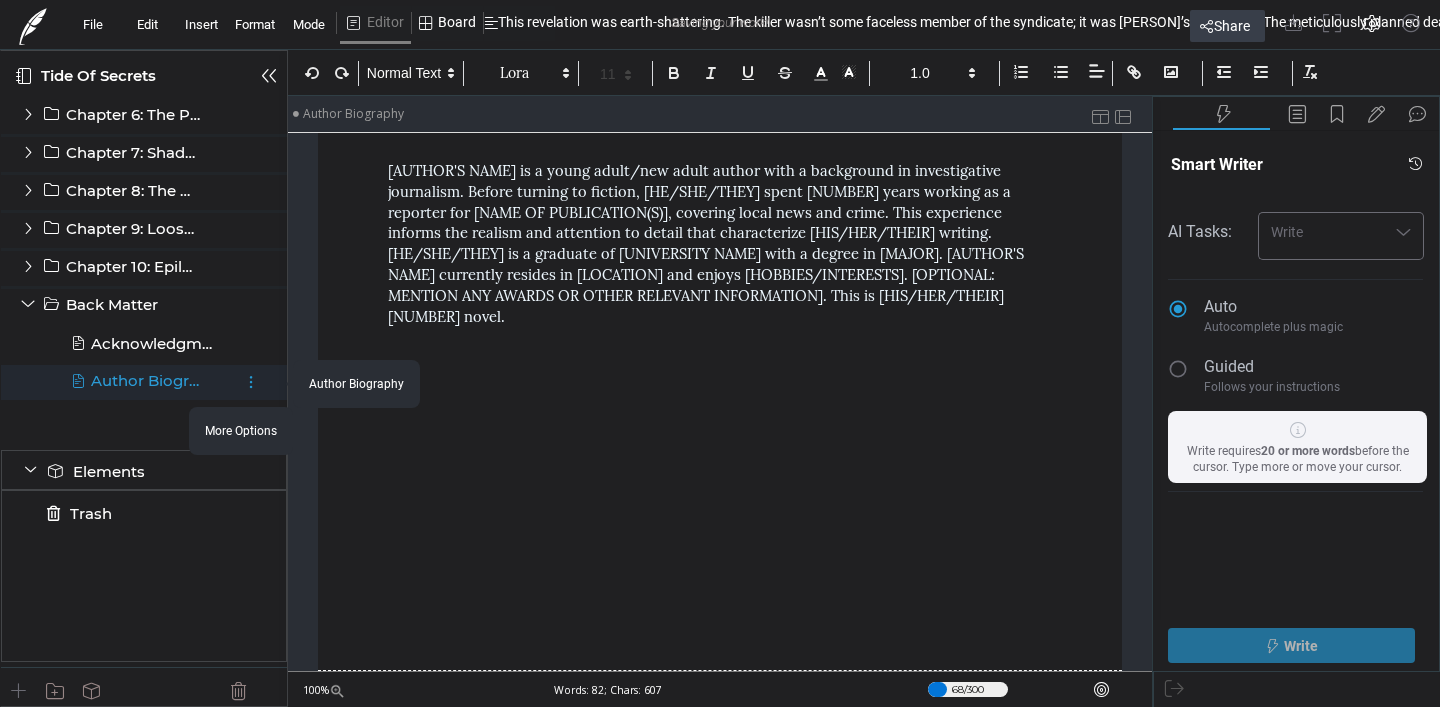 click at bounding box center (251, 382) 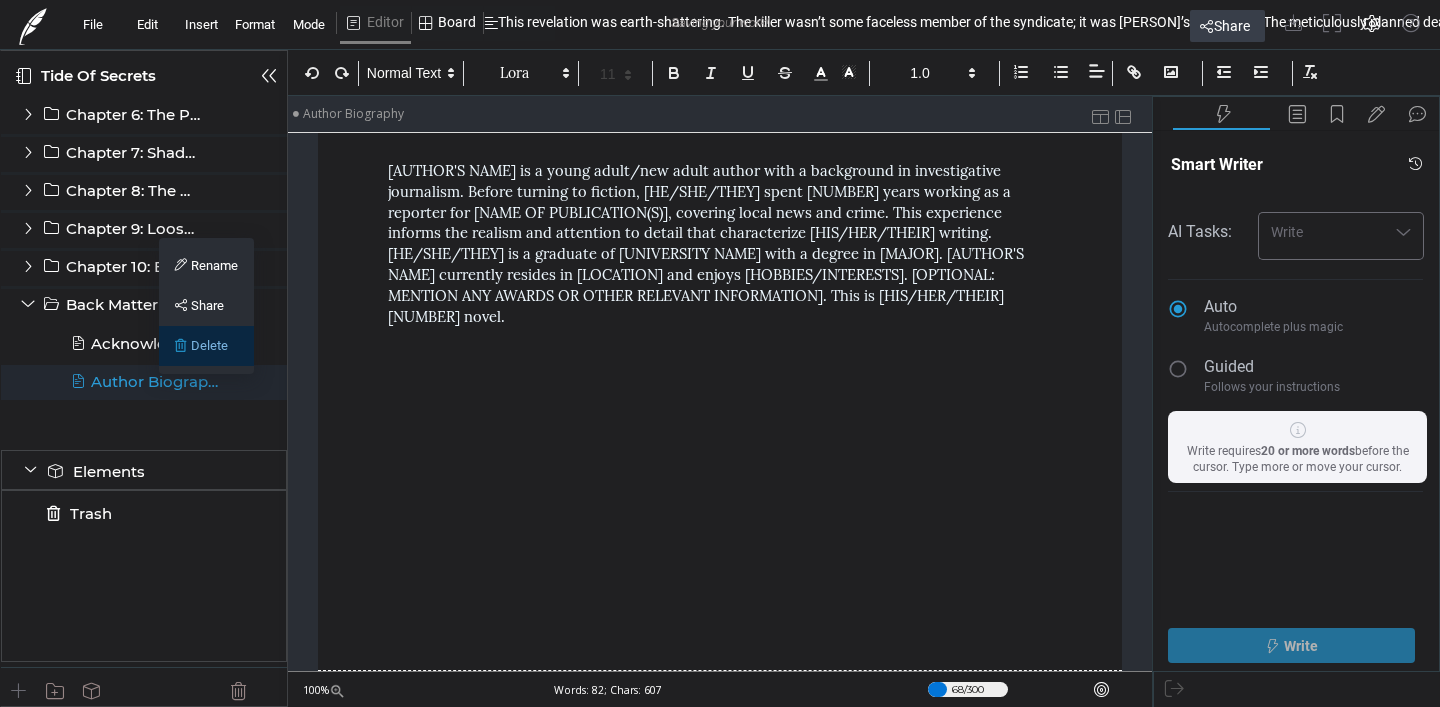 click on "Delete" at bounding box center [206, 346] 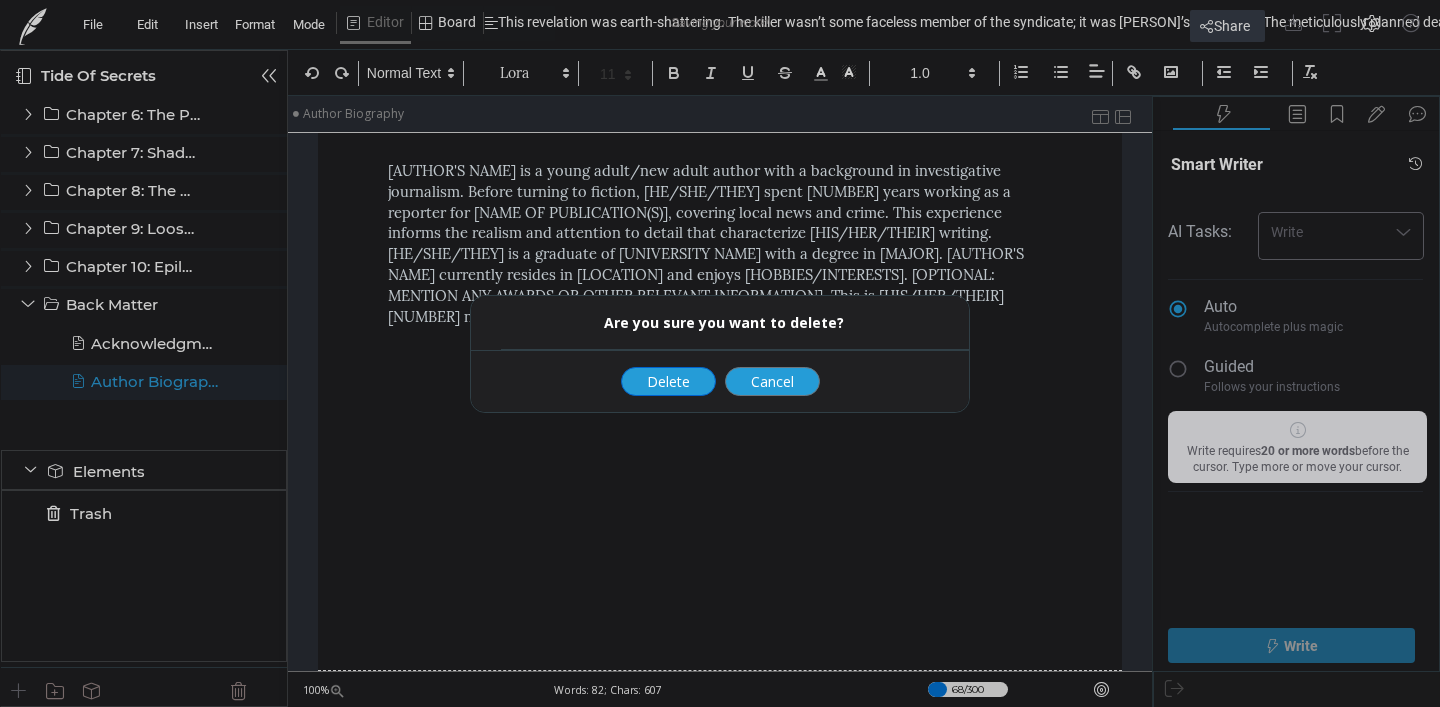 click on "Delete" 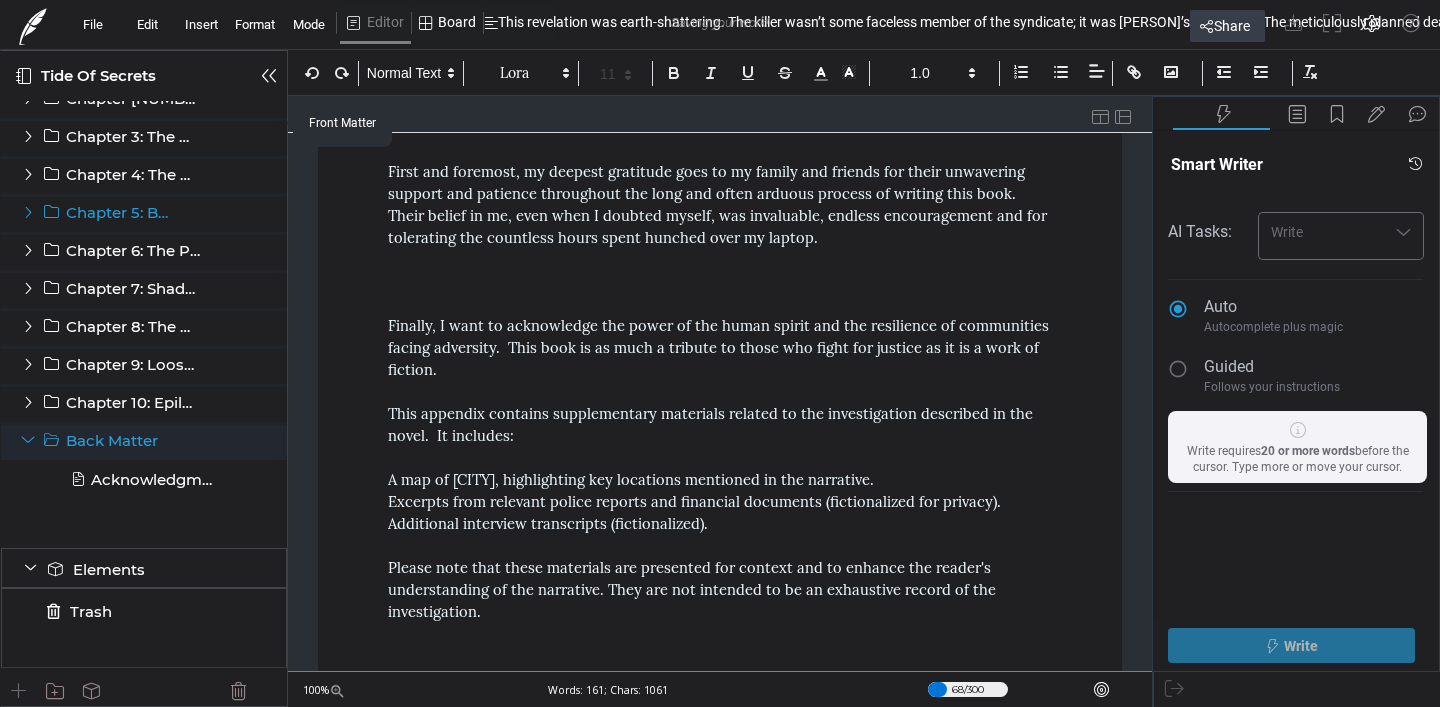 scroll, scrollTop: 0, scrollLeft: 0, axis: both 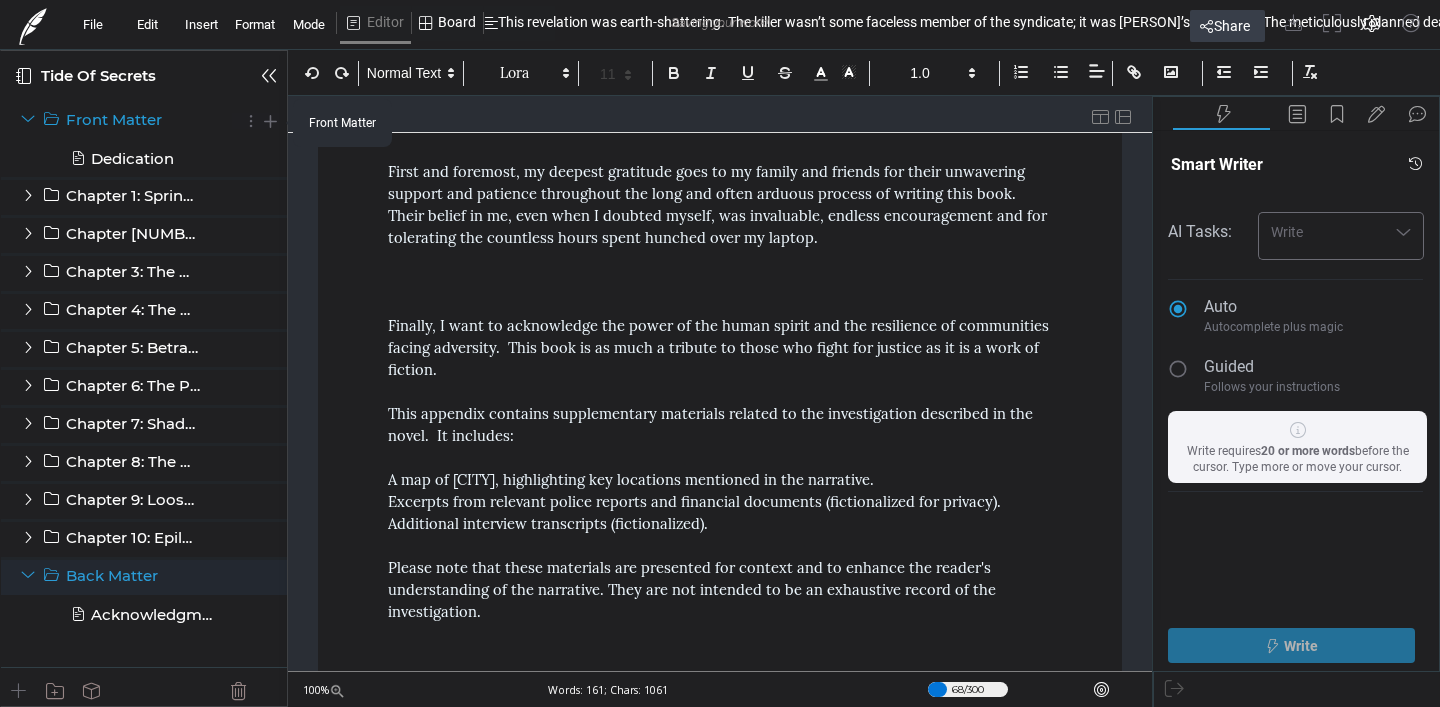 click on "Front Matter" at bounding box center (116, 120) 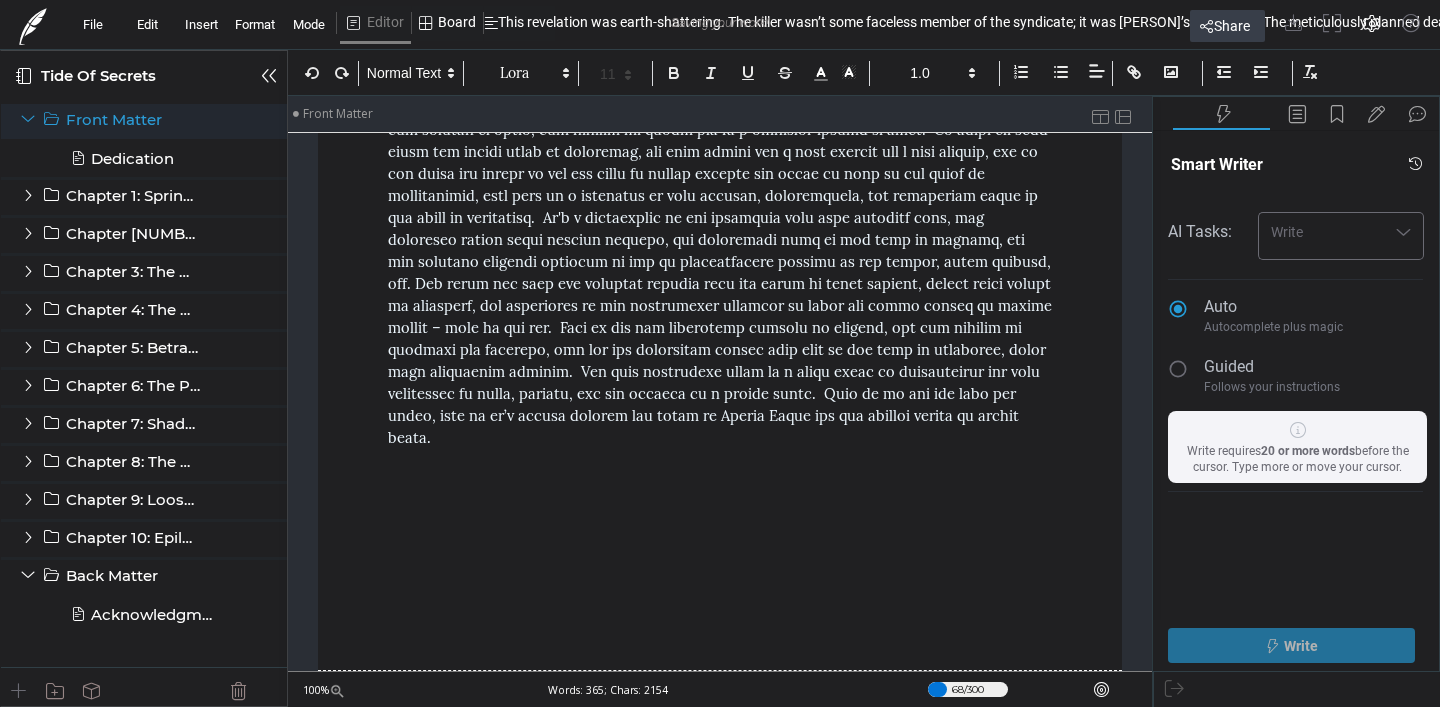 scroll, scrollTop: 0, scrollLeft: 0, axis: both 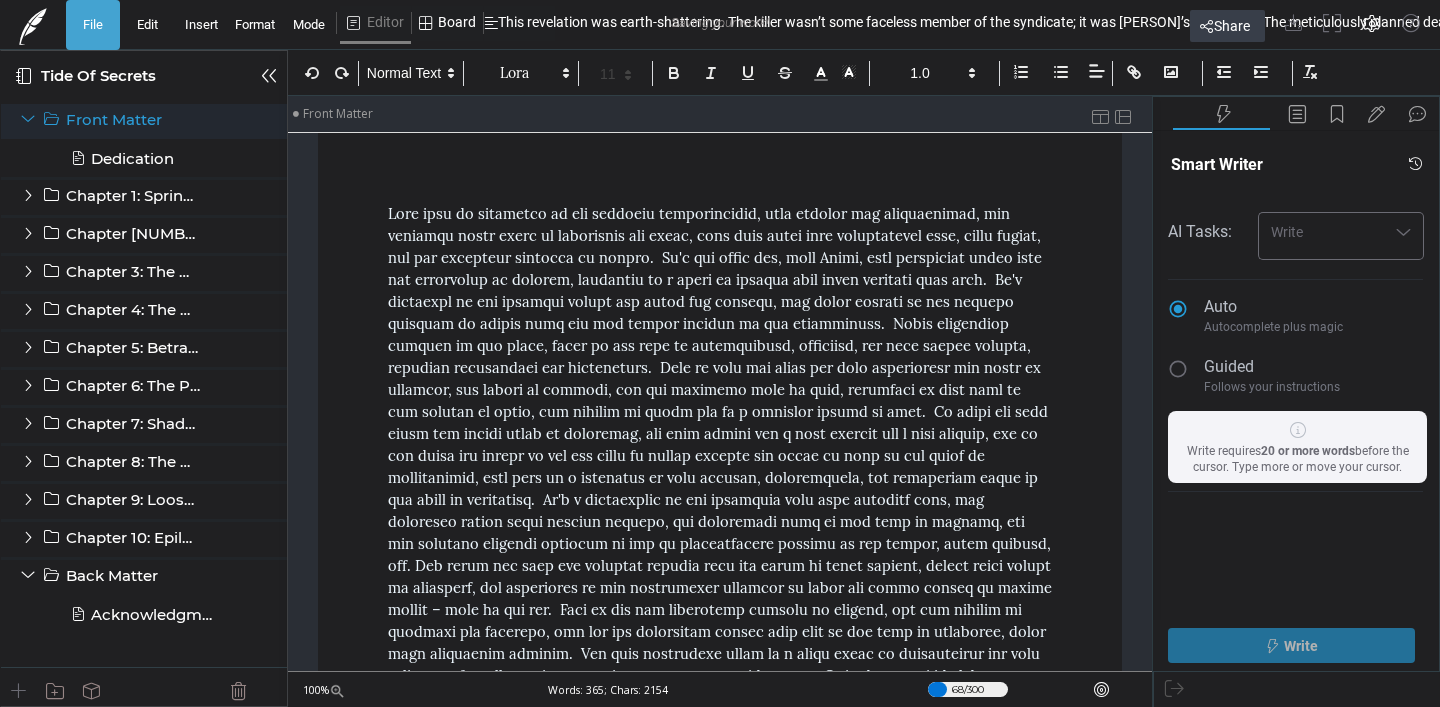 click on "File" 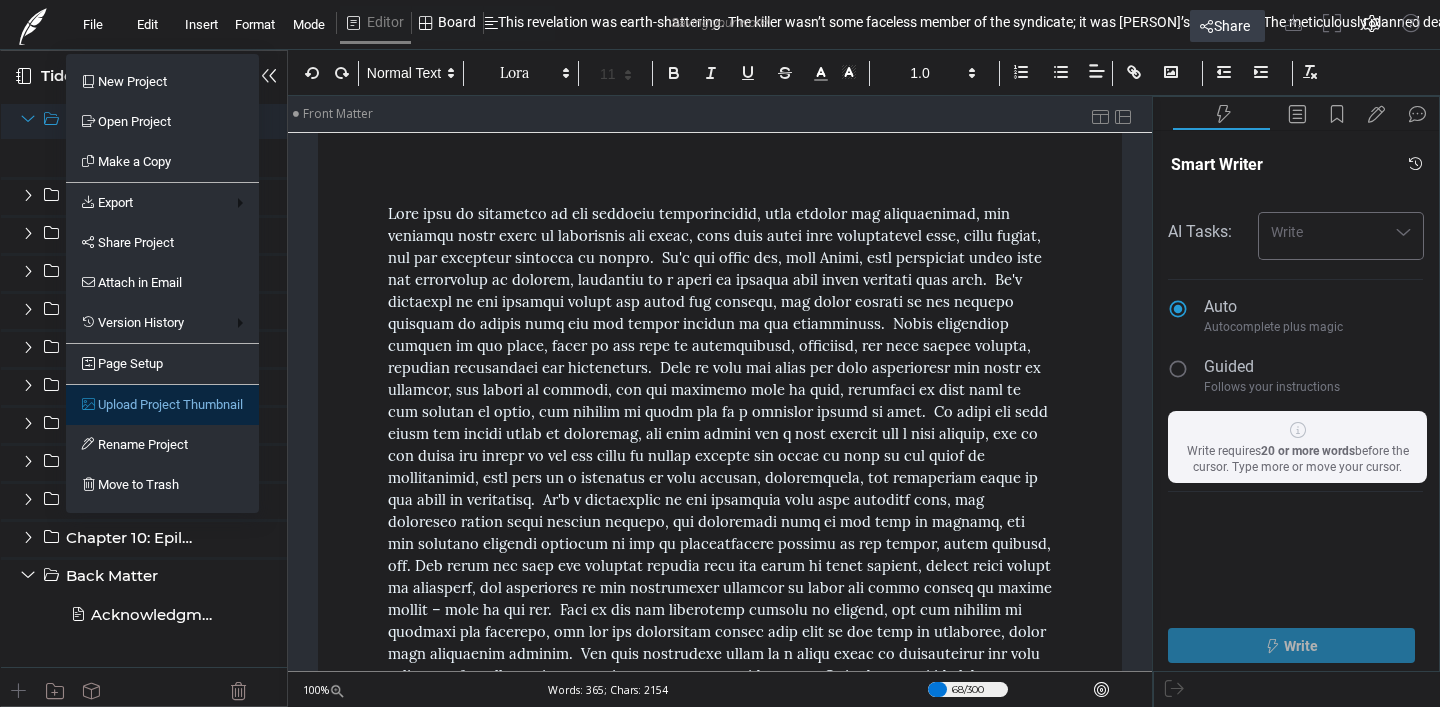 click on "Upload Project Thumbnail" at bounding box center [162, 405] 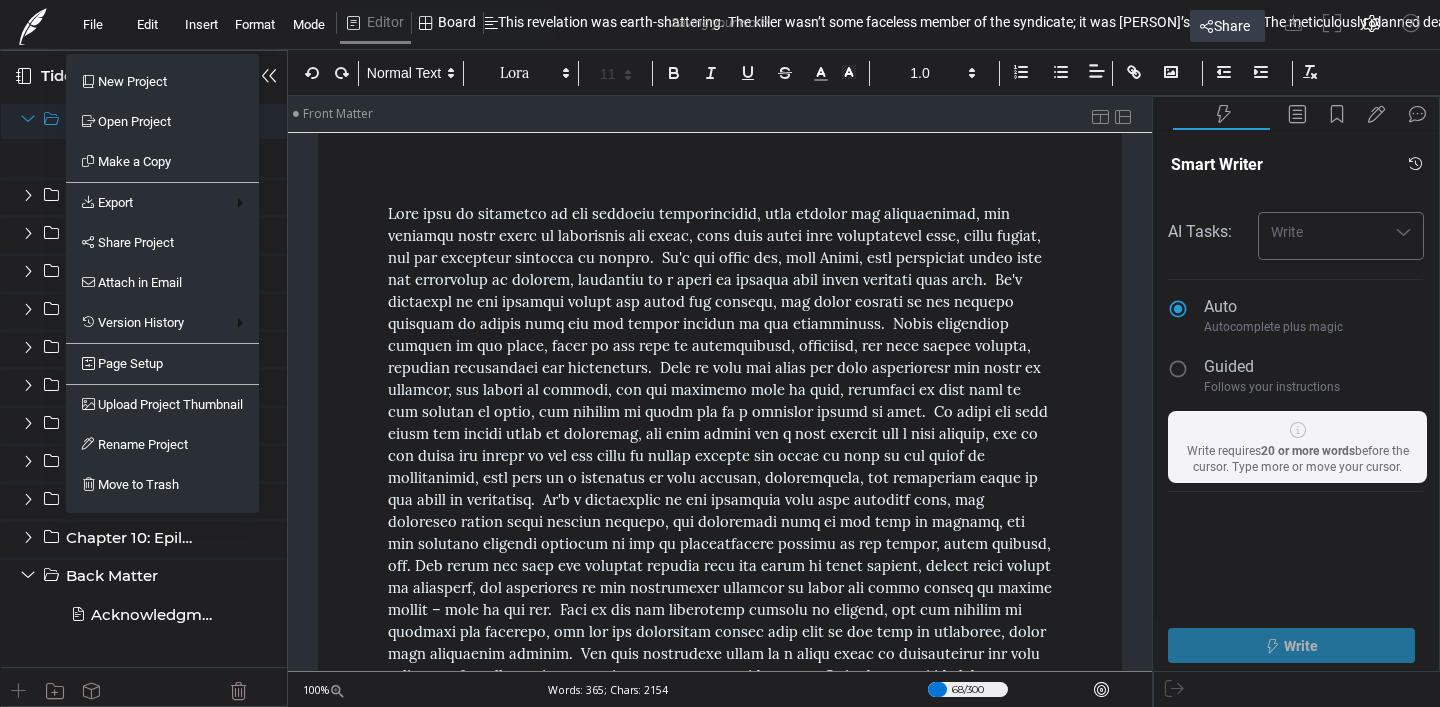 click at bounding box center [720, 353] 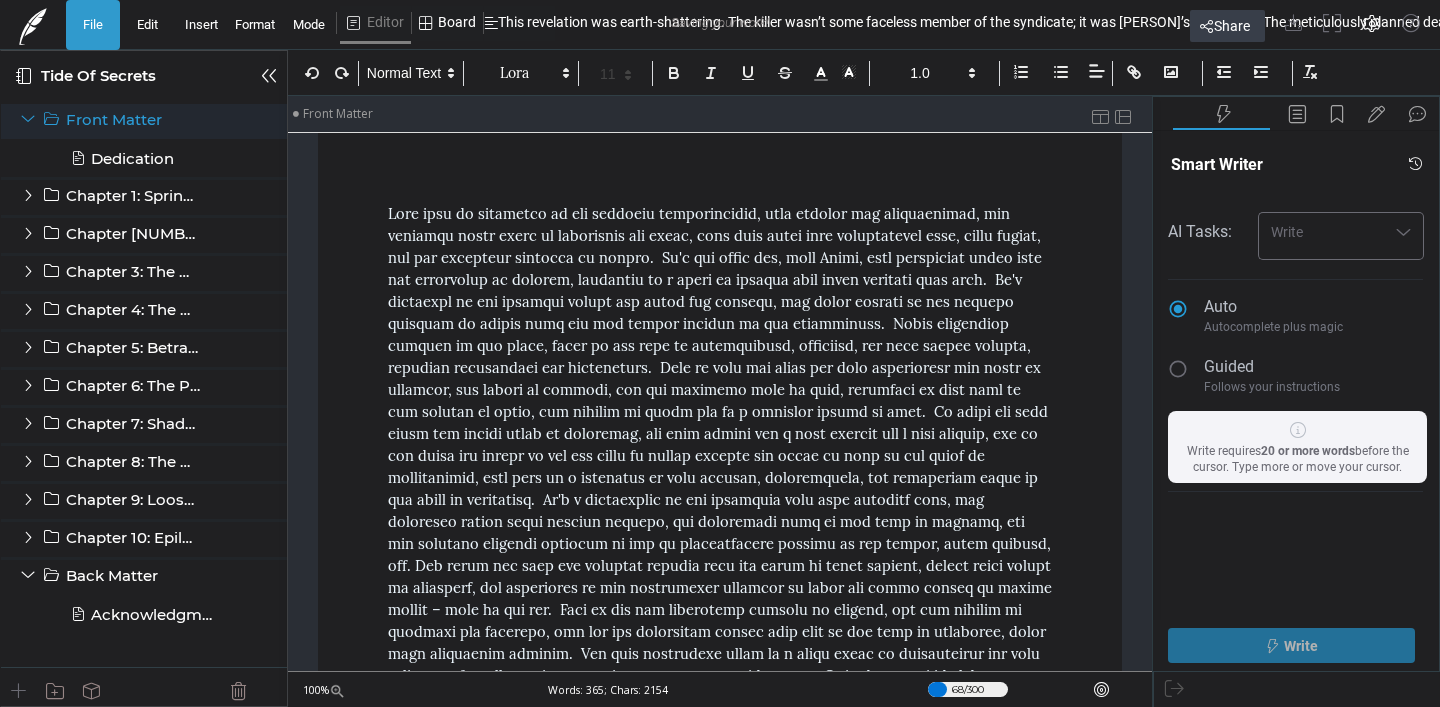 click on "File" 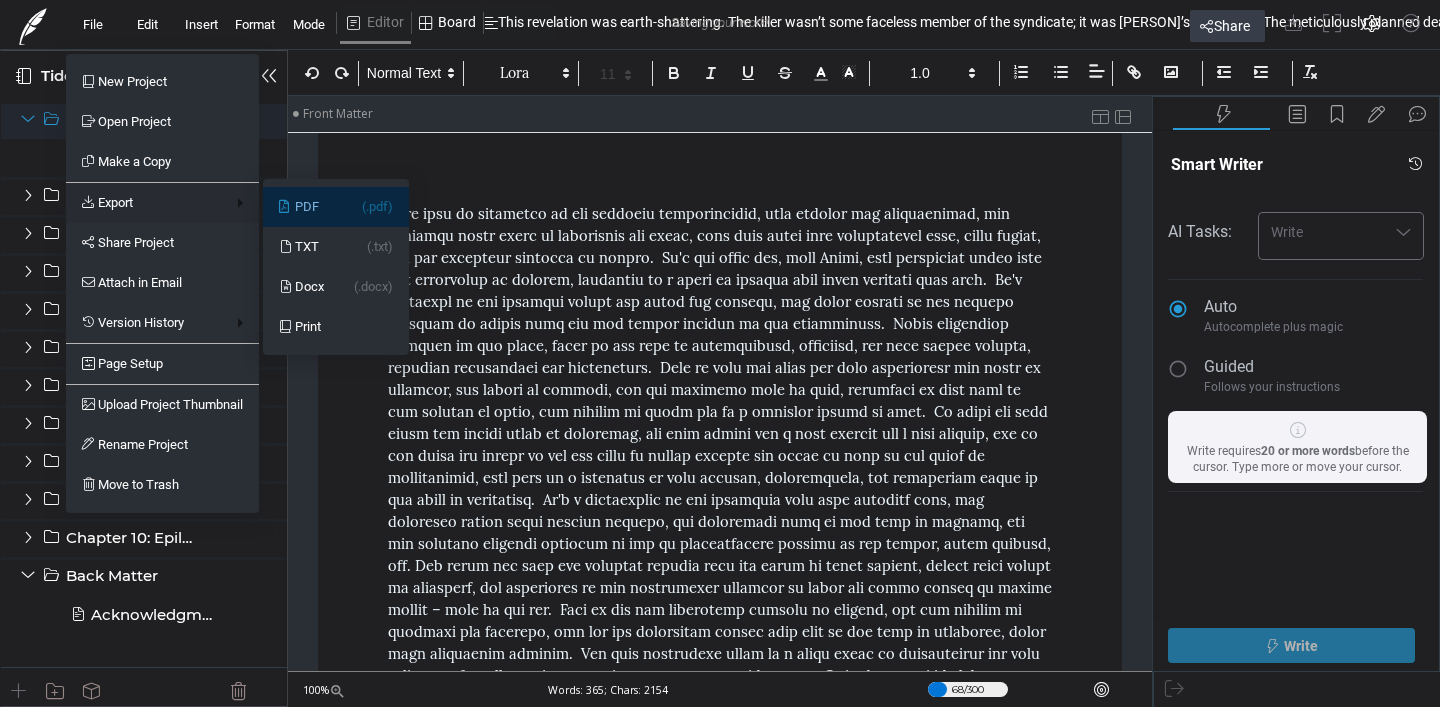 click on "PDF (.pdf)" at bounding box center [336, 207] 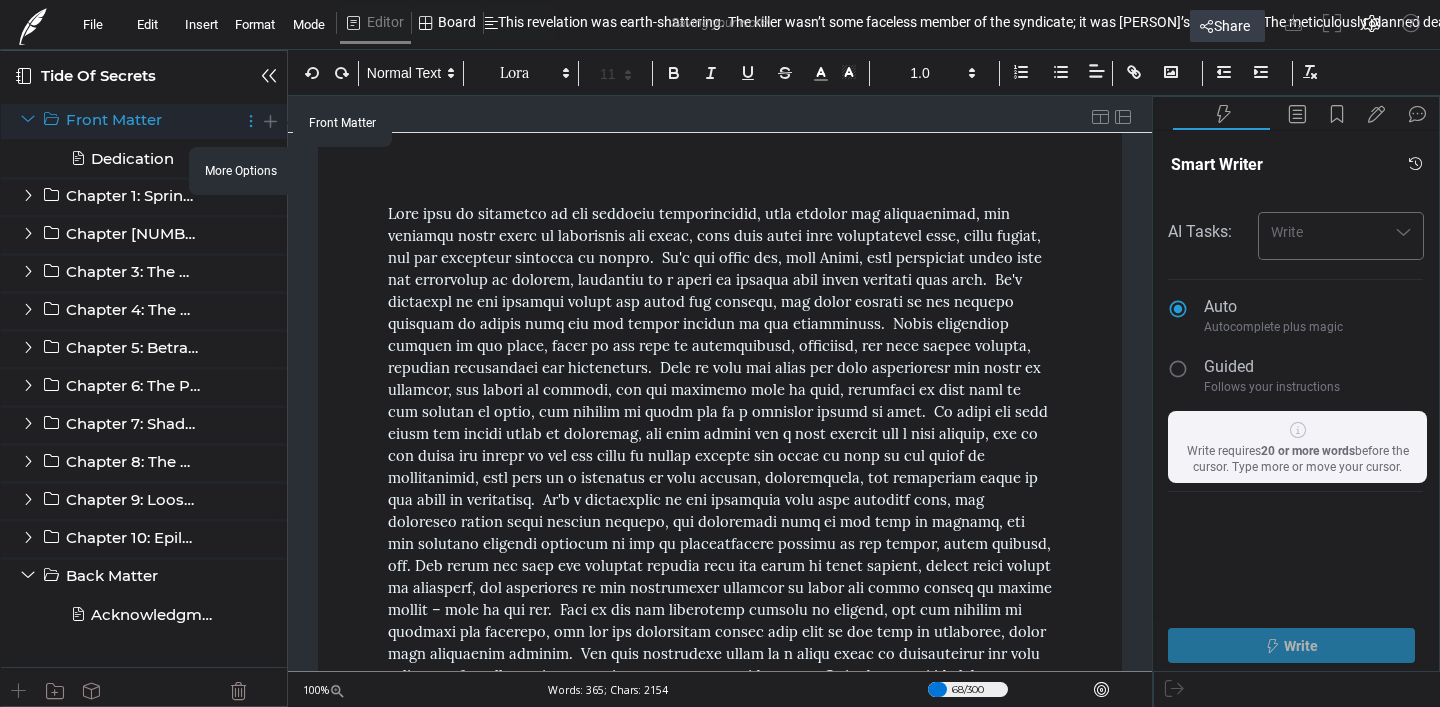 click at bounding box center (251, 121) 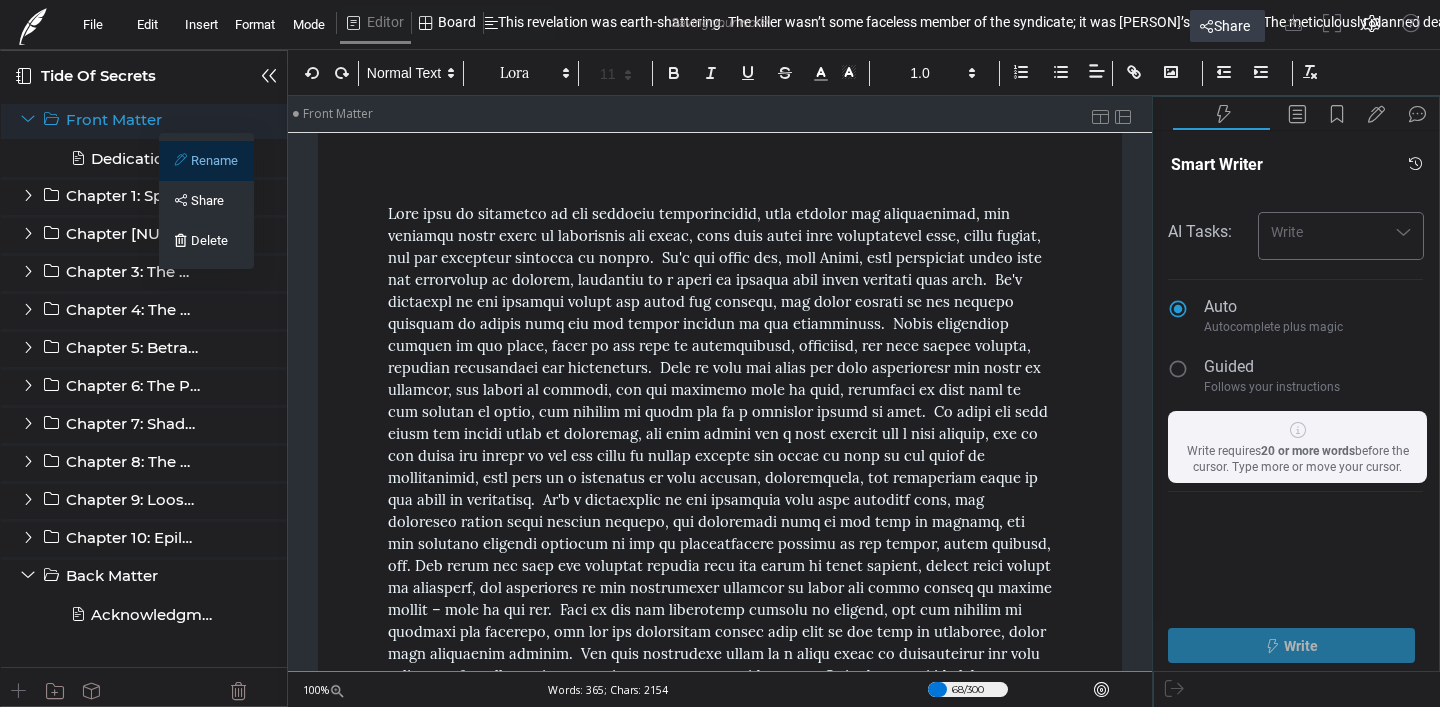 click on "Rename" at bounding box center (206, 161) 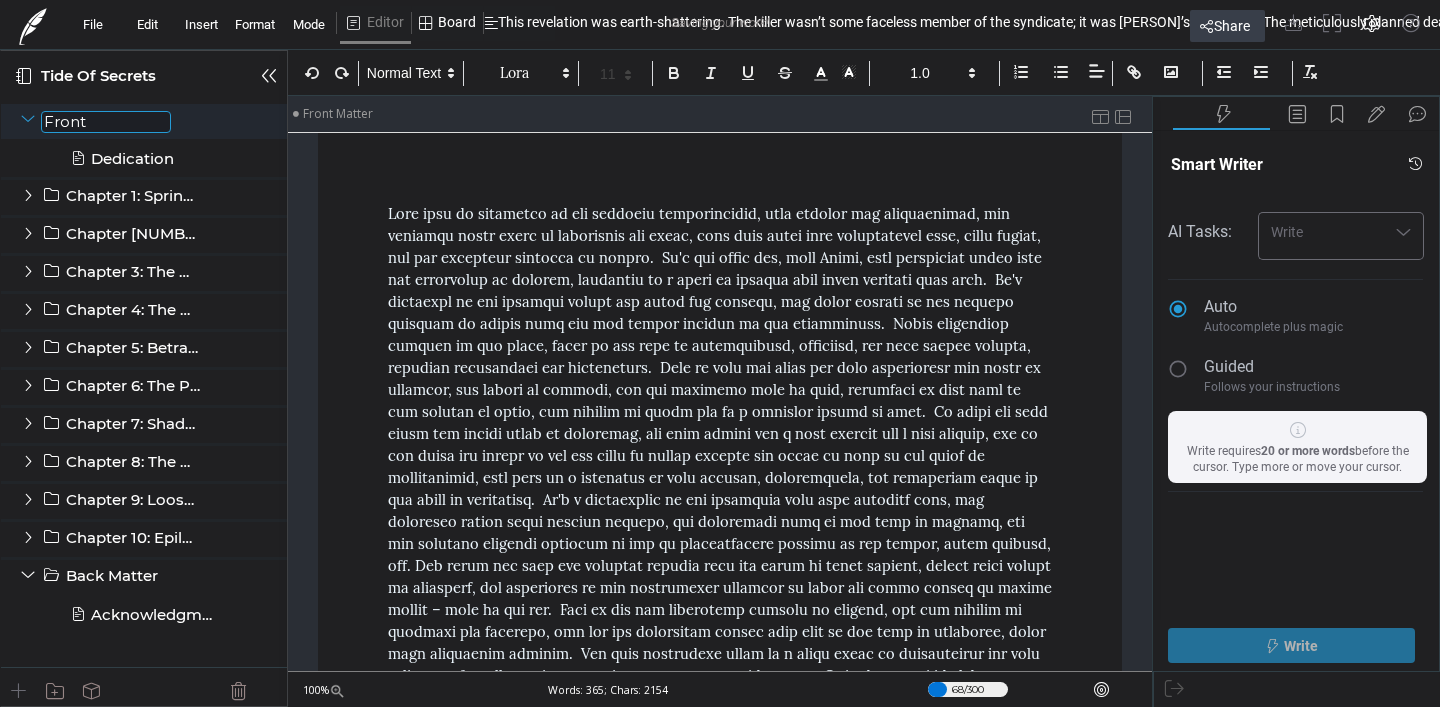 type on "F" 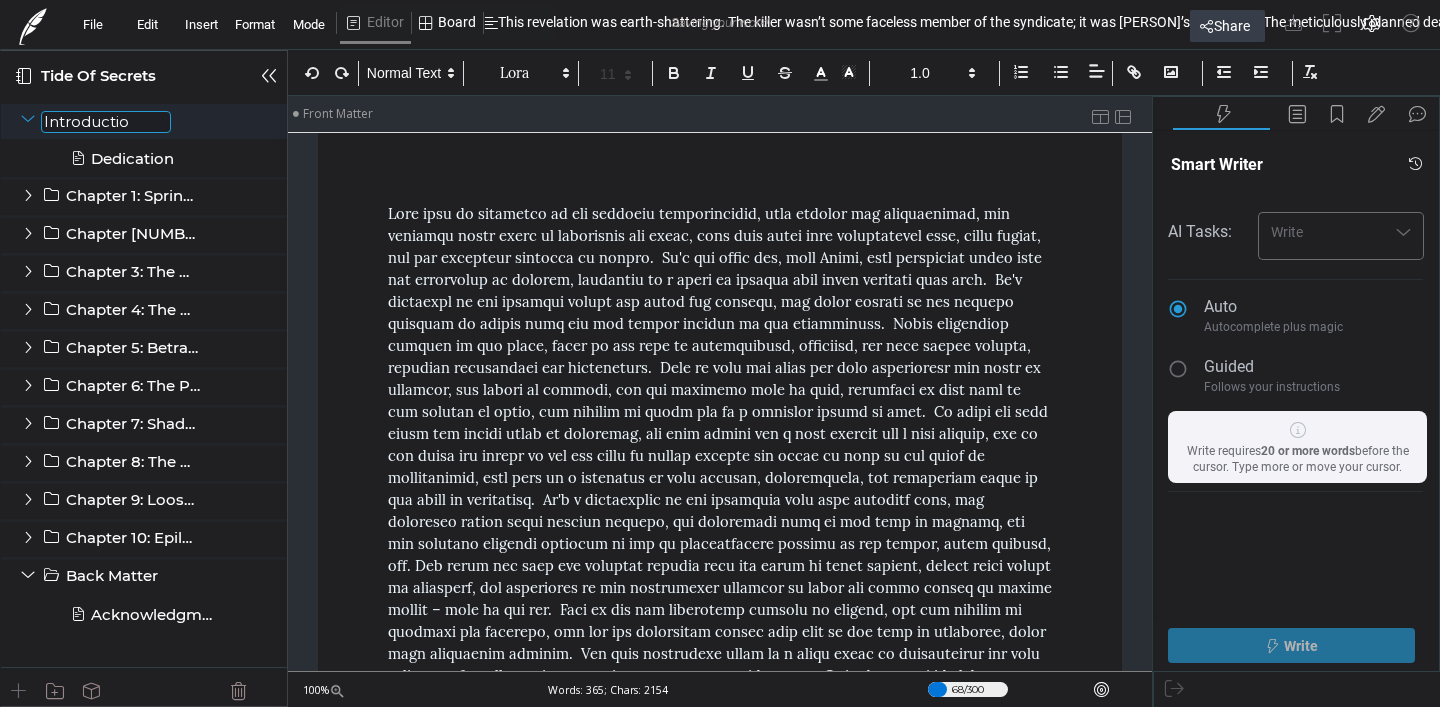 type on "Introduction" 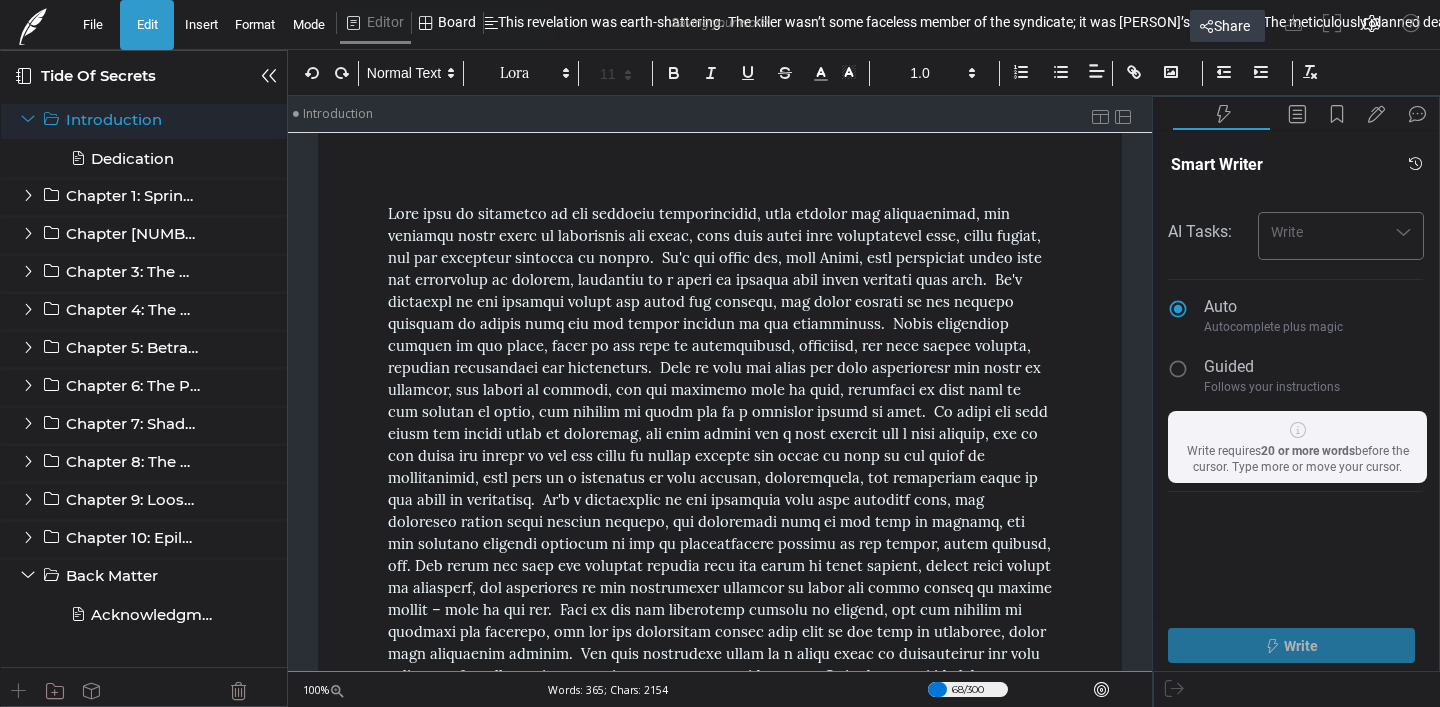 click on "Edit" 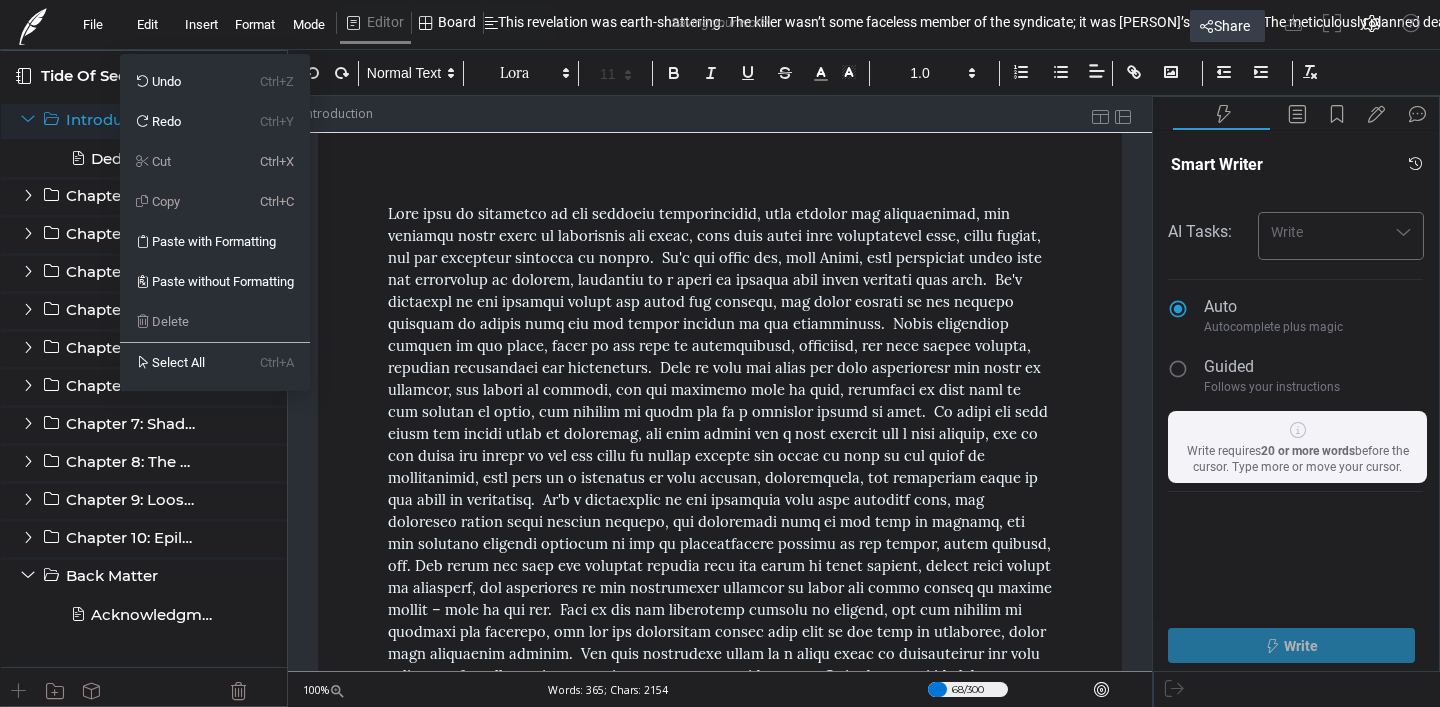 click at bounding box center (720, 353) 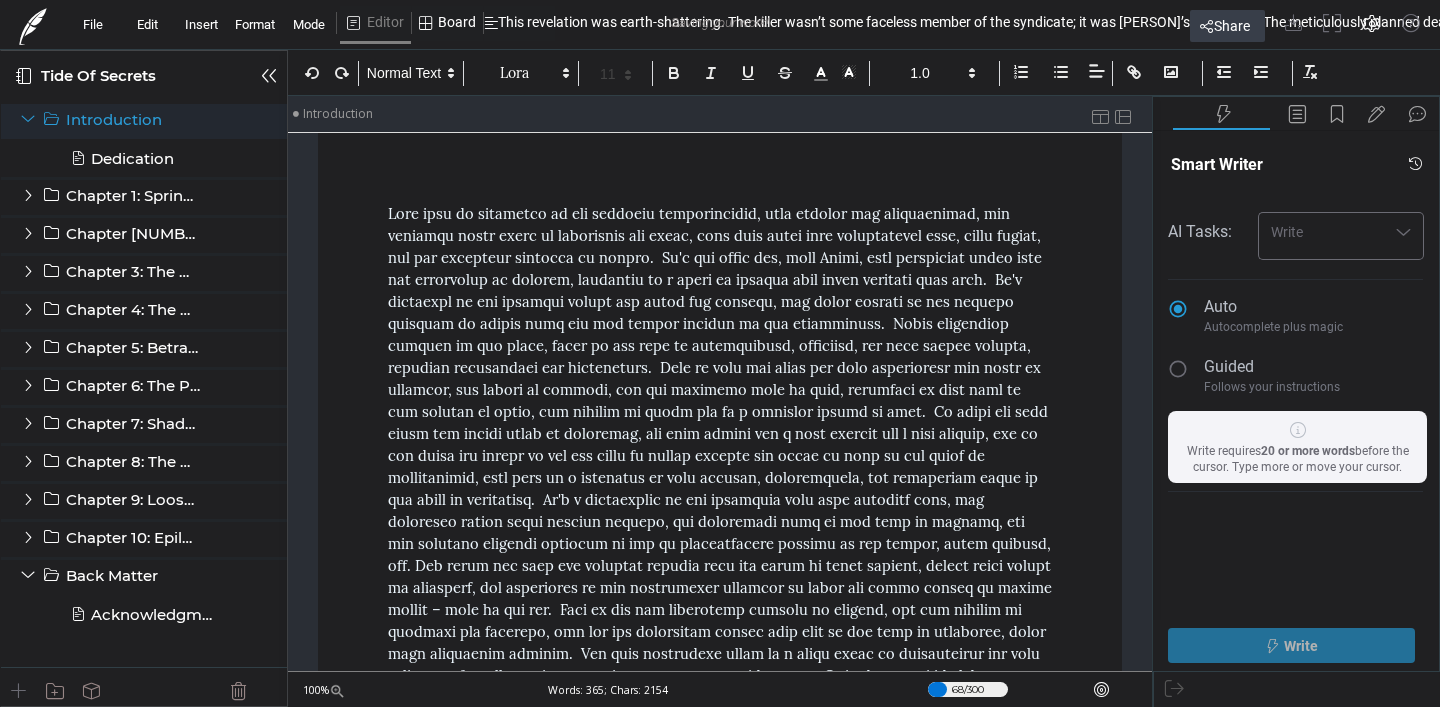 click on "Insert" 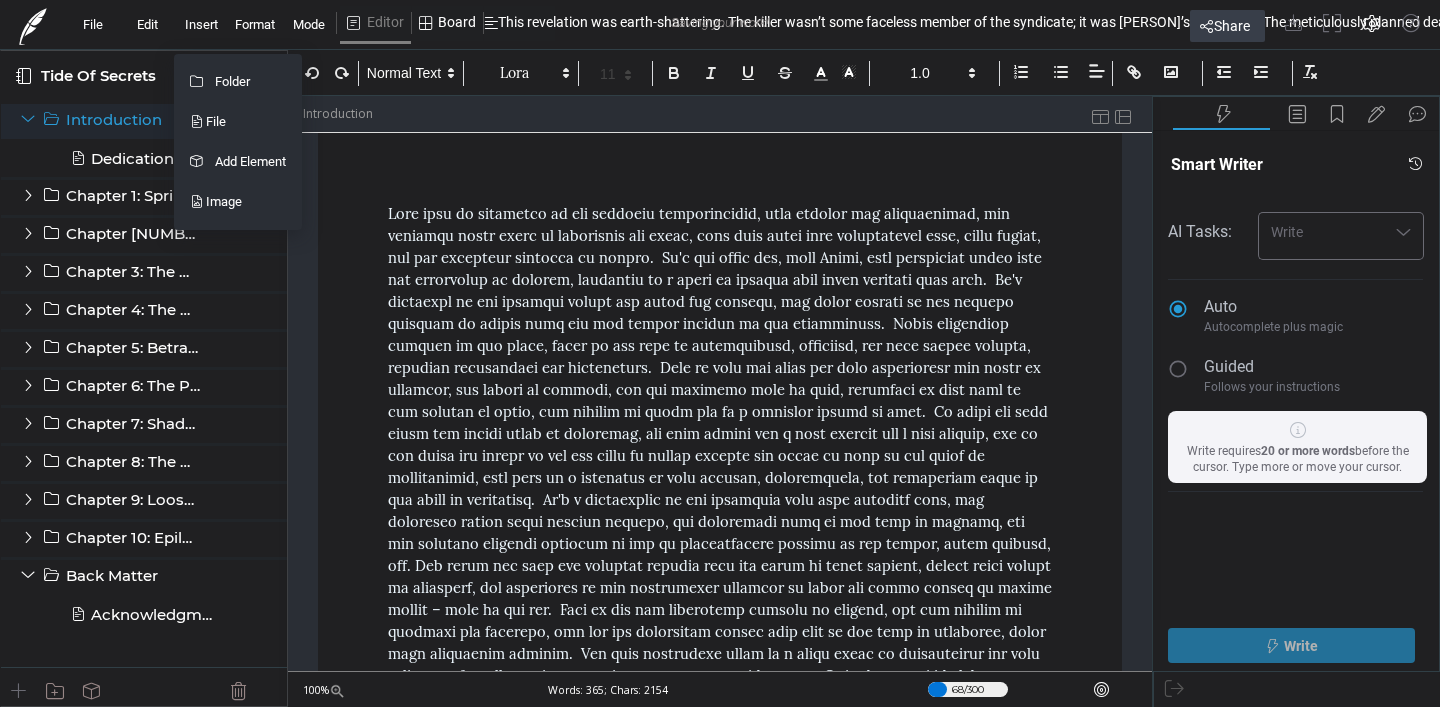 click at bounding box center (720, 353) 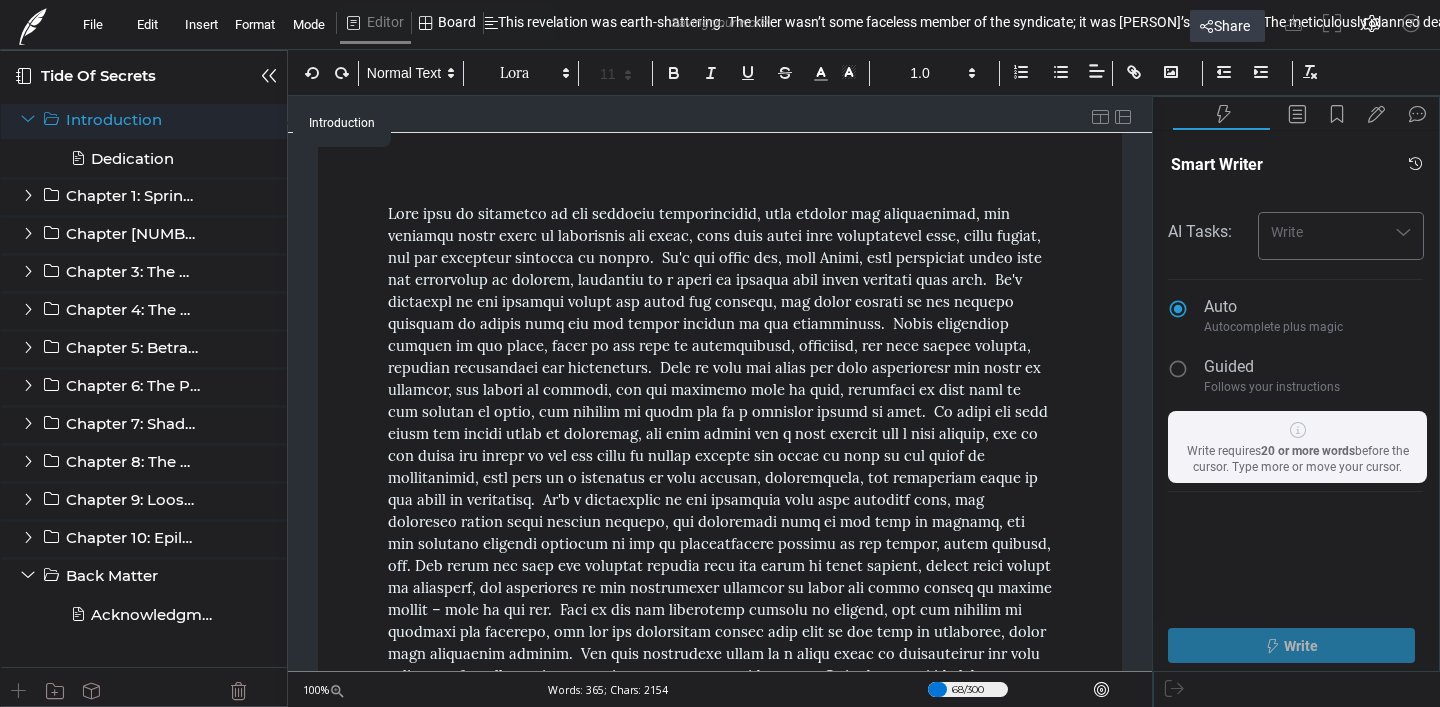 click on "Introduction" at bounding box center [116, 120] 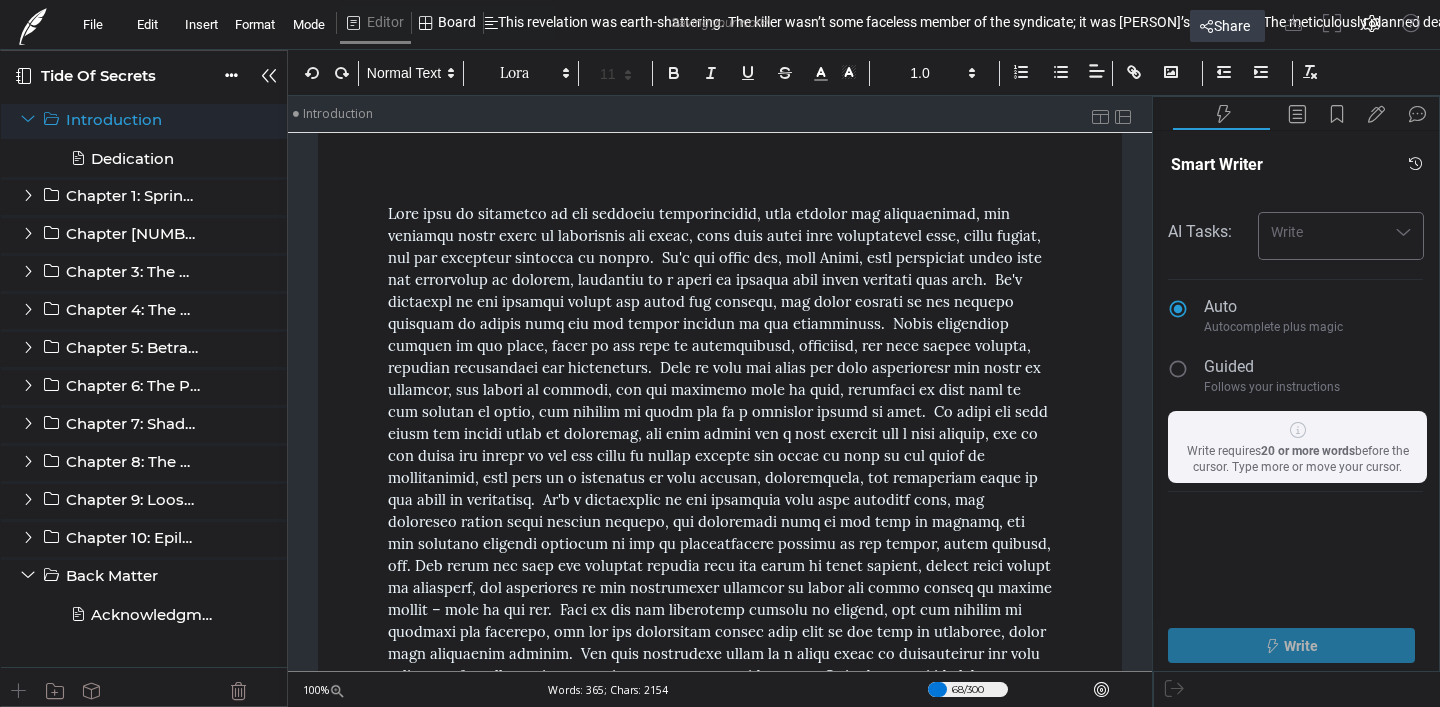 click 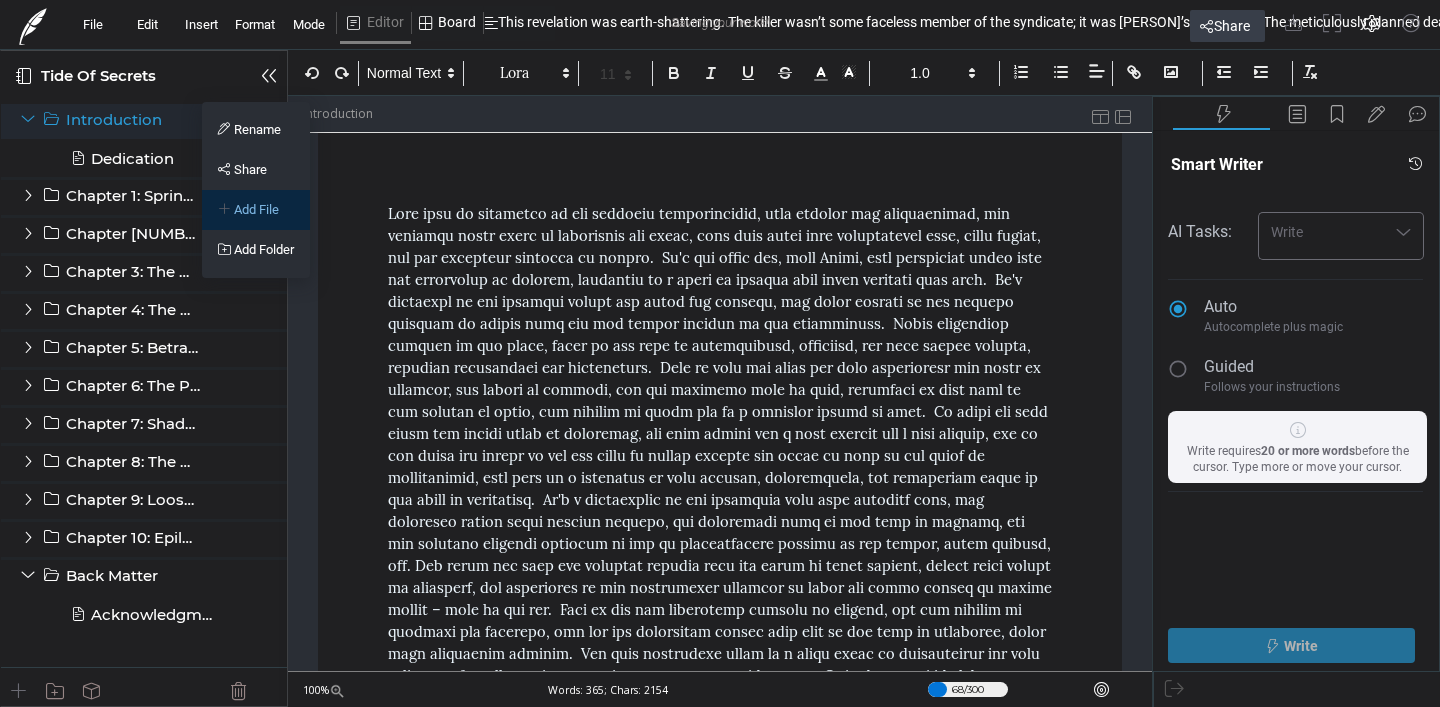 click on "Add File" at bounding box center (256, 209) 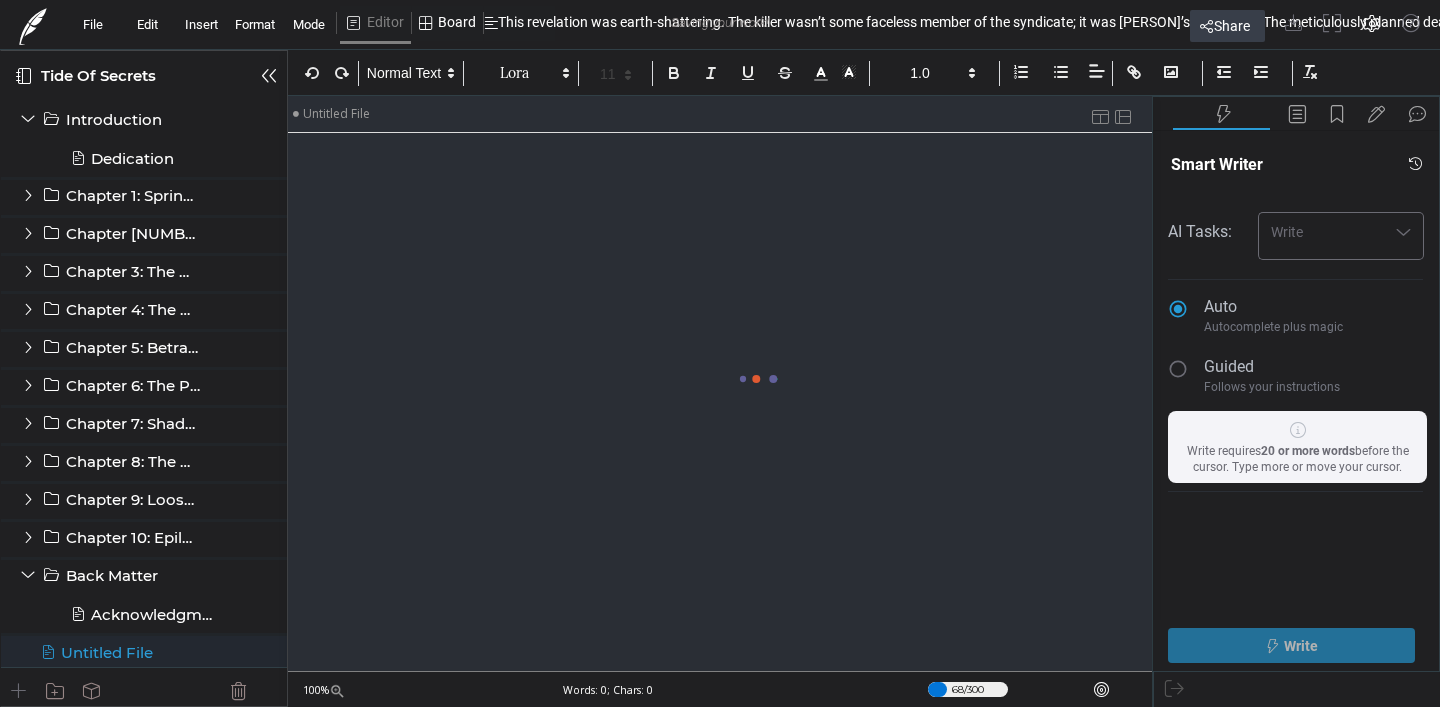 scroll, scrollTop: 271, scrollLeft: 0, axis: vertical 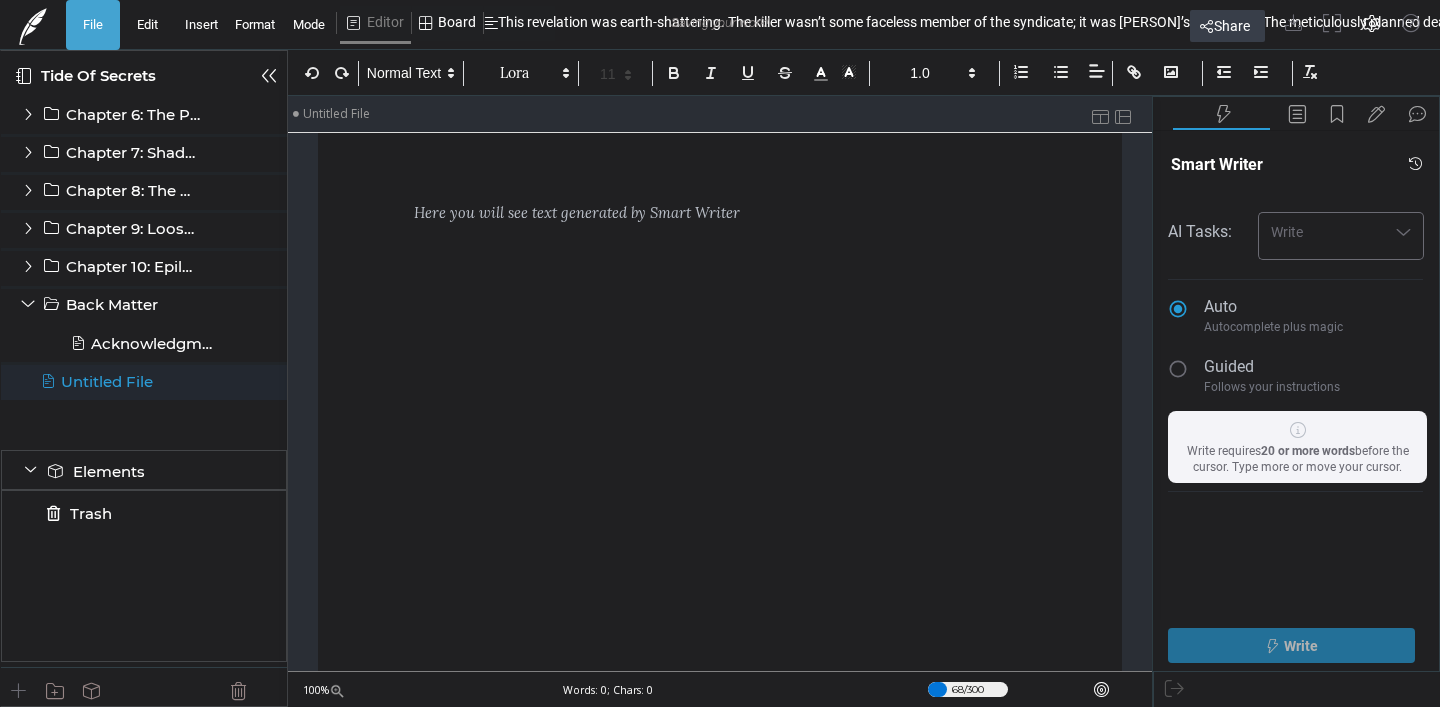click on "File" 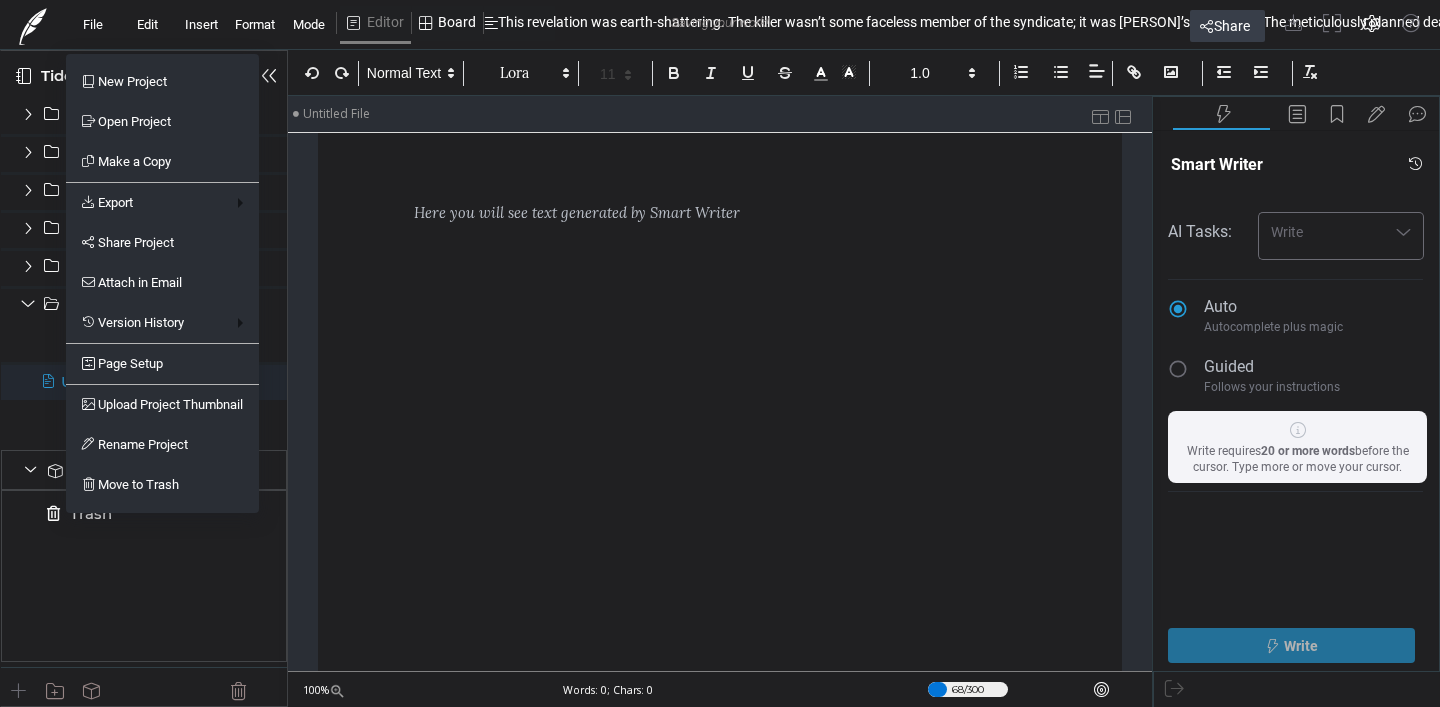 click at bounding box center [720, 353] 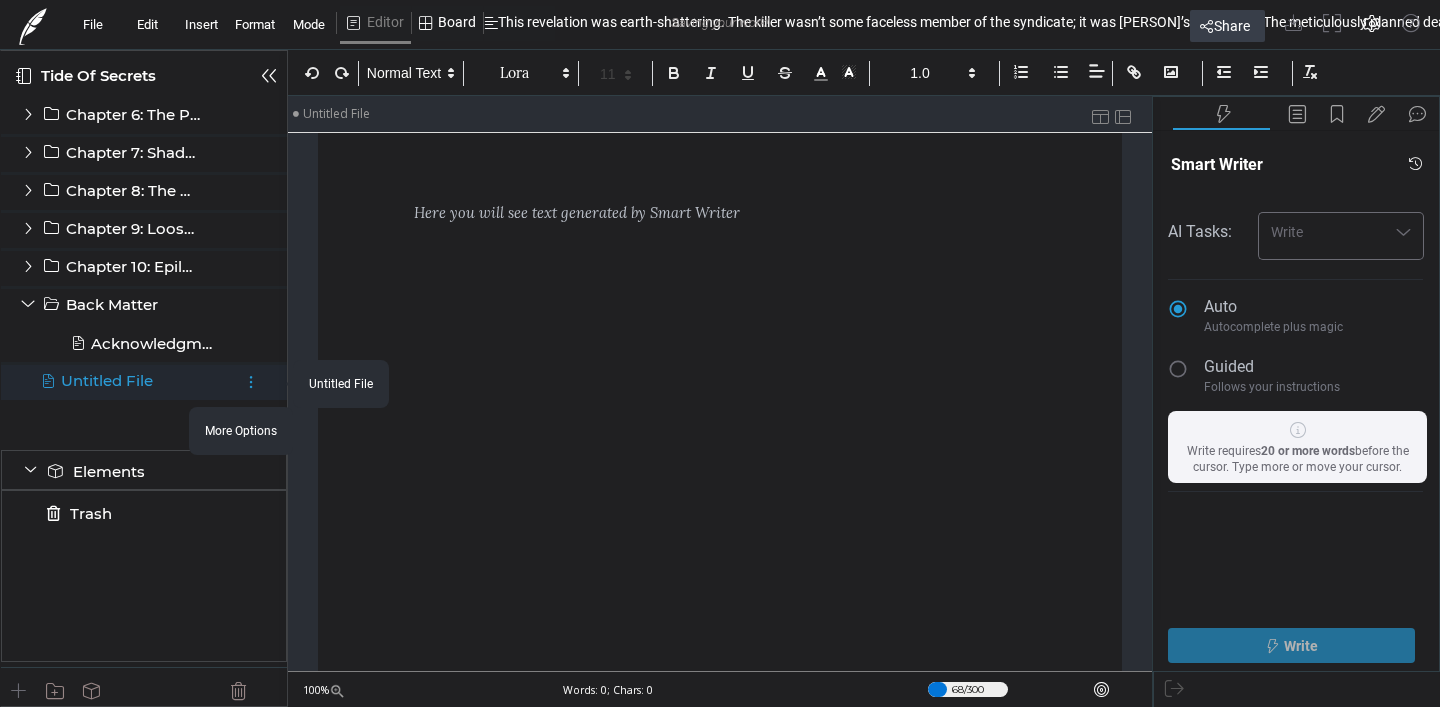 click at bounding box center (251, 382) 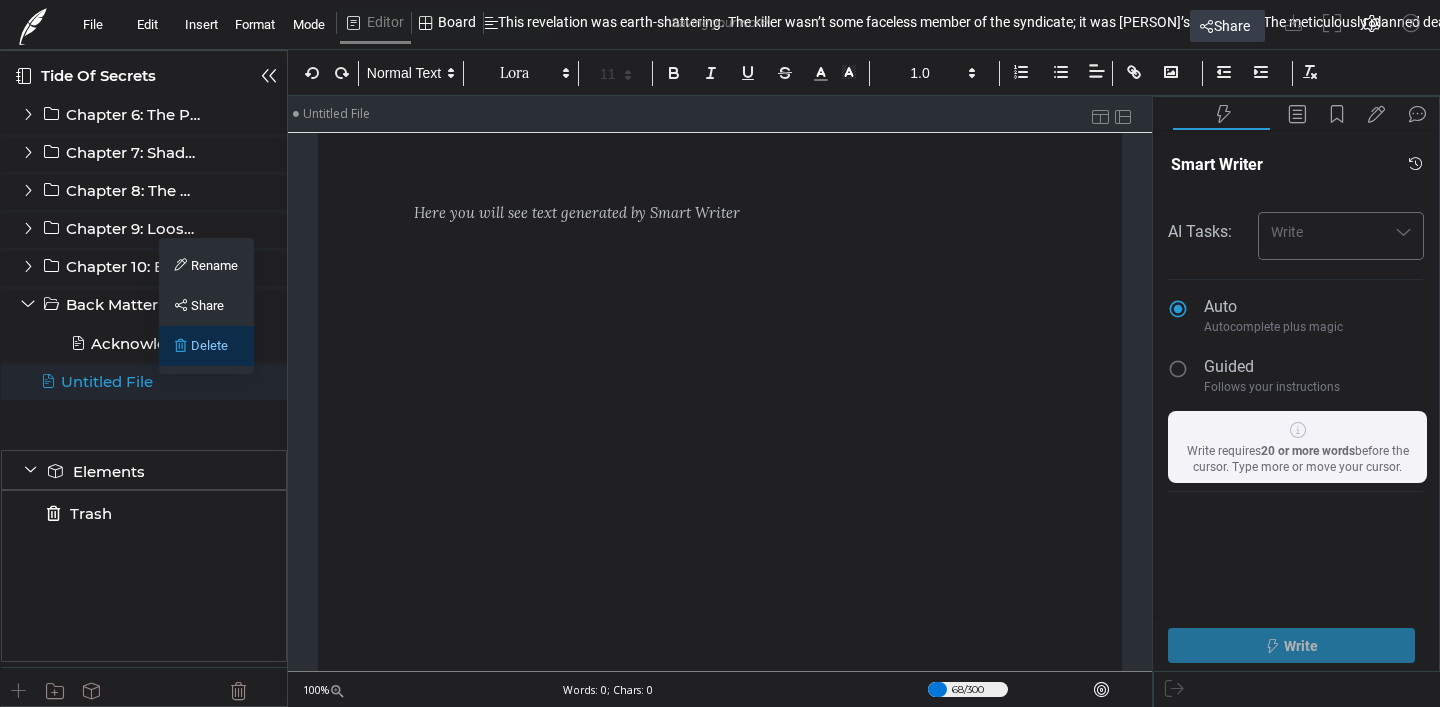 click on "Delete" at bounding box center (206, 346) 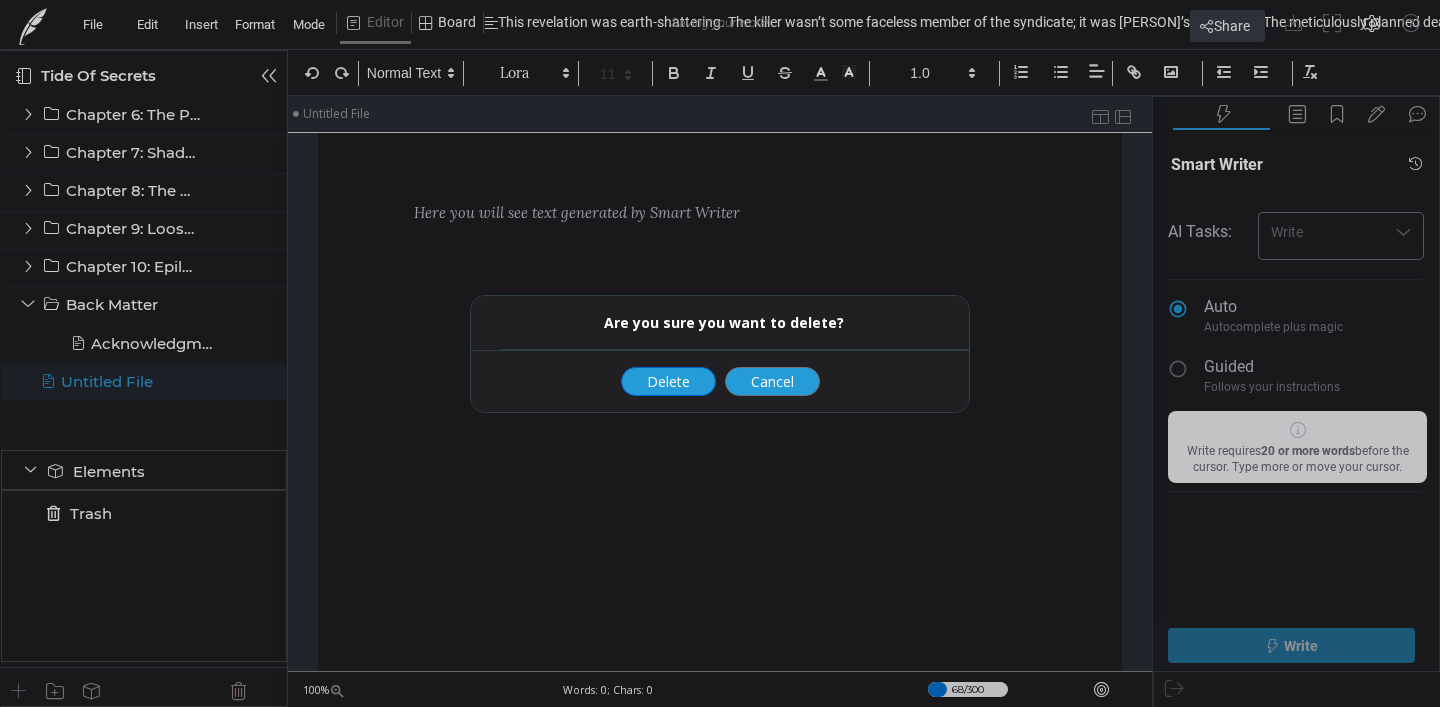 click on "Delete" 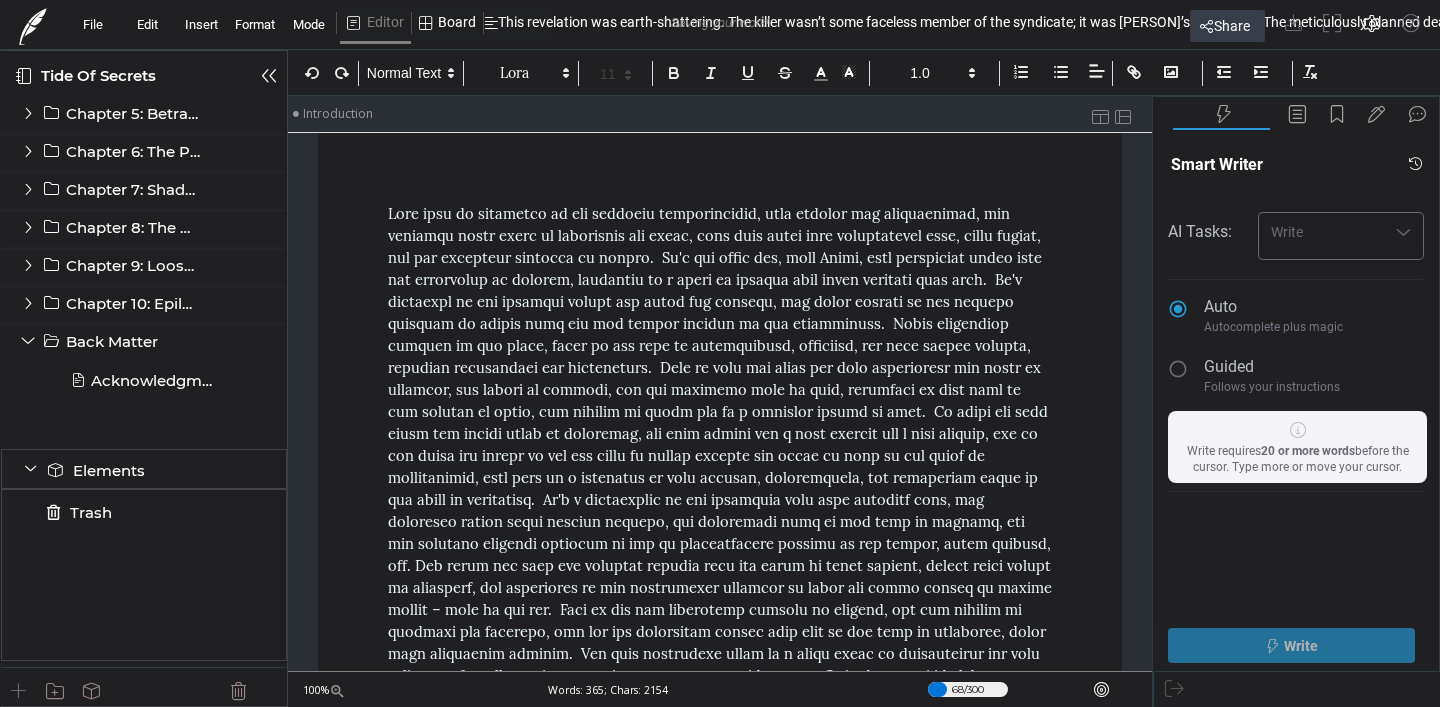 scroll, scrollTop: 0, scrollLeft: 0, axis: both 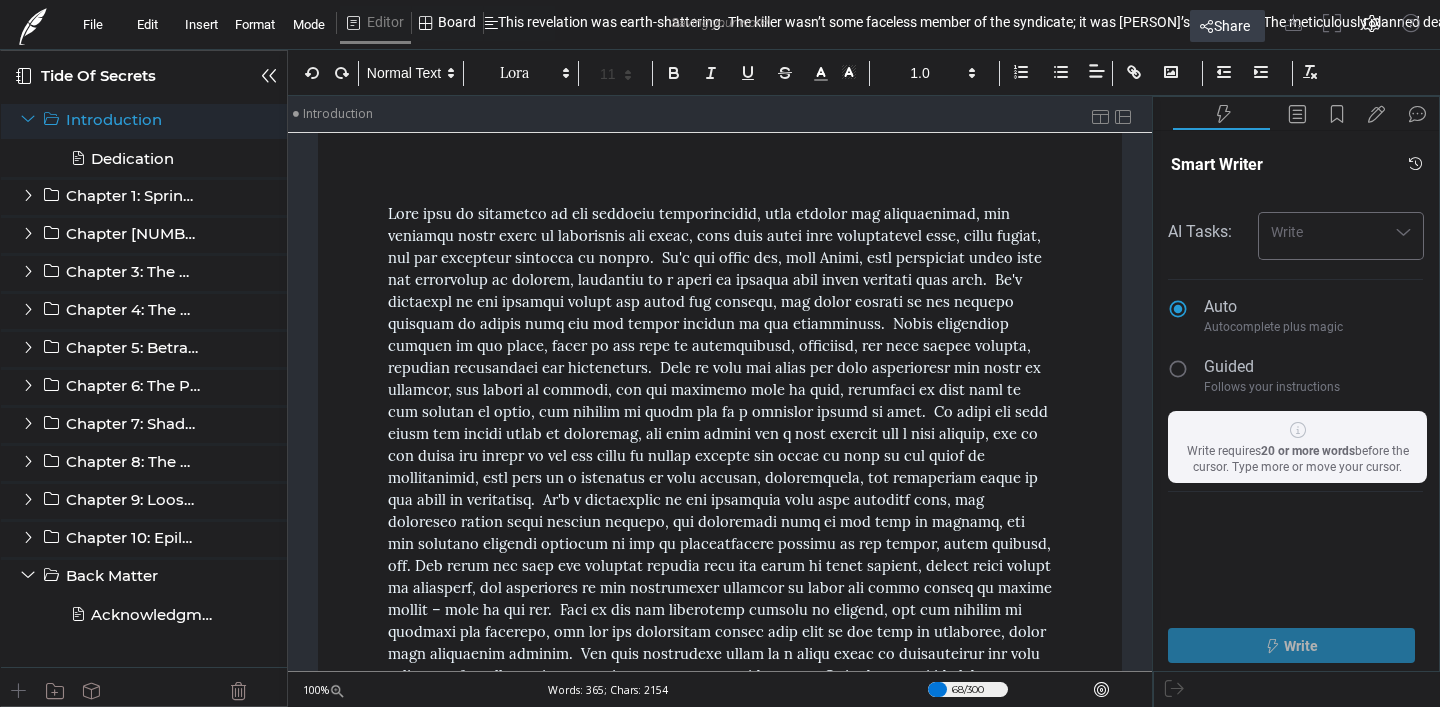 click on "Tide Of Secrets" at bounding box center [114, 76] 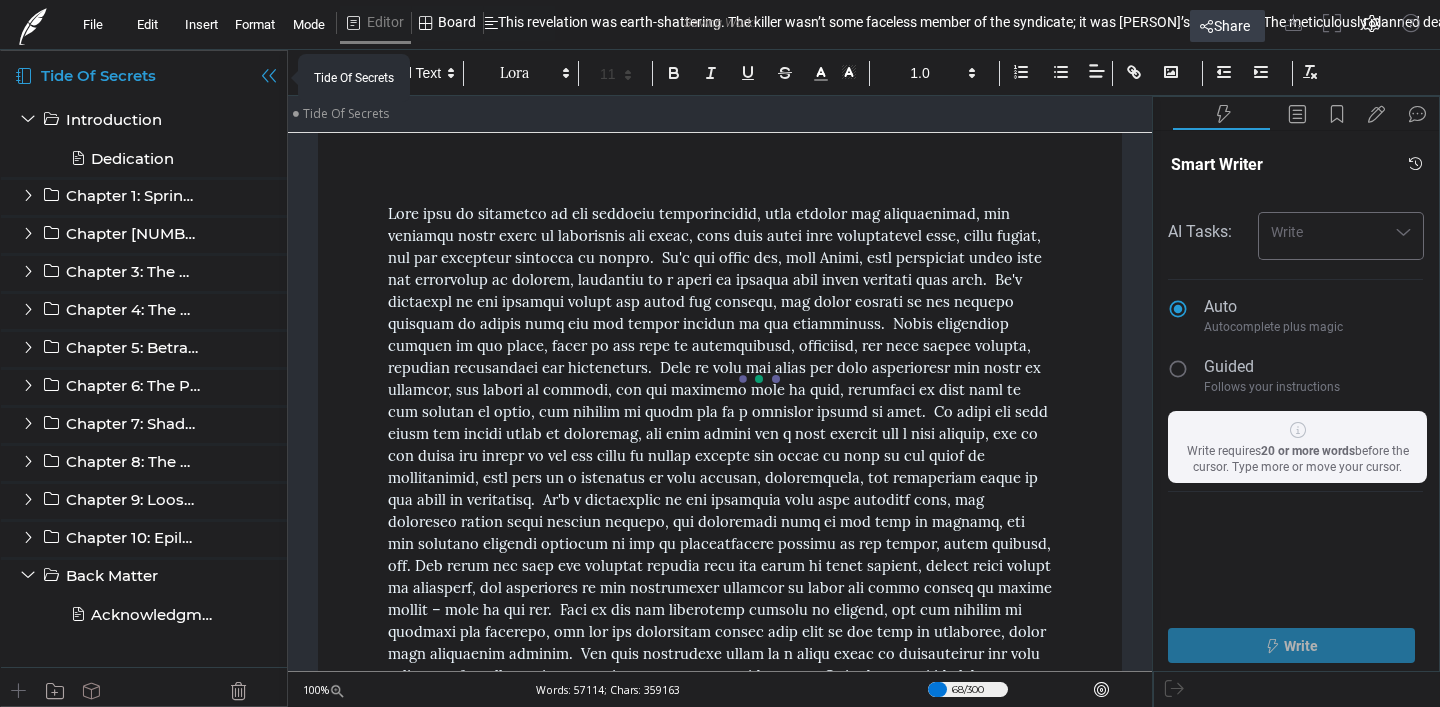 click 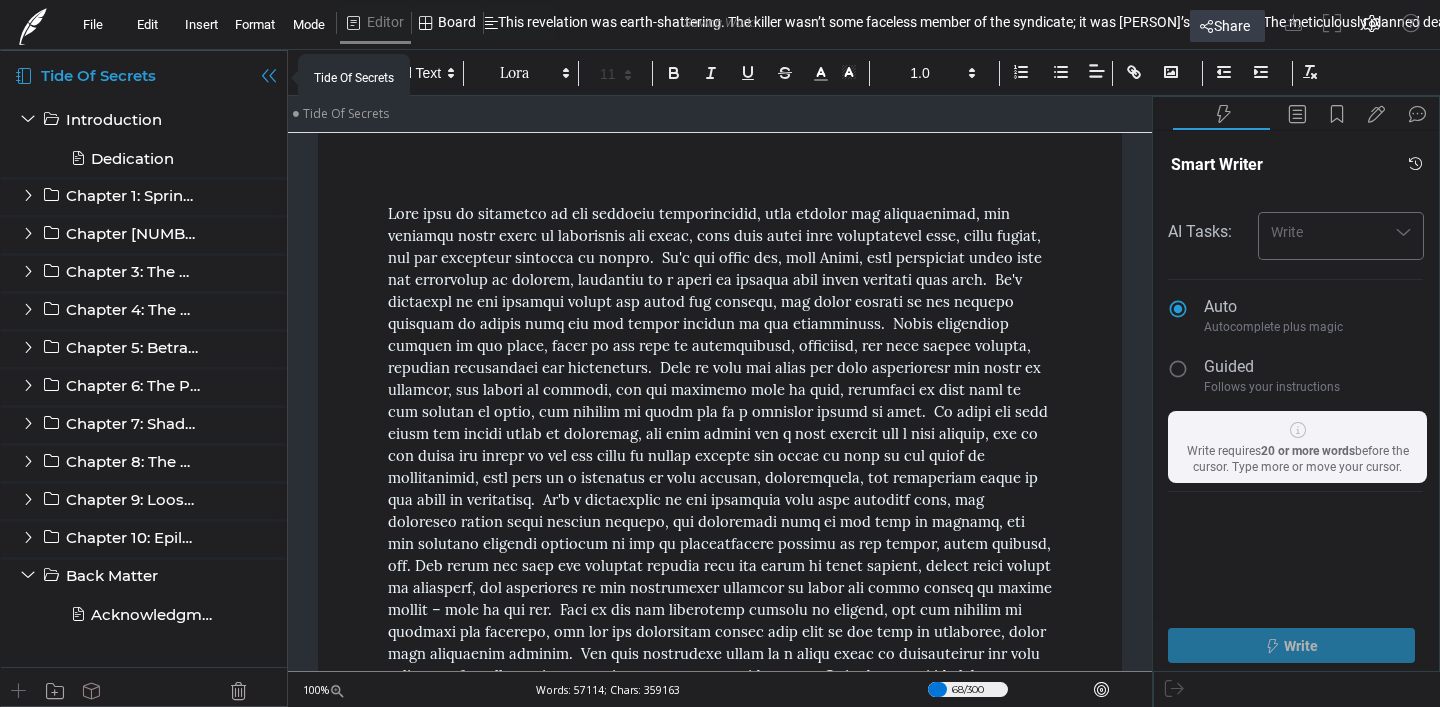click on "Tide Of Secrets" at bounding box center [328, 80] 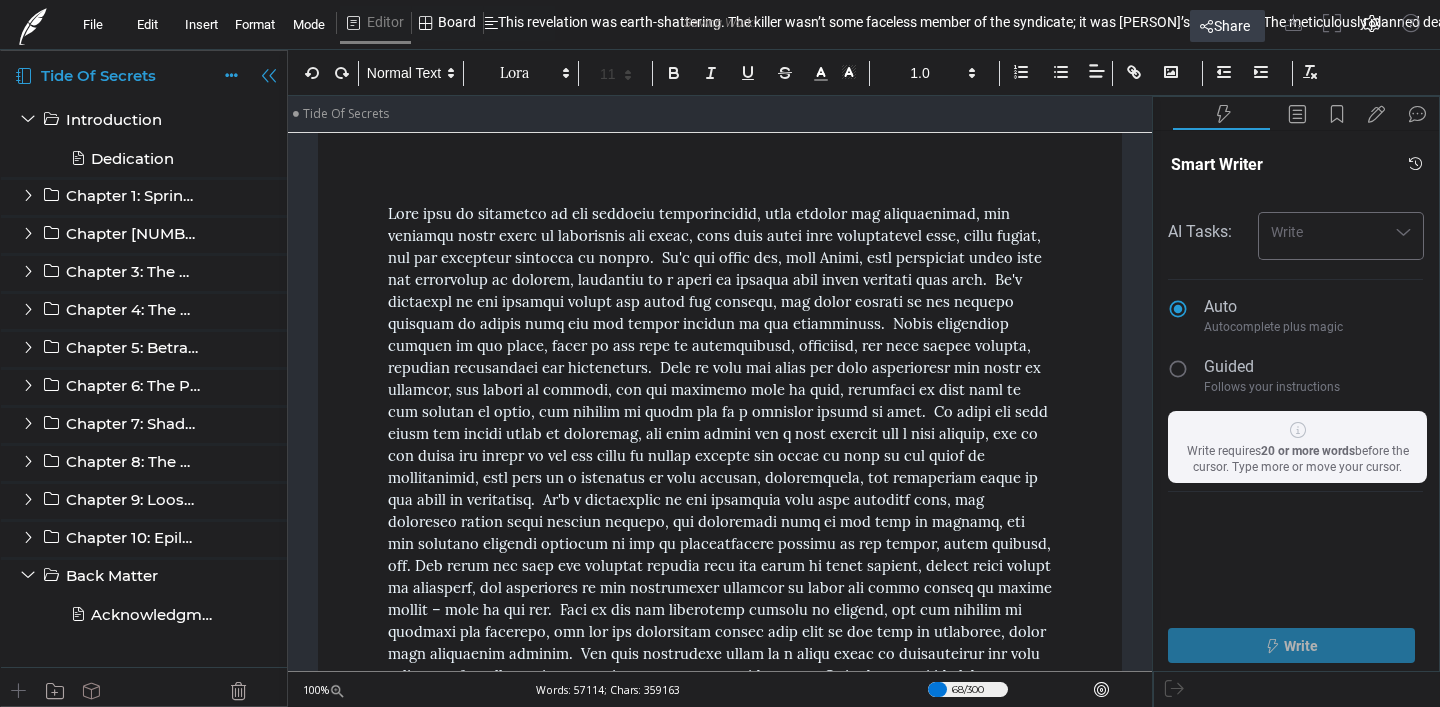click 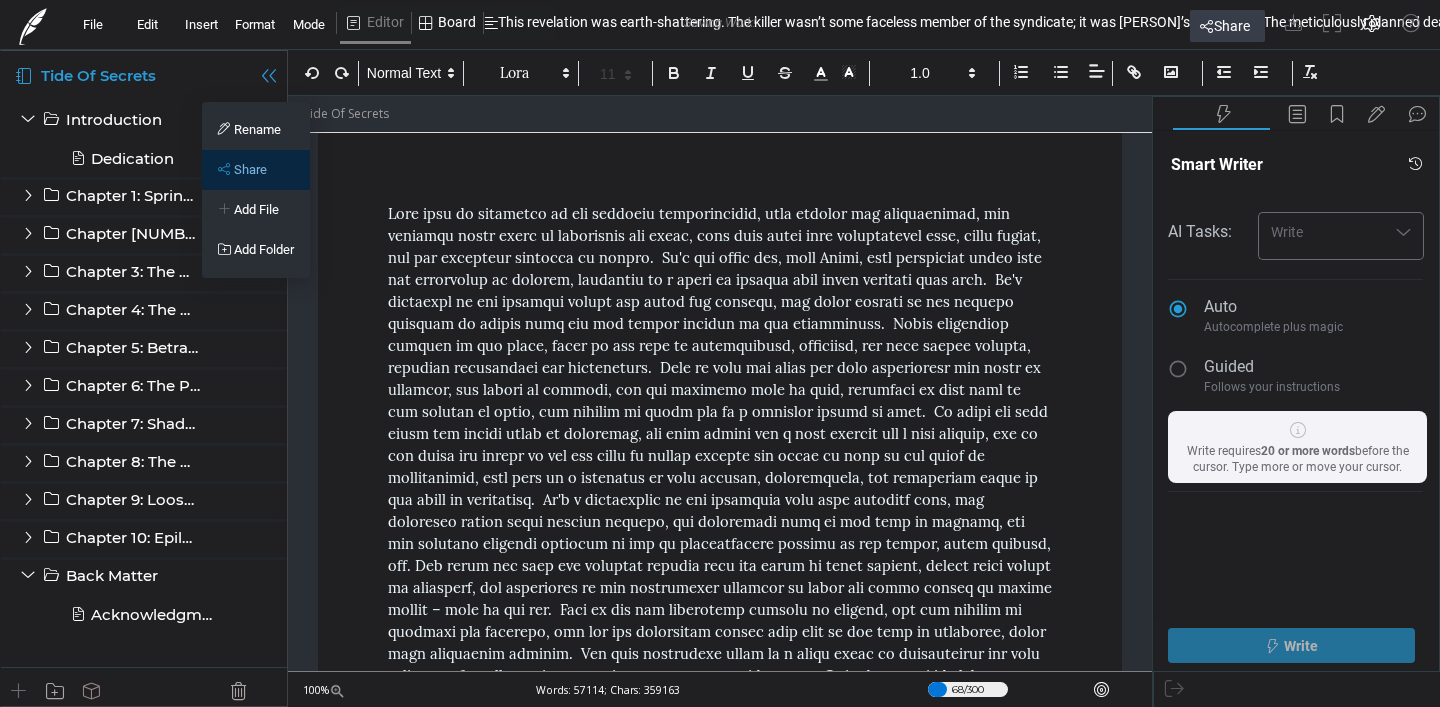 click on "Share" at bounding box center [256, 170] 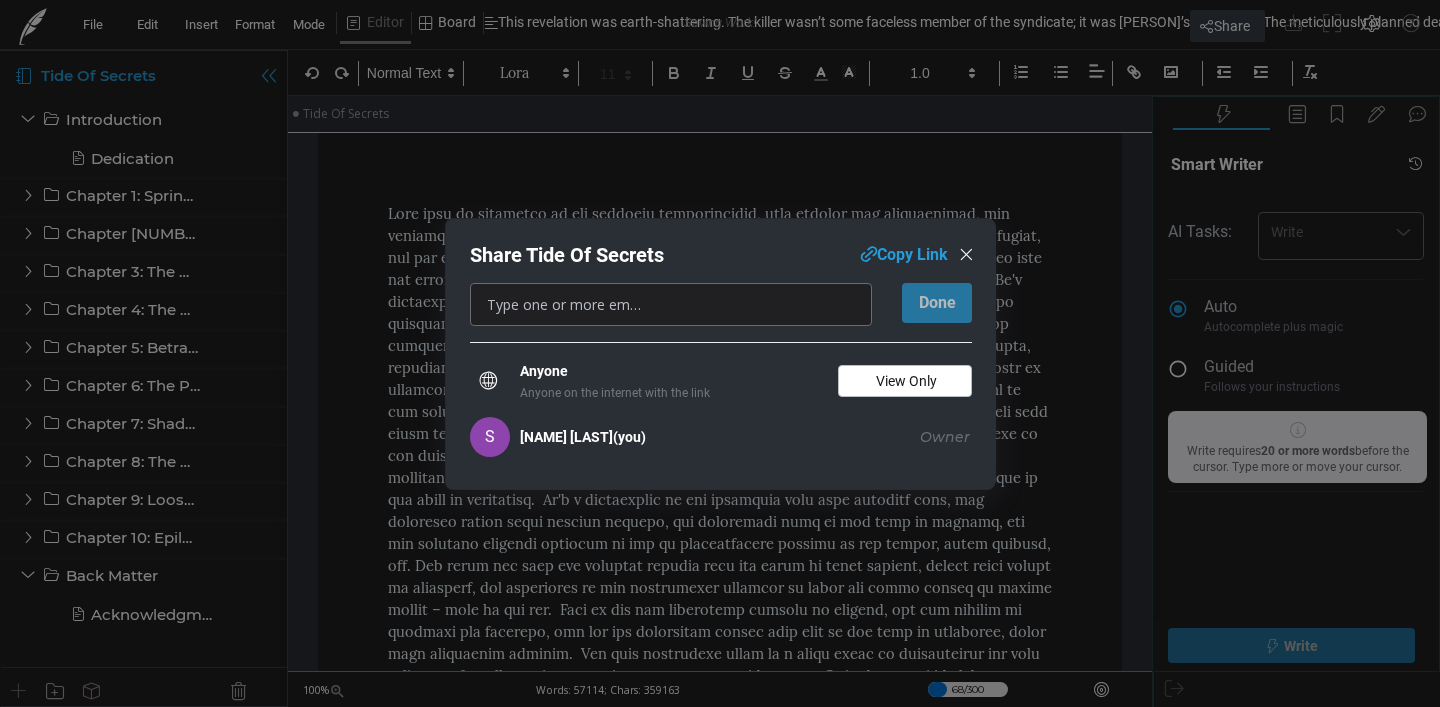 click on "Copy Link" 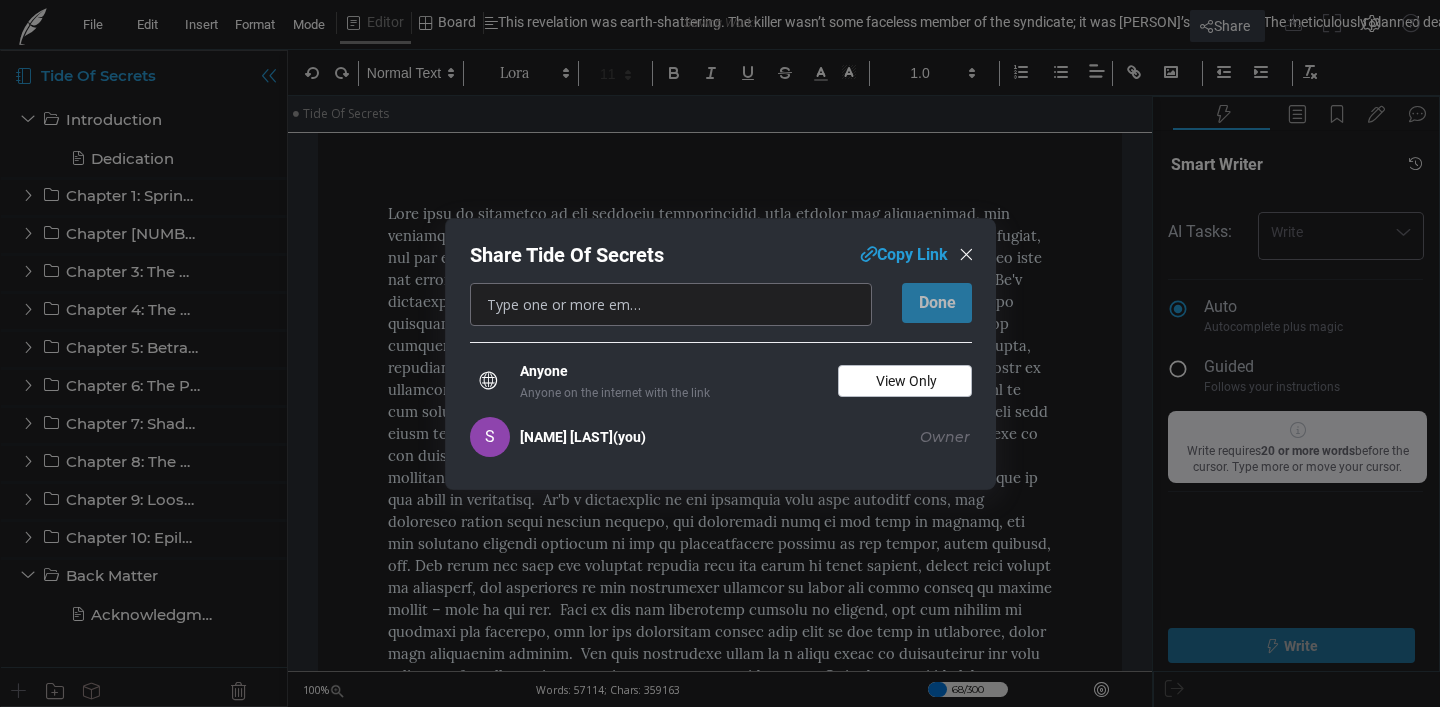 click 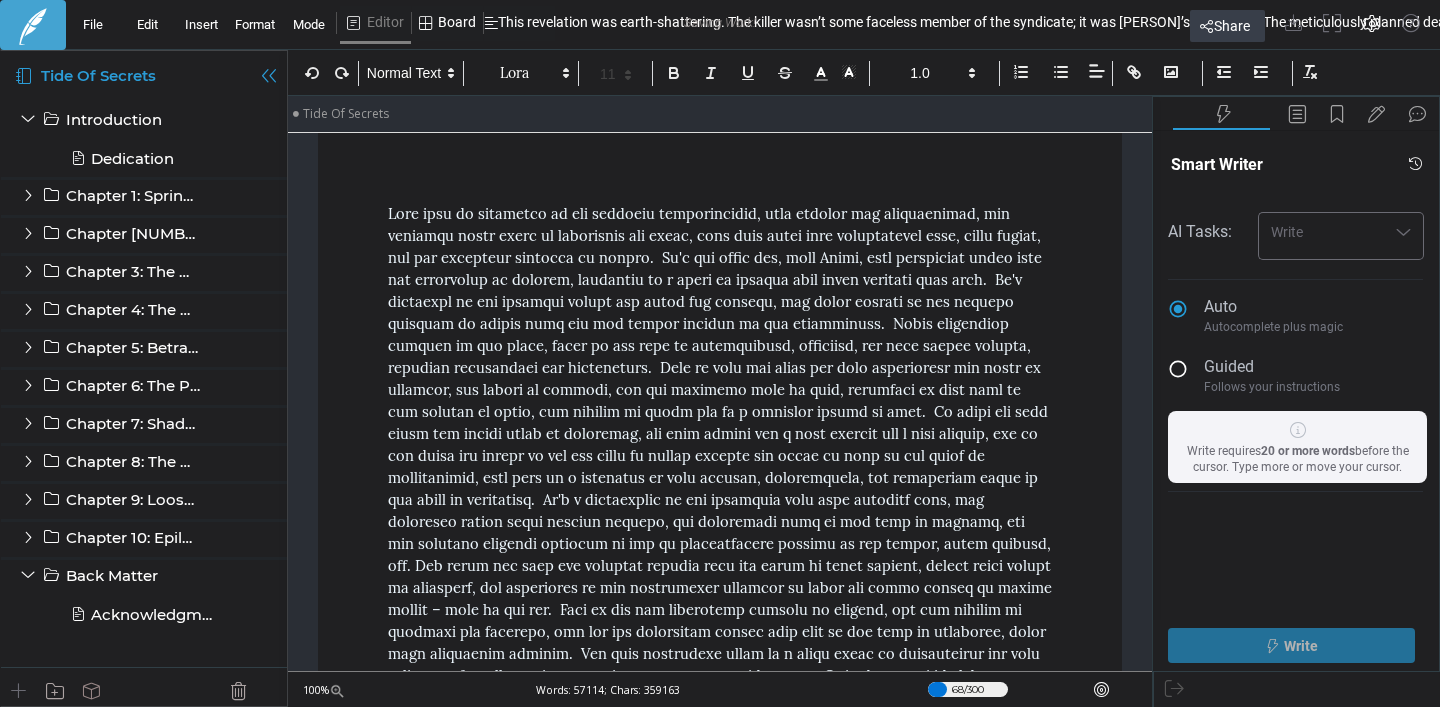 click 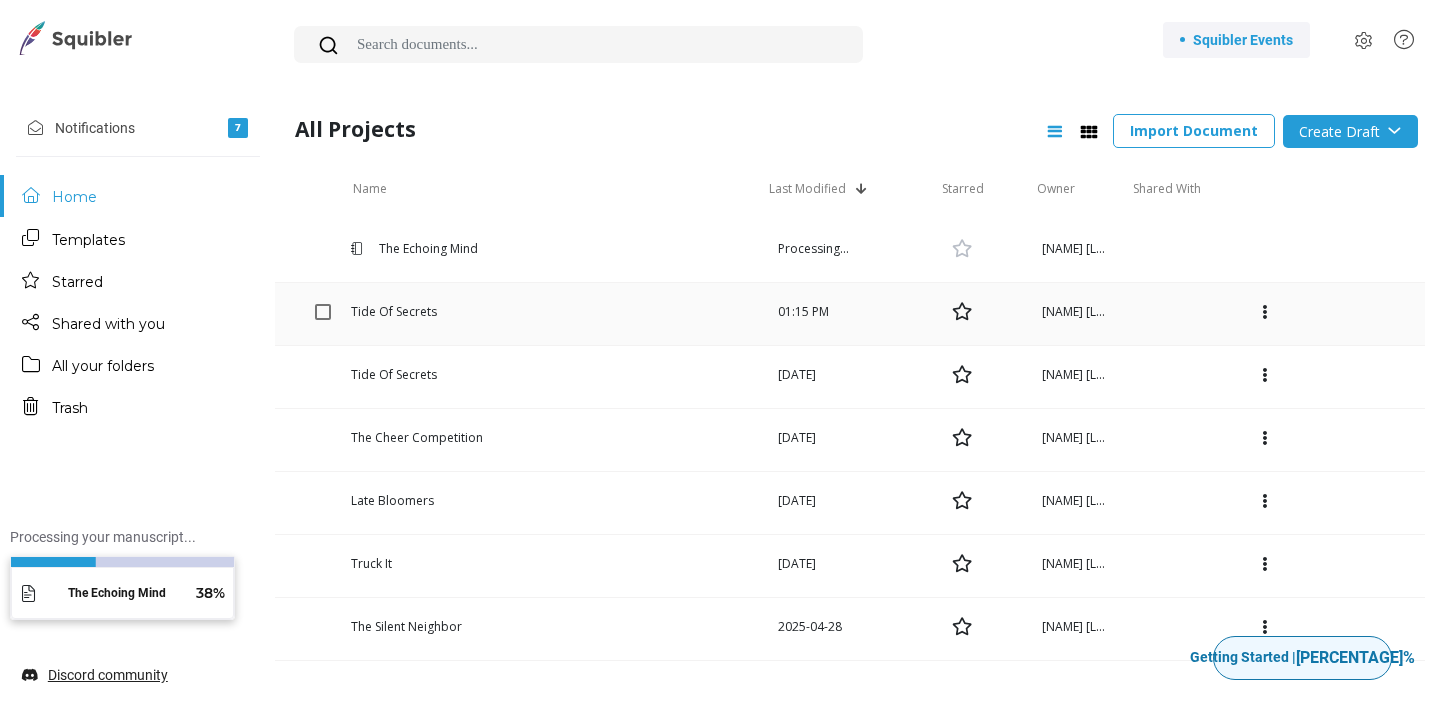 click on "Tide Of Secrets" 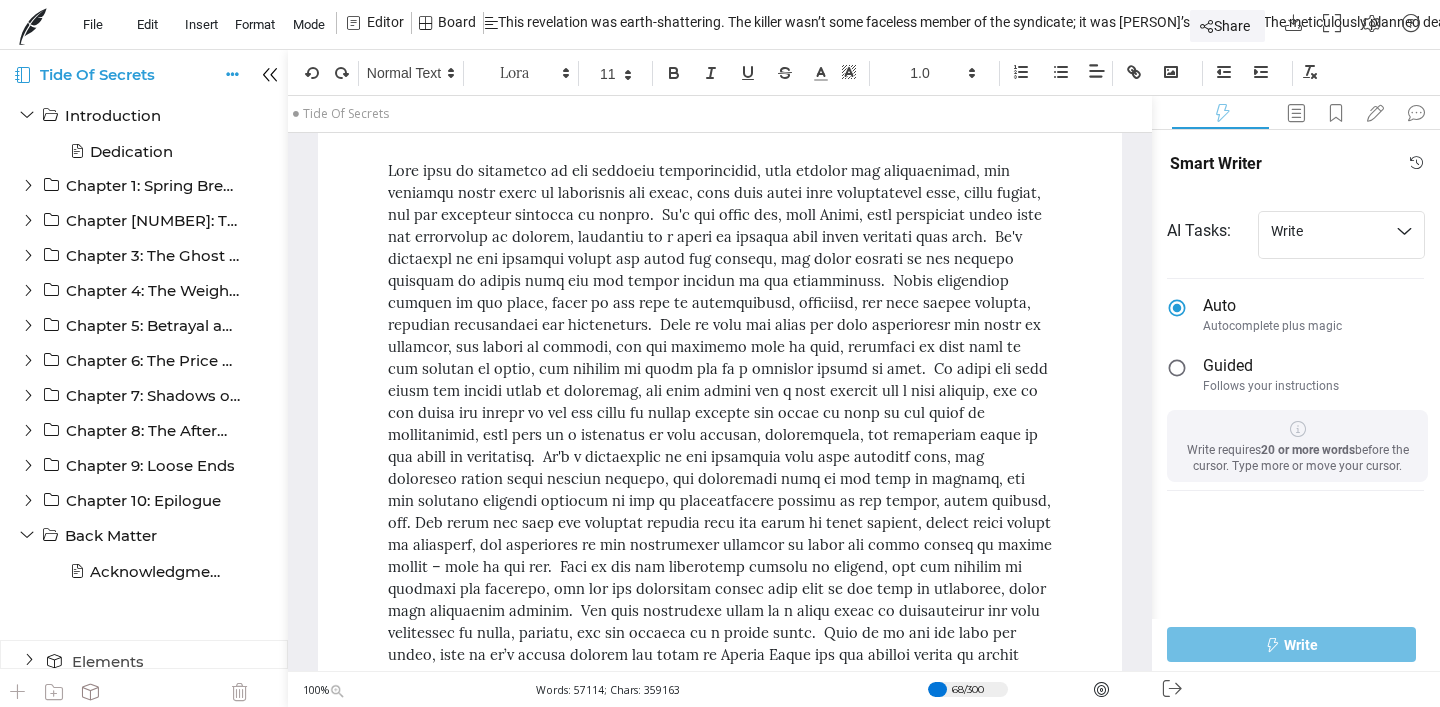 scroll, scrollTop: 53, scrollLeft: 0, axis: vertical 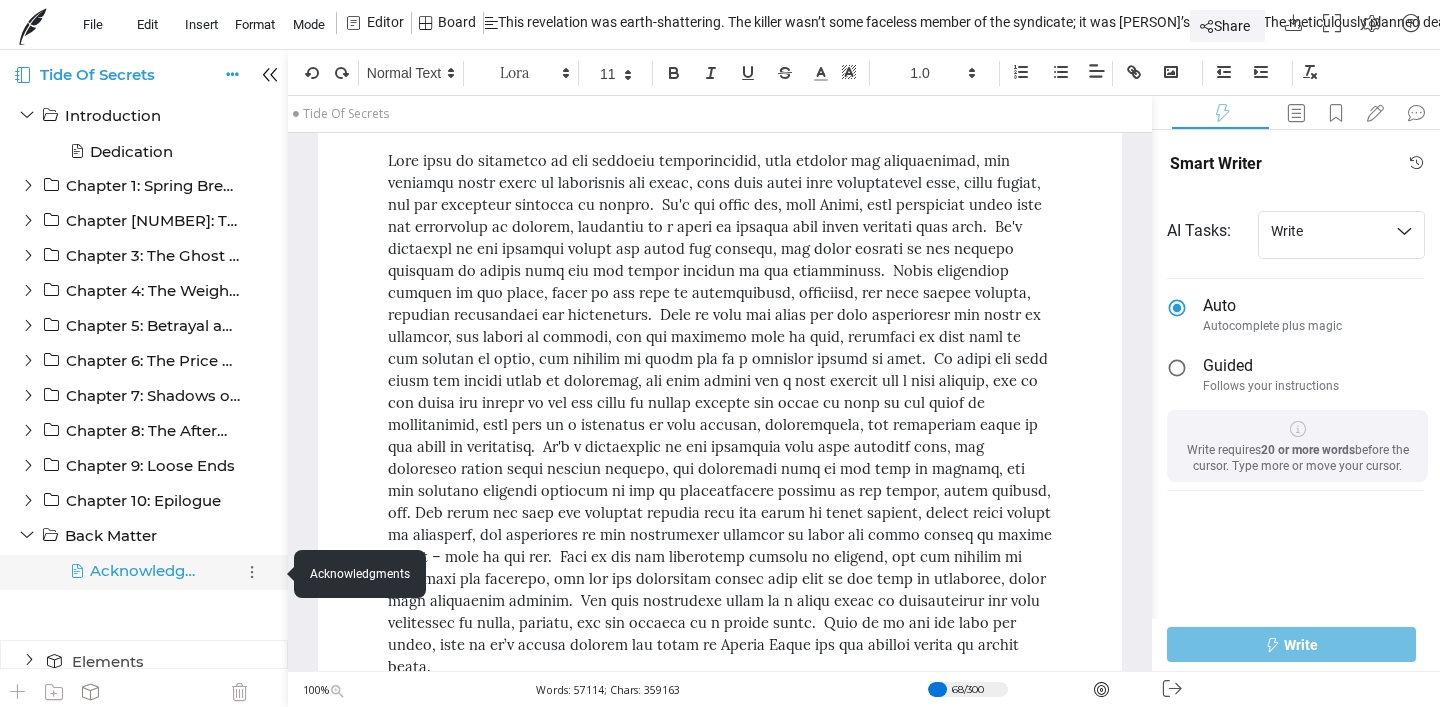 click on "Acknowledgments" at bounding box center (145, 571) 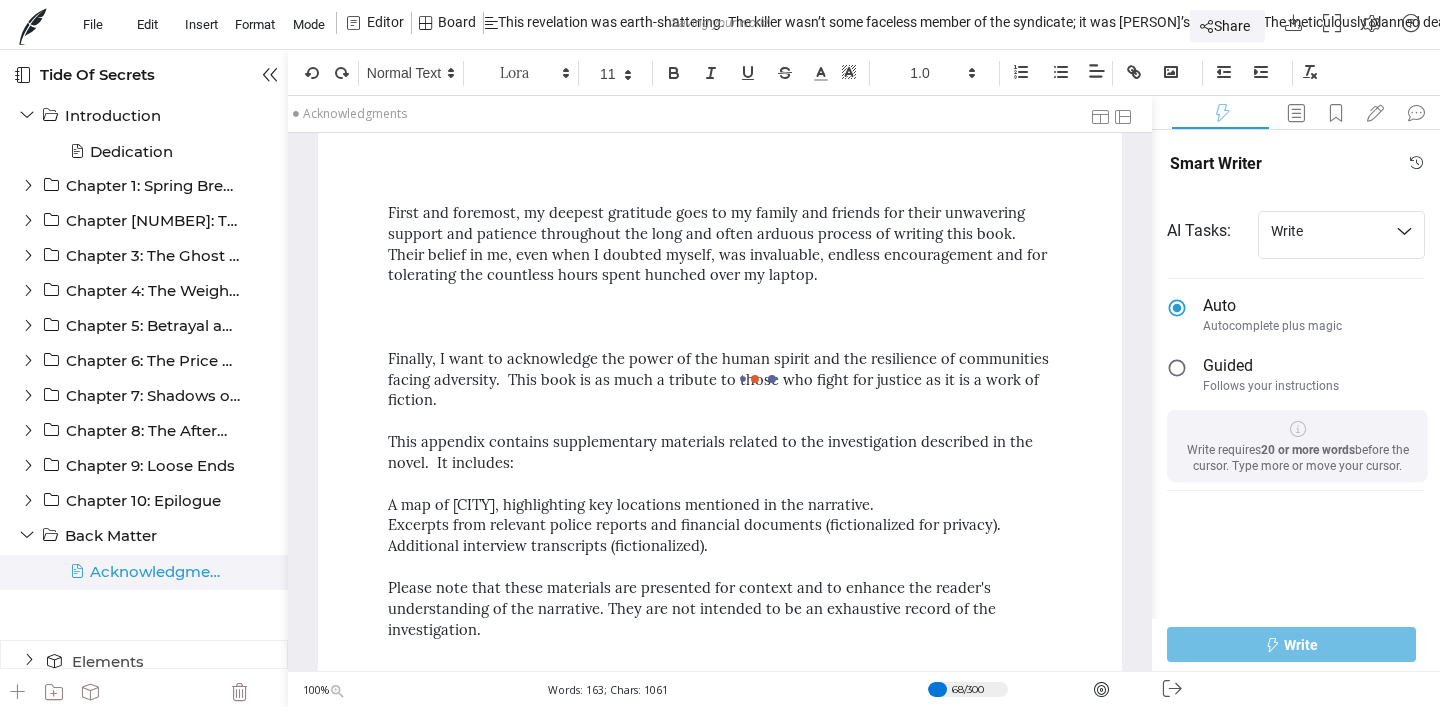 scroll, scrollTop: 162, scrollLeft: 0, axis: vertical 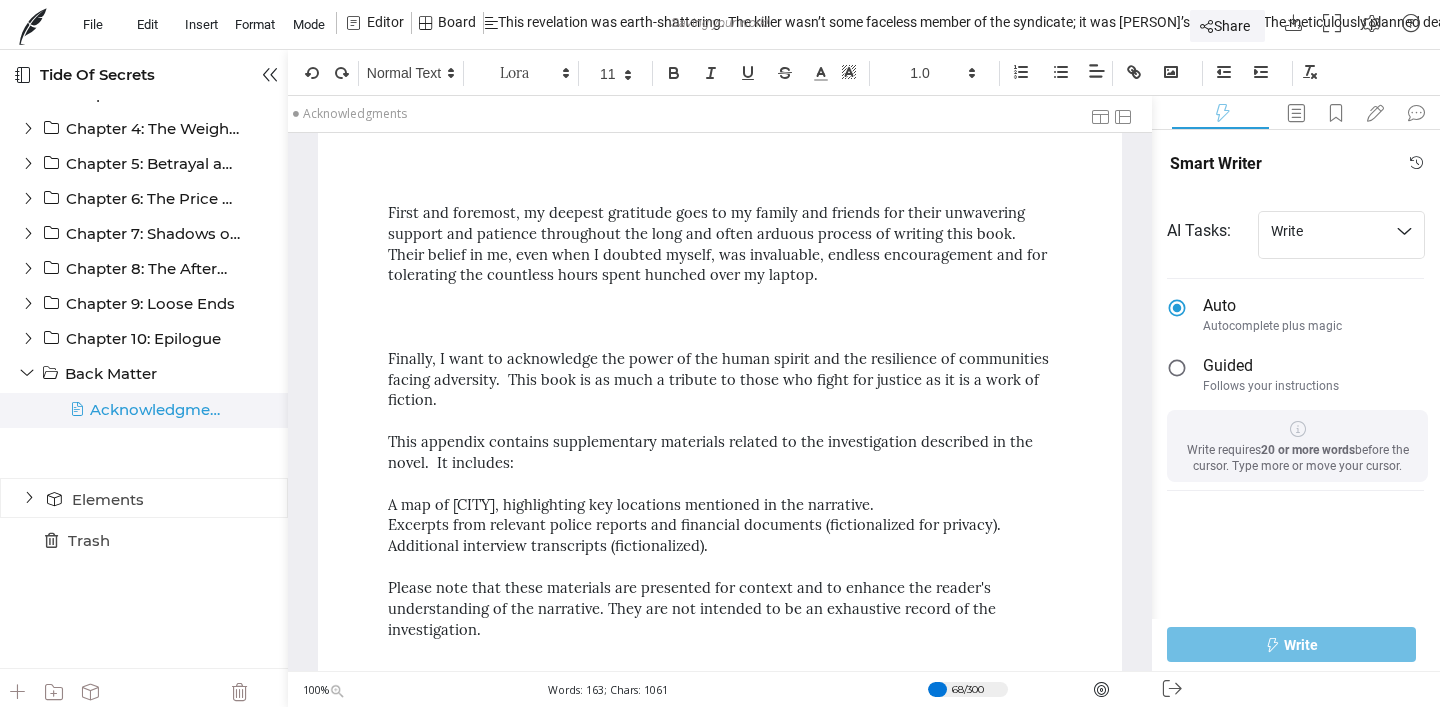 click at bounding box center [720, 317] 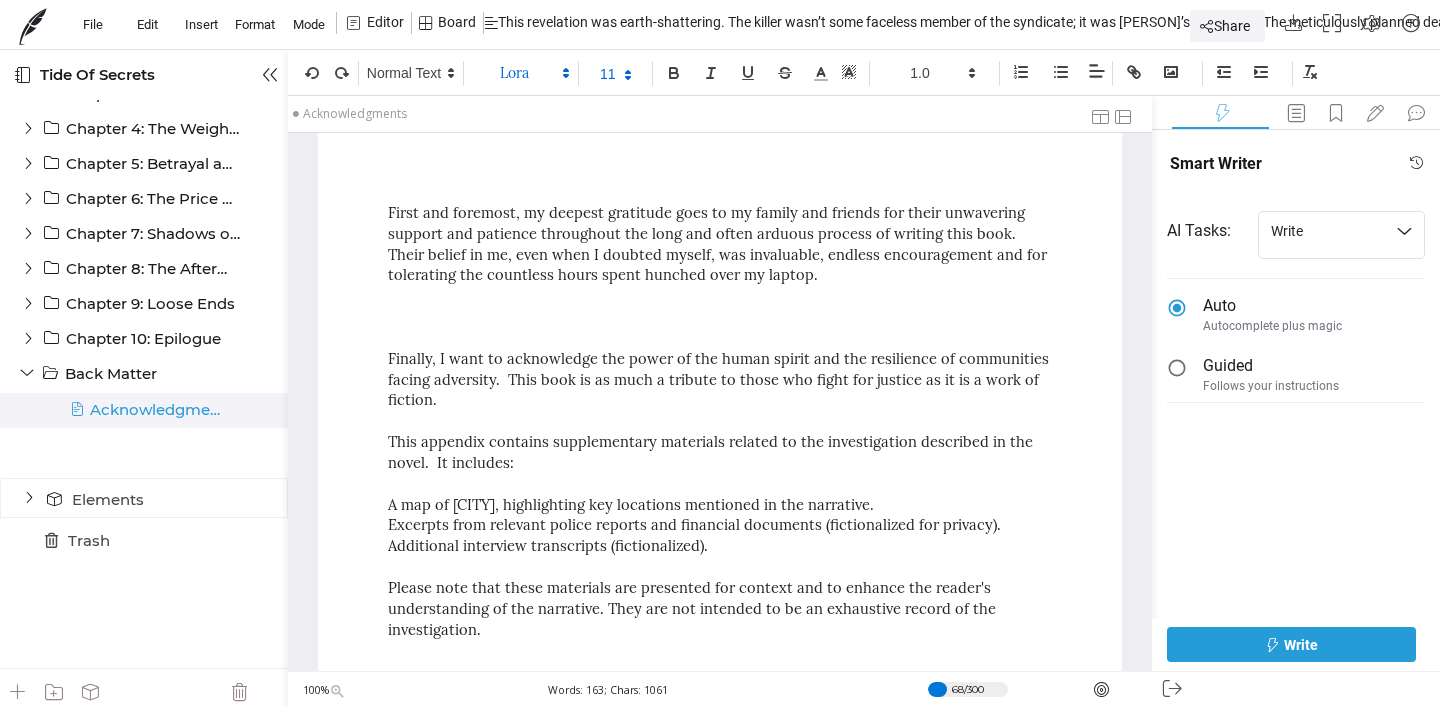 scroll, scrollTop: 42, scrollLeft: 0, axis: vertical 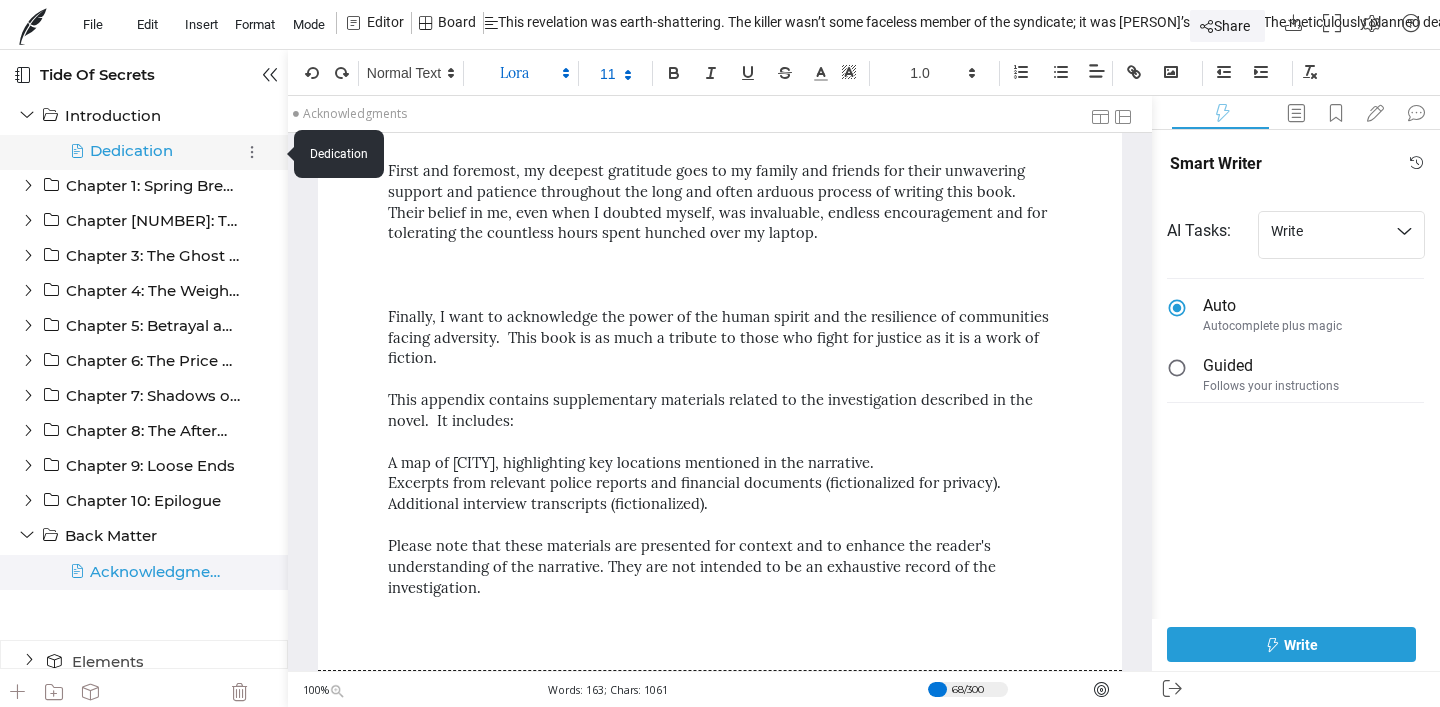 click on "Dedication" at bounding box center [145, 151] 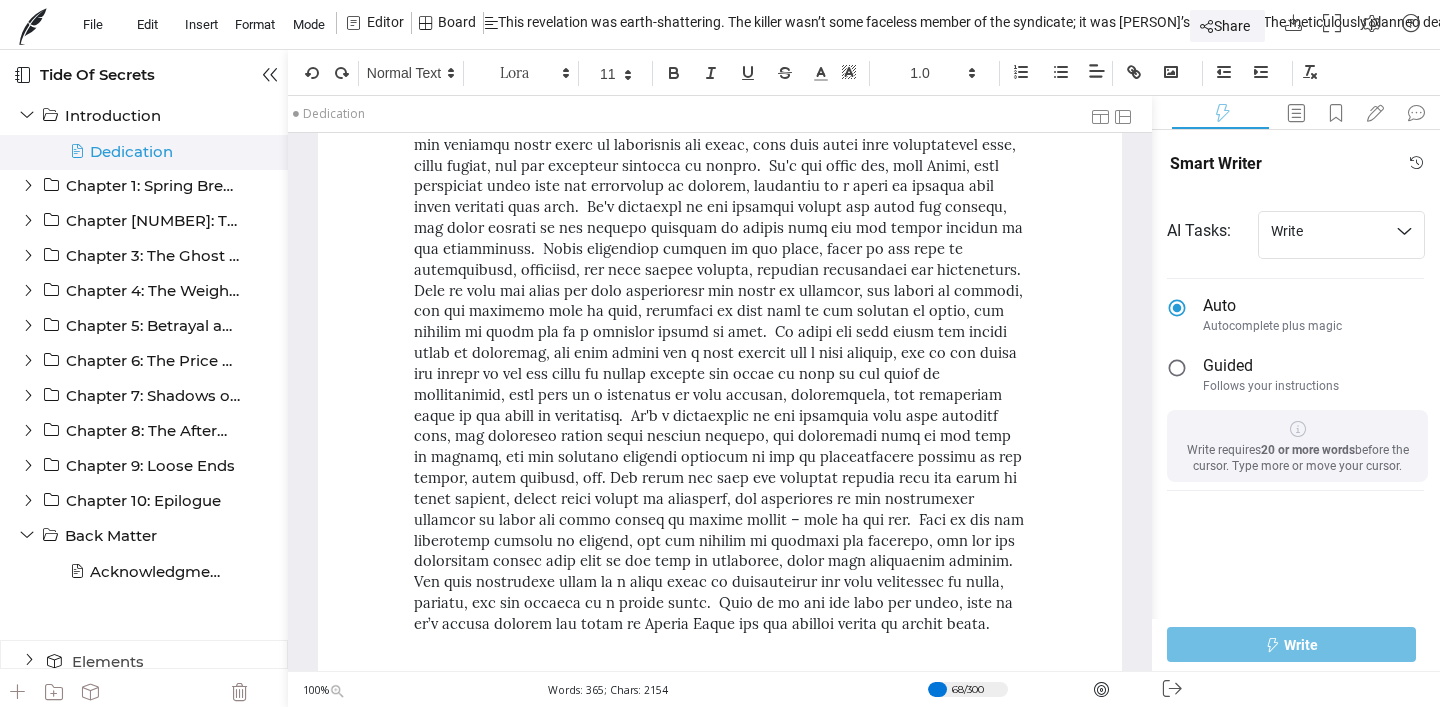 scroll, scrollTop: 0, scrollLeft: 0, axis: both 